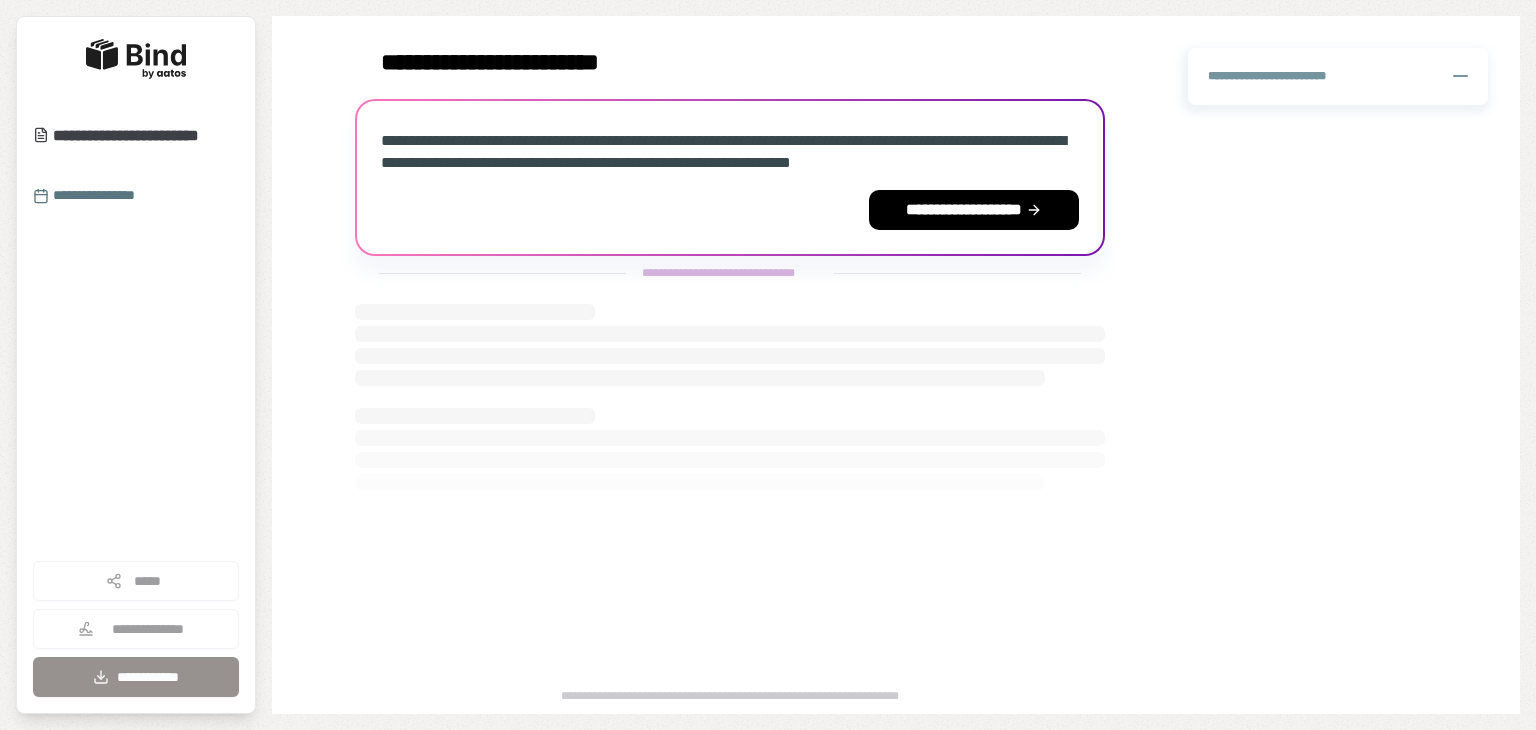scroll, scrollTop: 0, scrollLeft: 0, axis: both 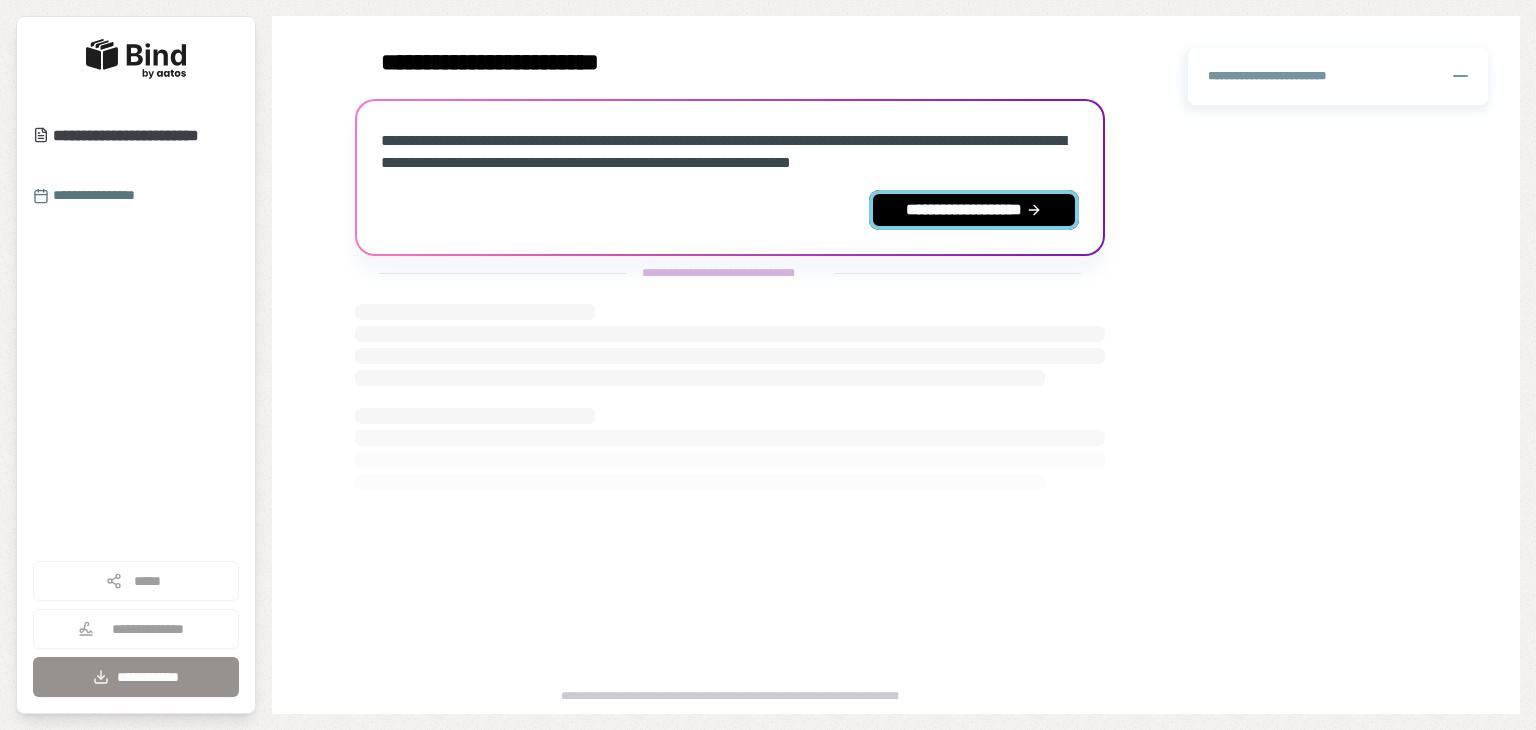 click on "**********" at bounding box center [974, 210] 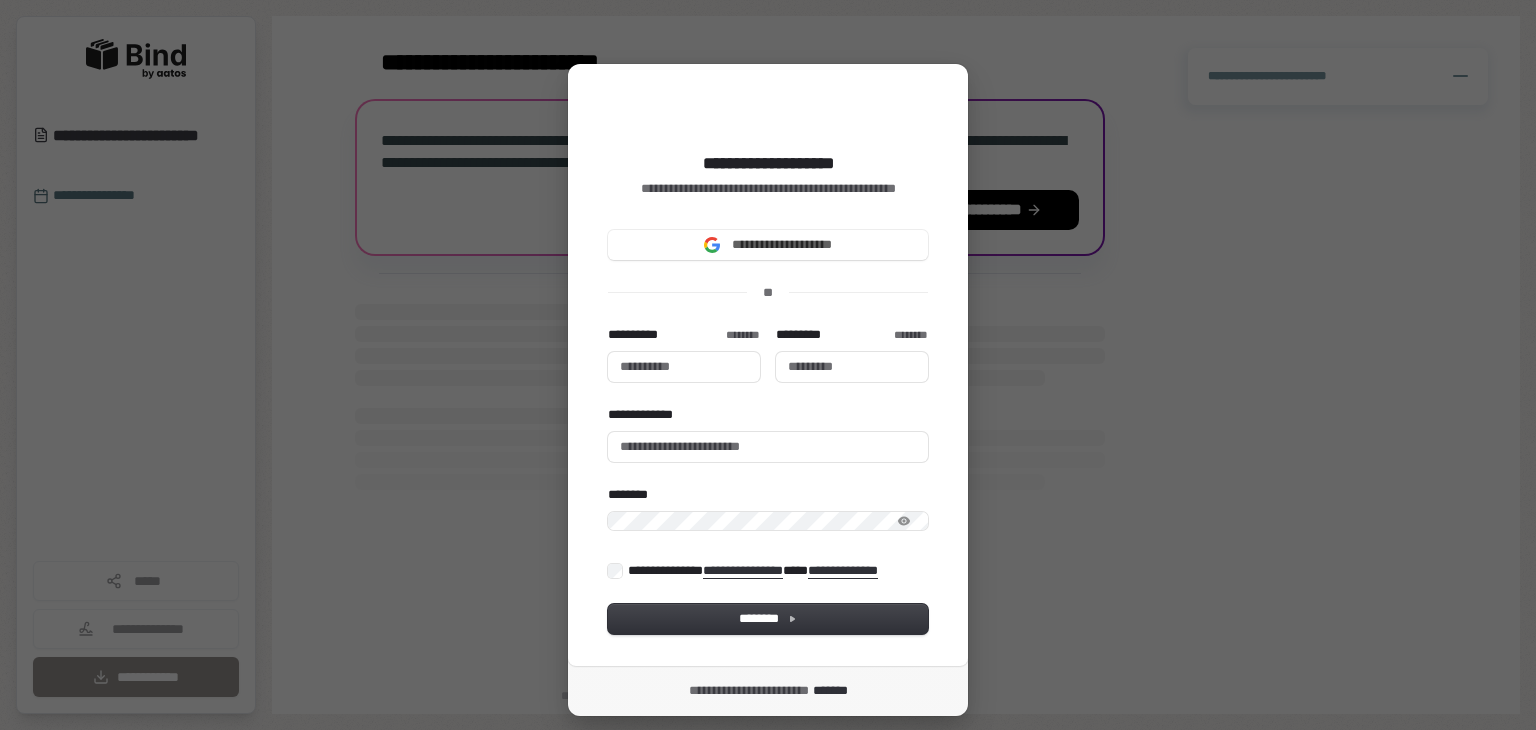 type 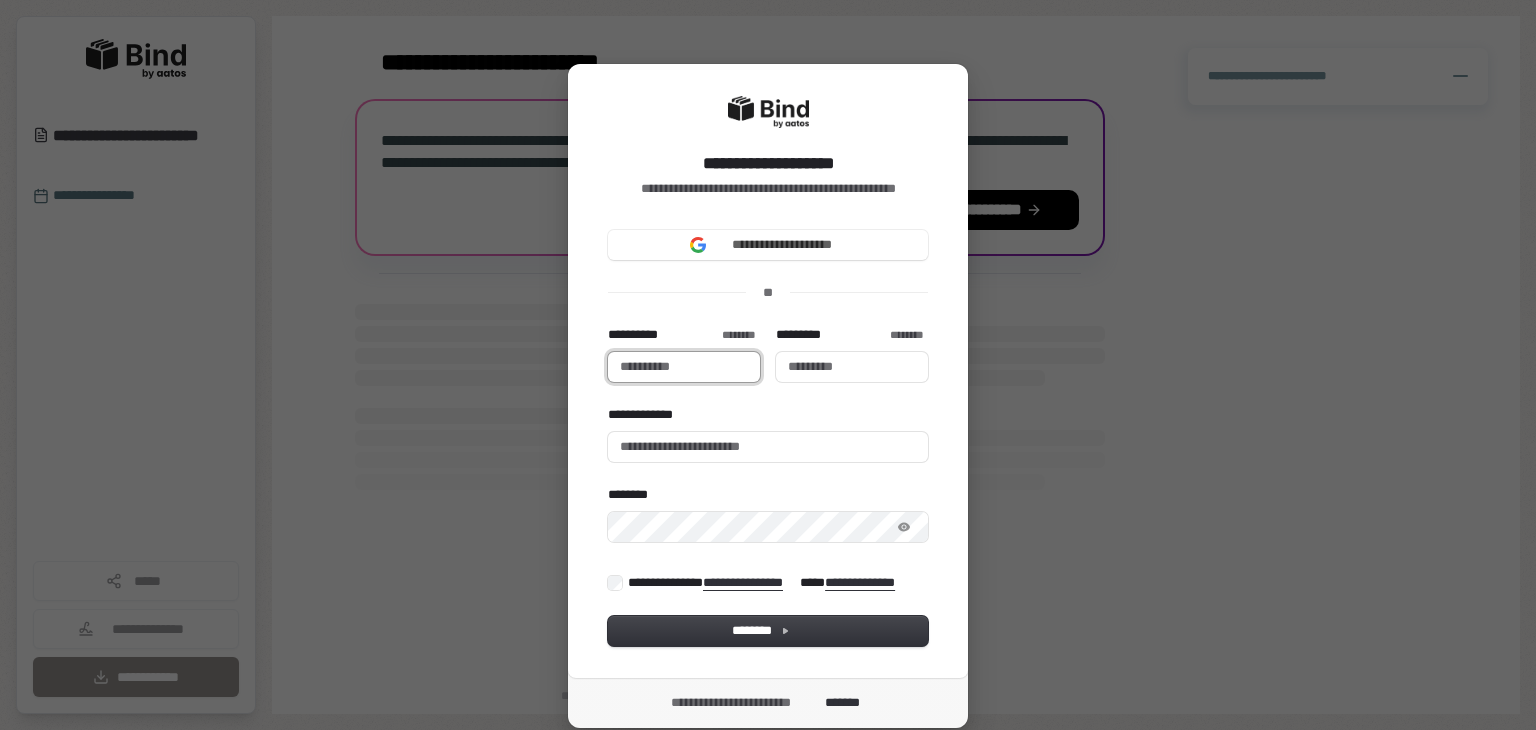type 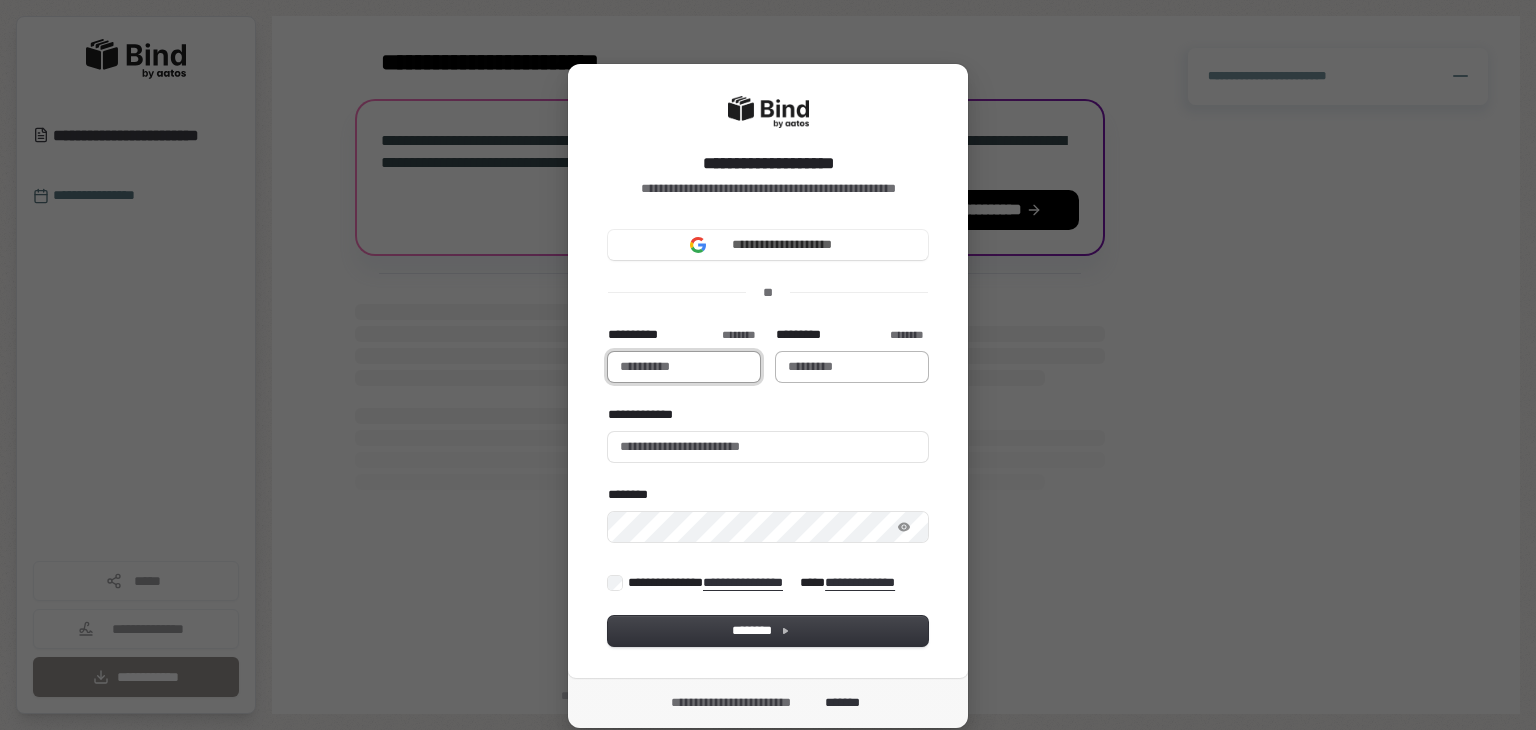 type on "*" 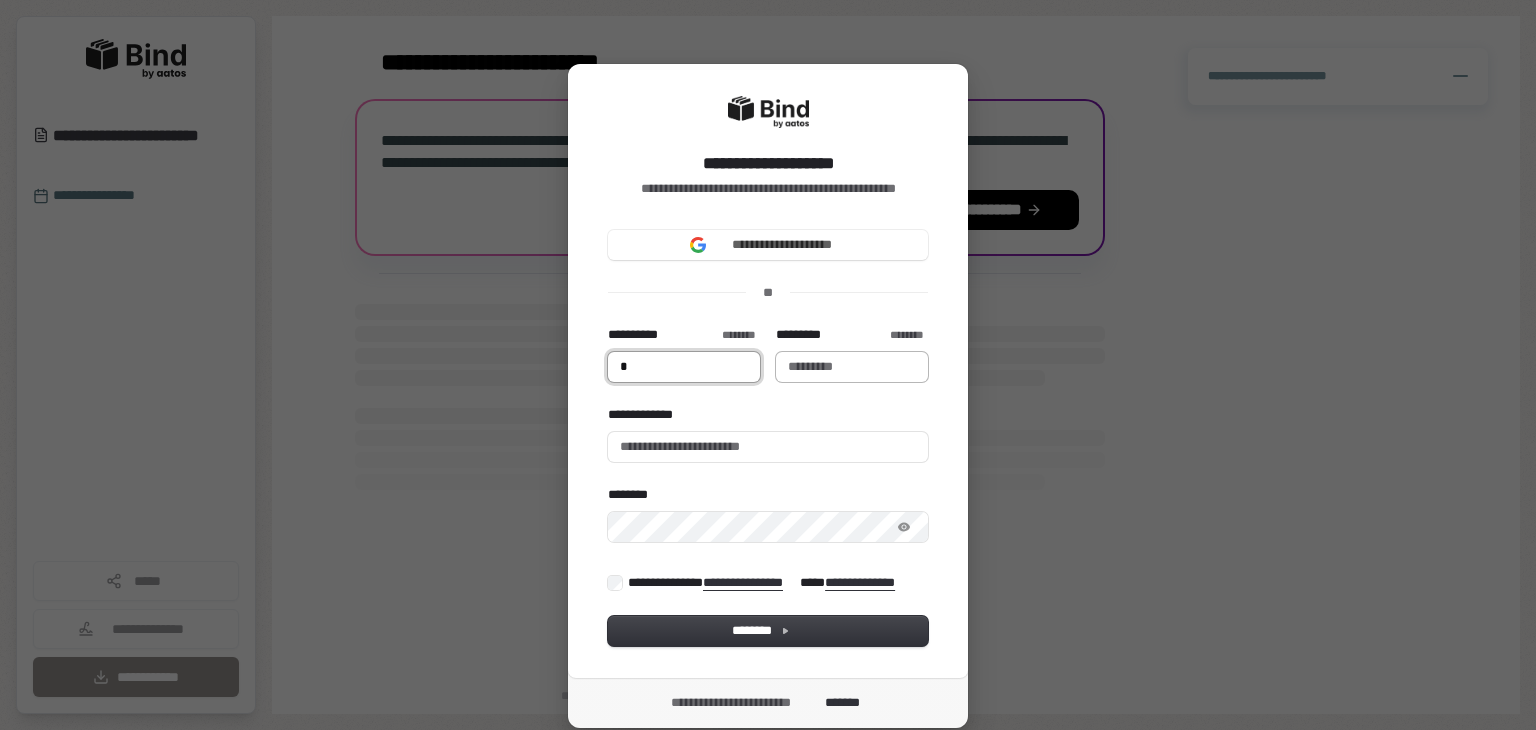 type on "**" 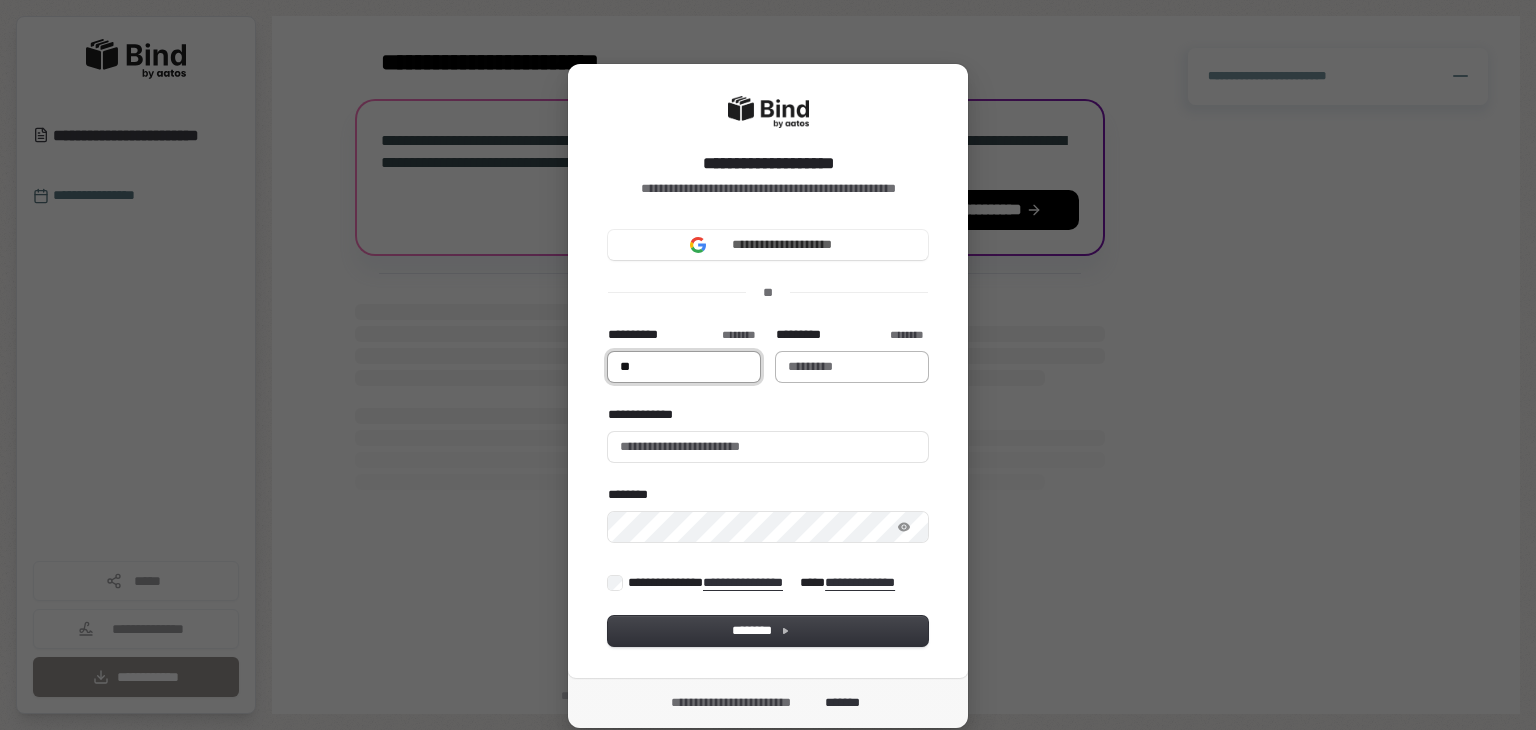 type on "***" 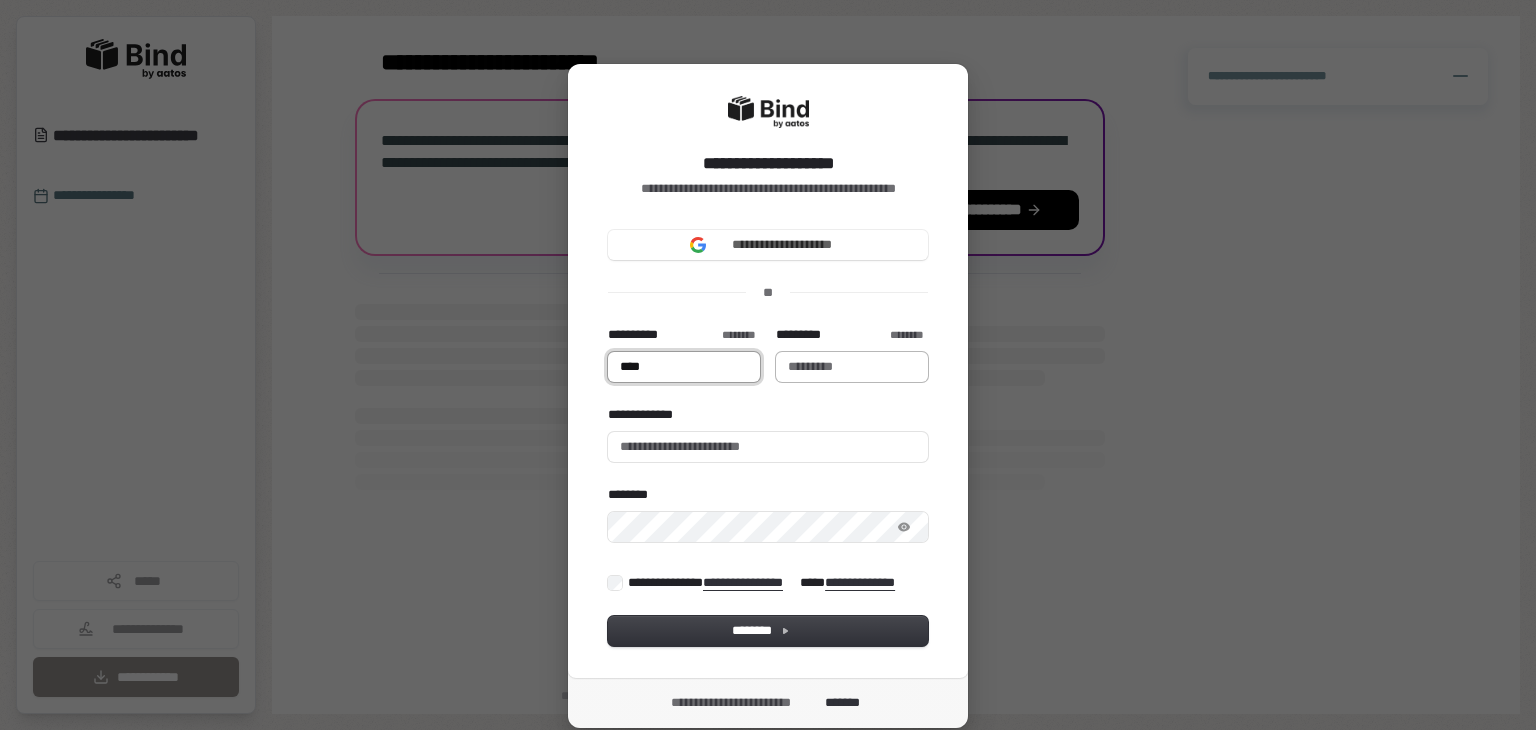 type on "*****" 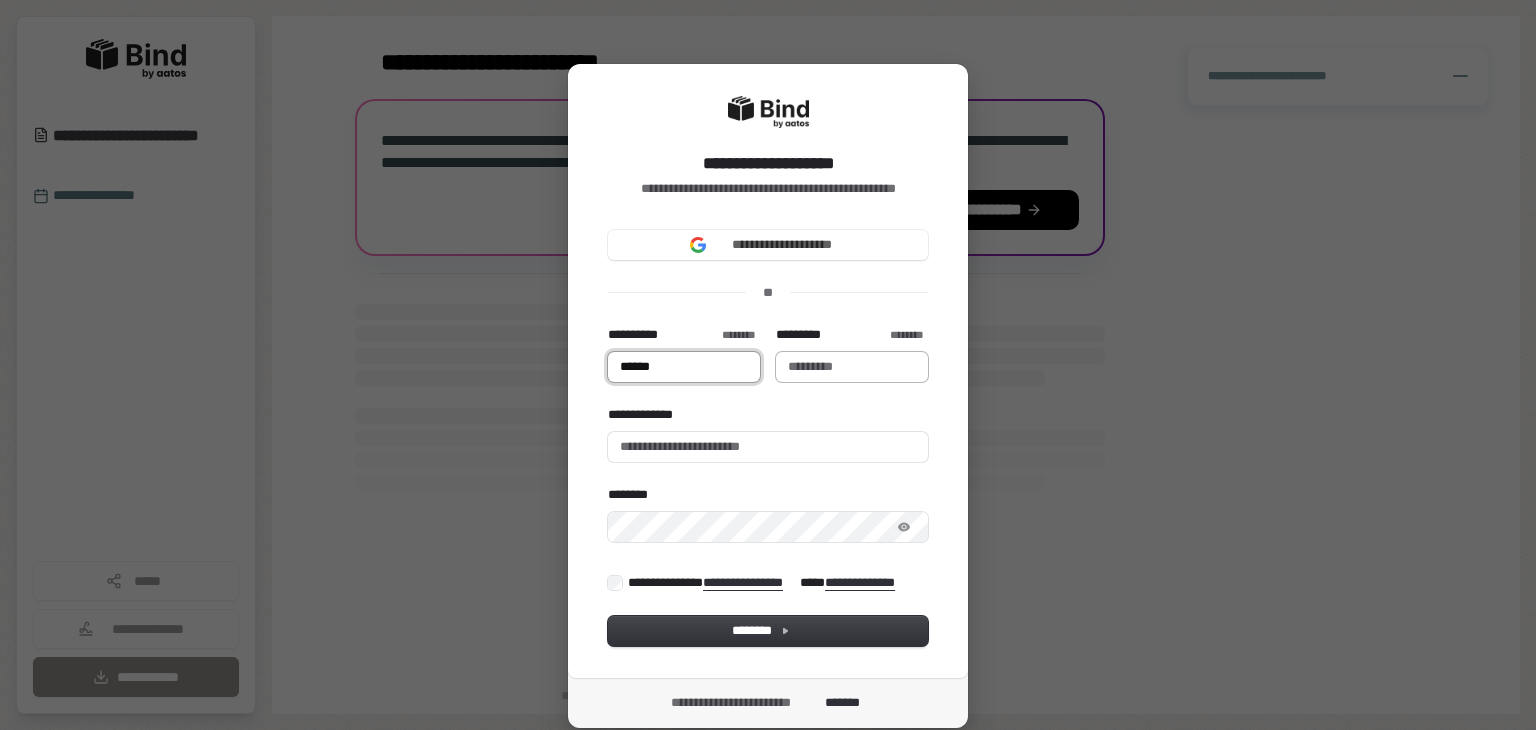 type on "******" 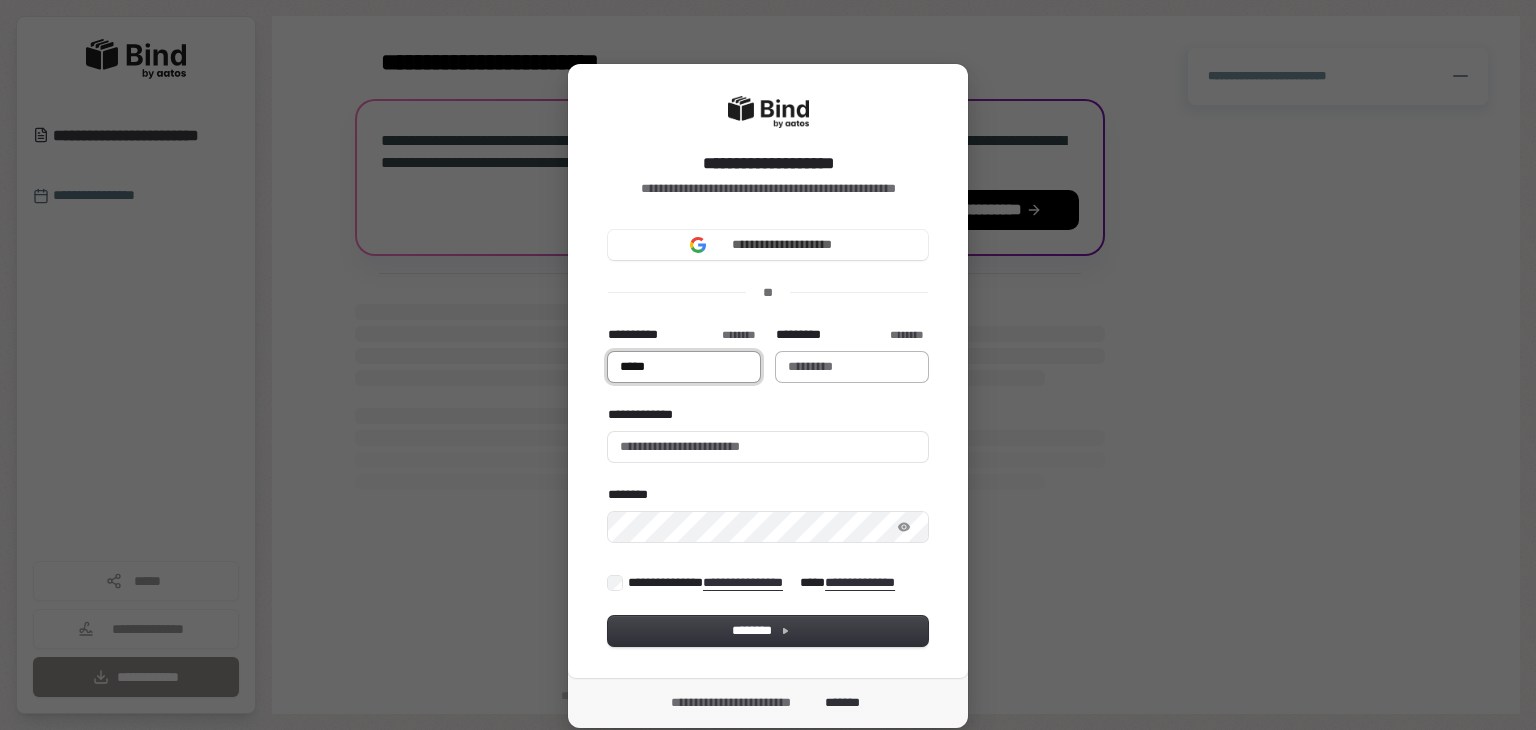 type on "****" 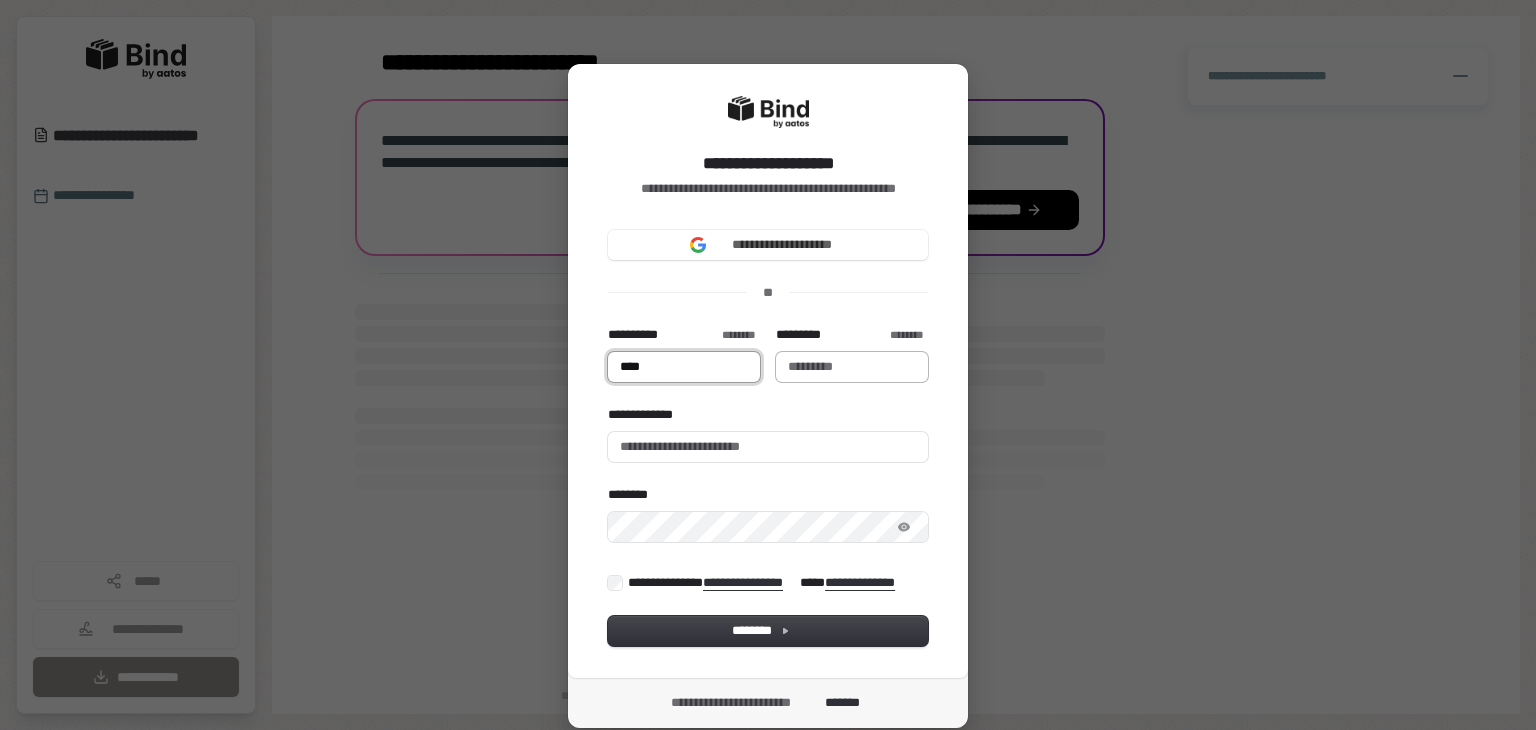 type on "***" 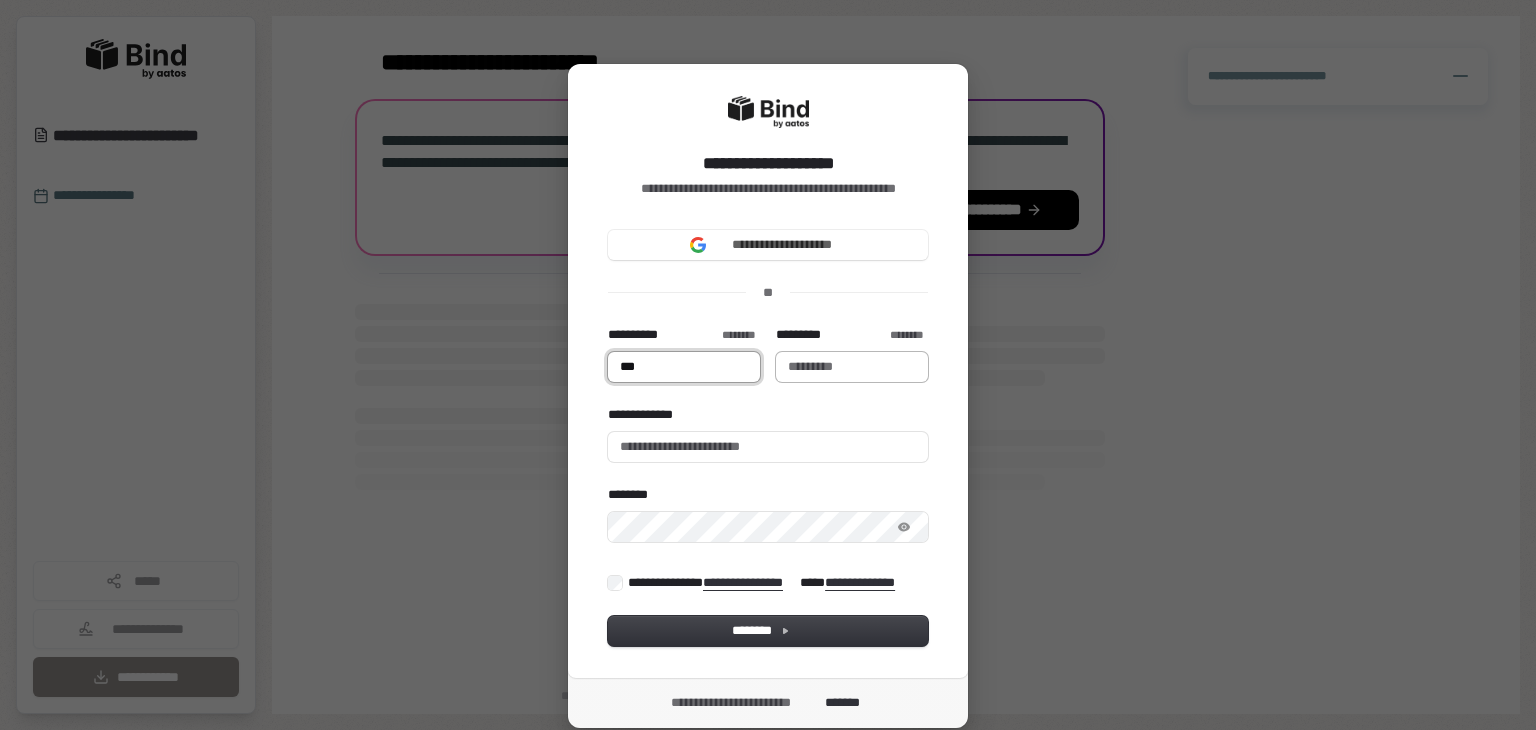type on "****" 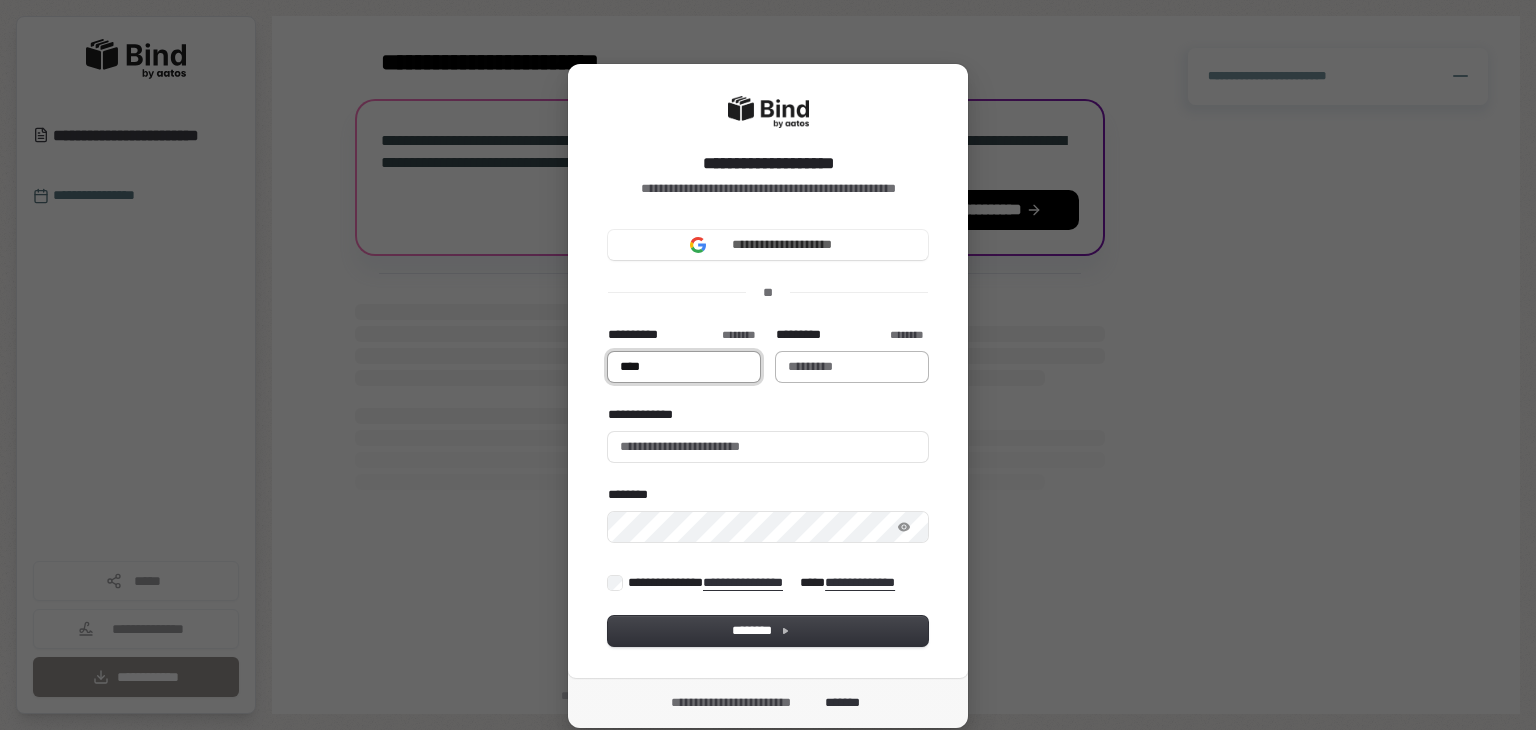 type on "*****" 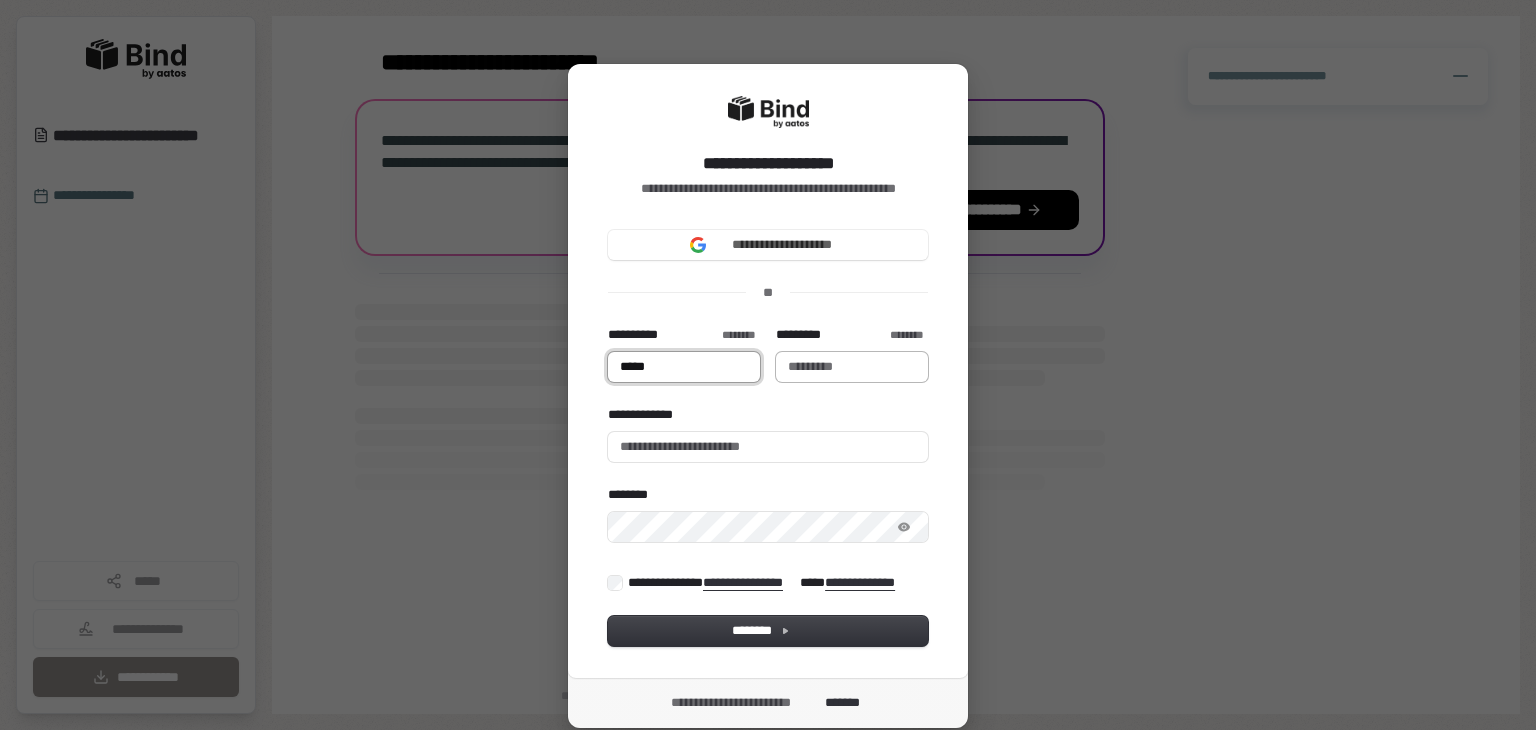 type on "*****" 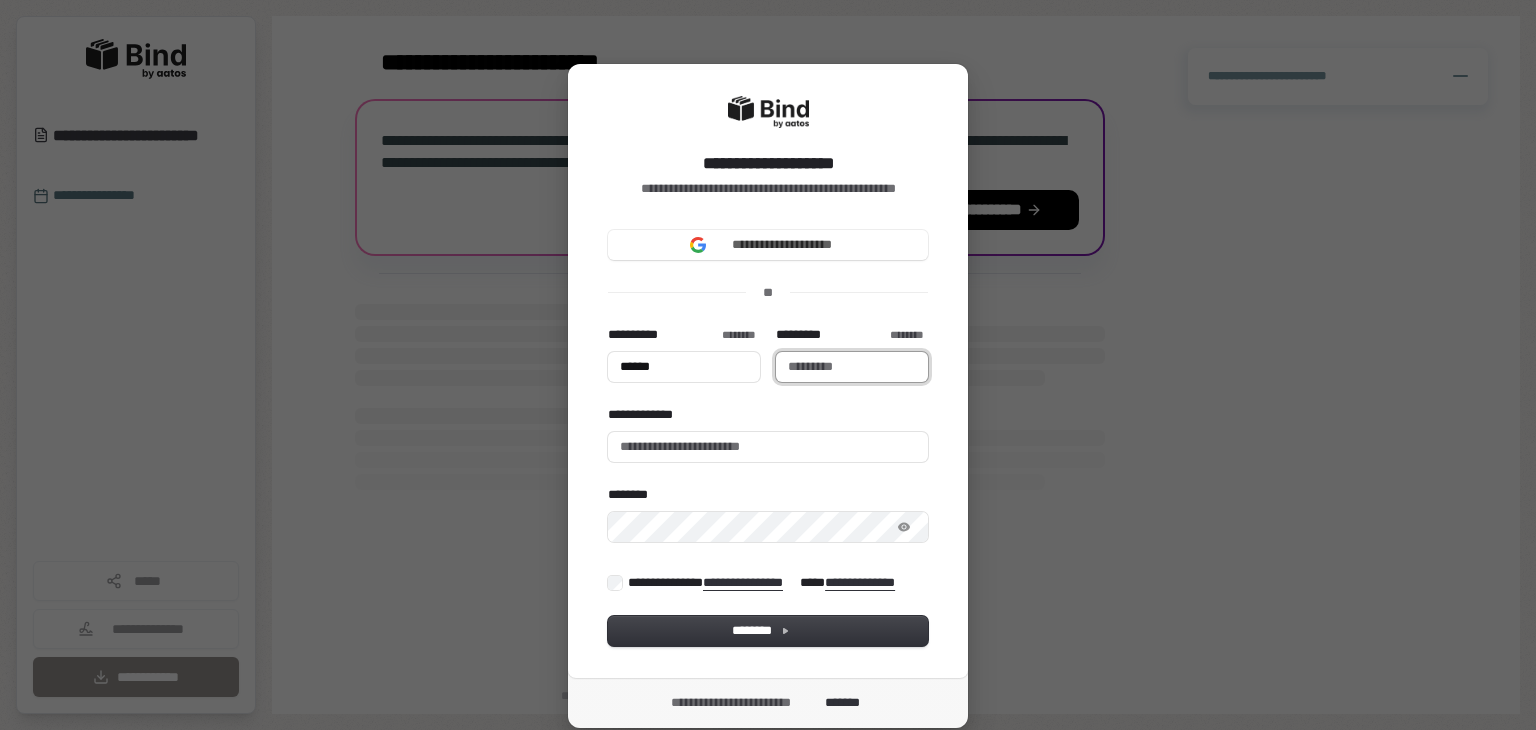 type on "*****" 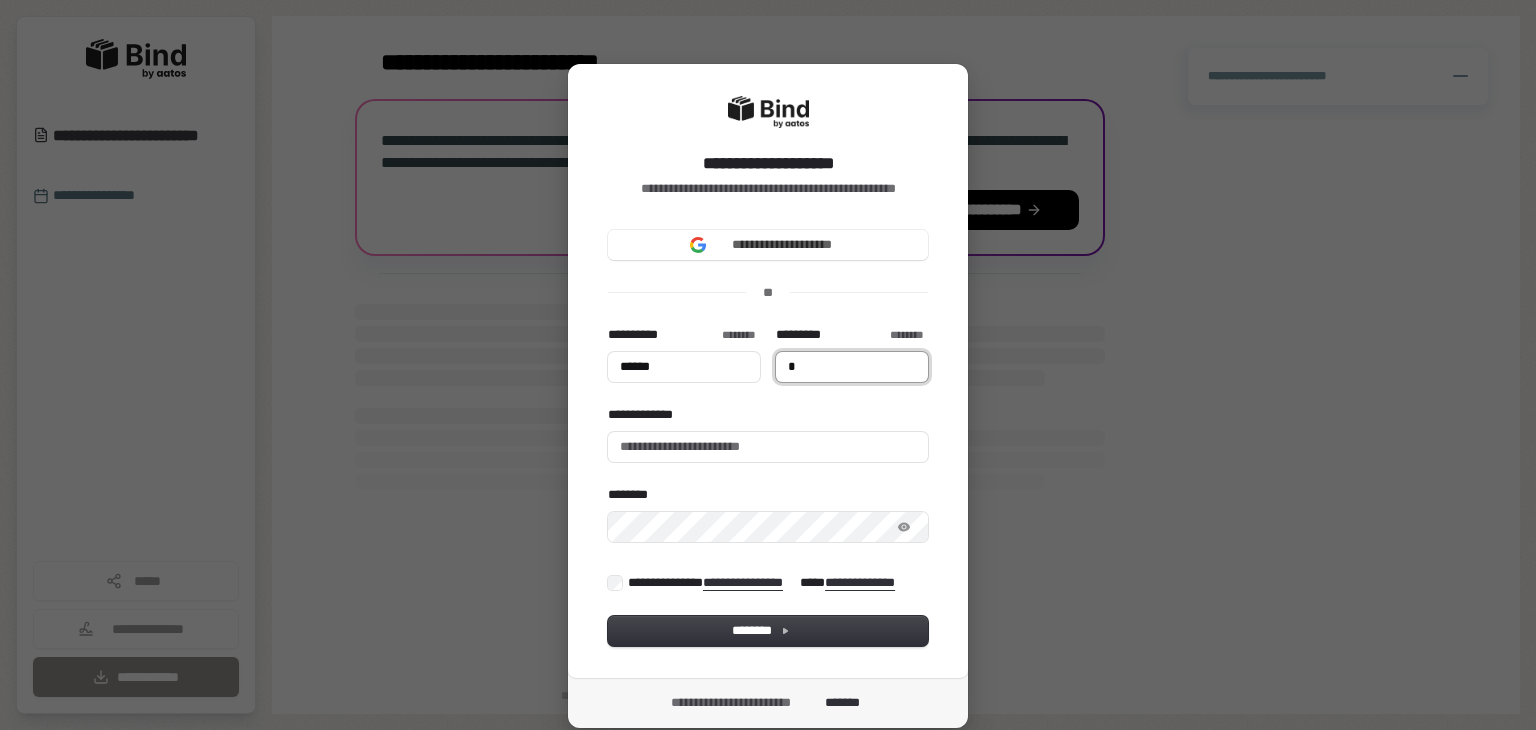 type on "*****" 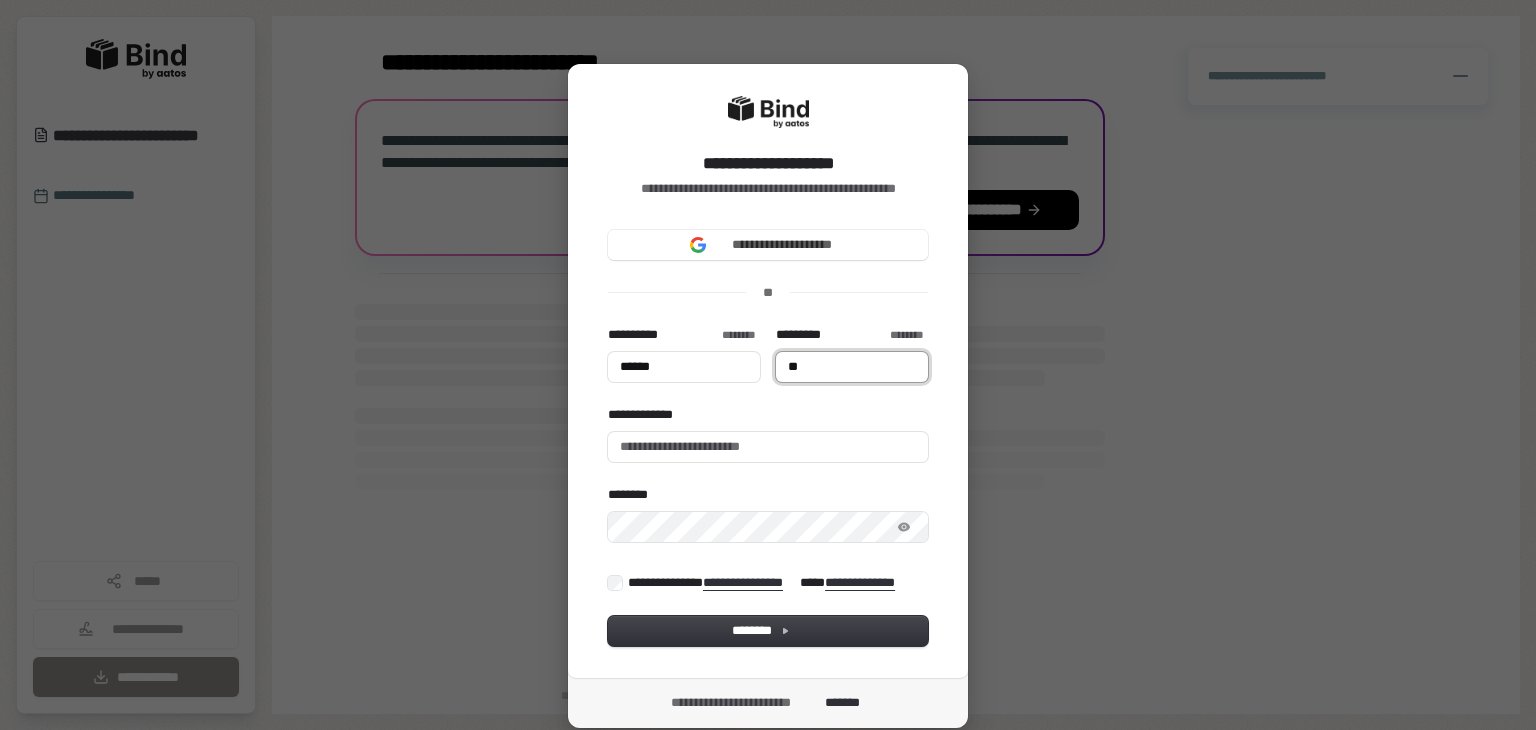 type on "*****" 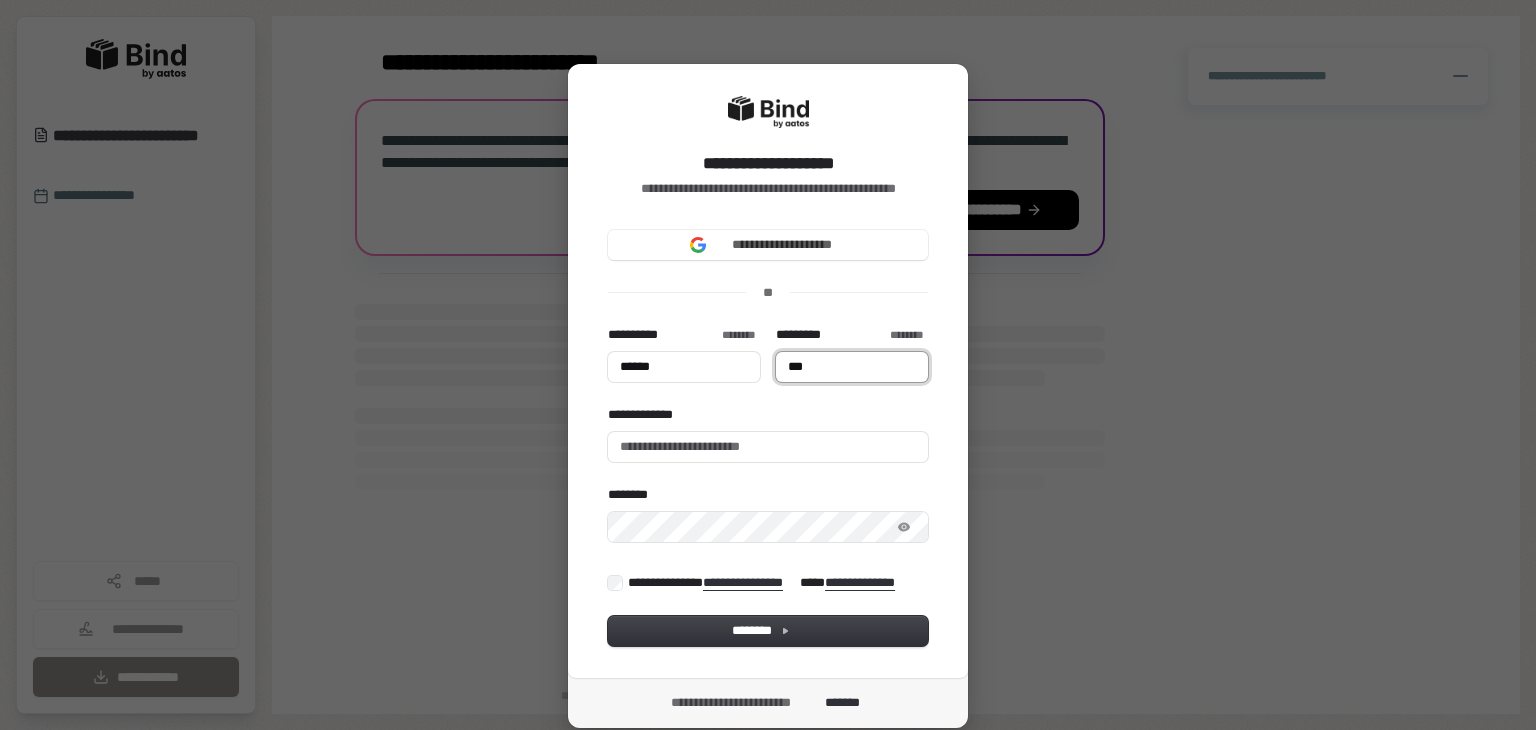 type on "****" 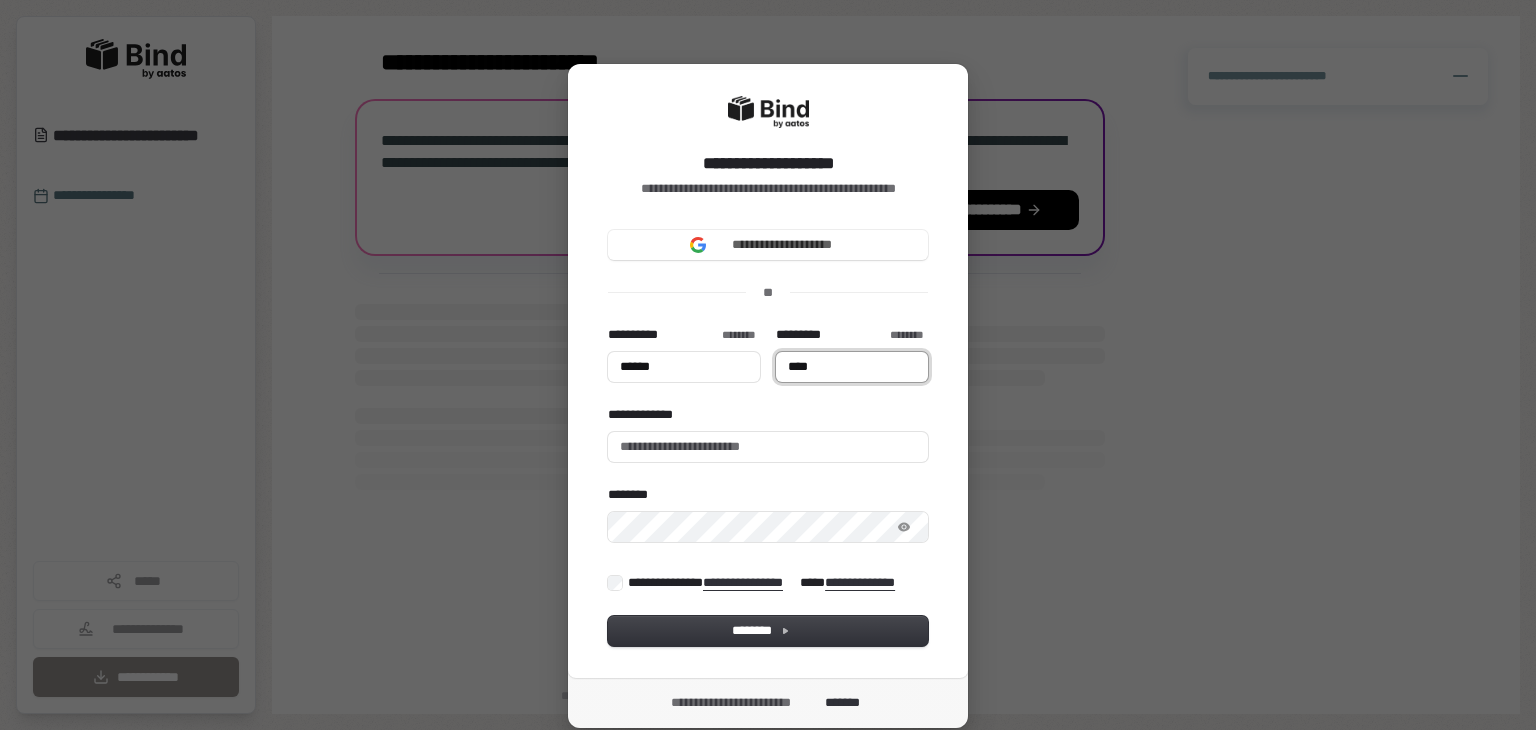 type on "*****" 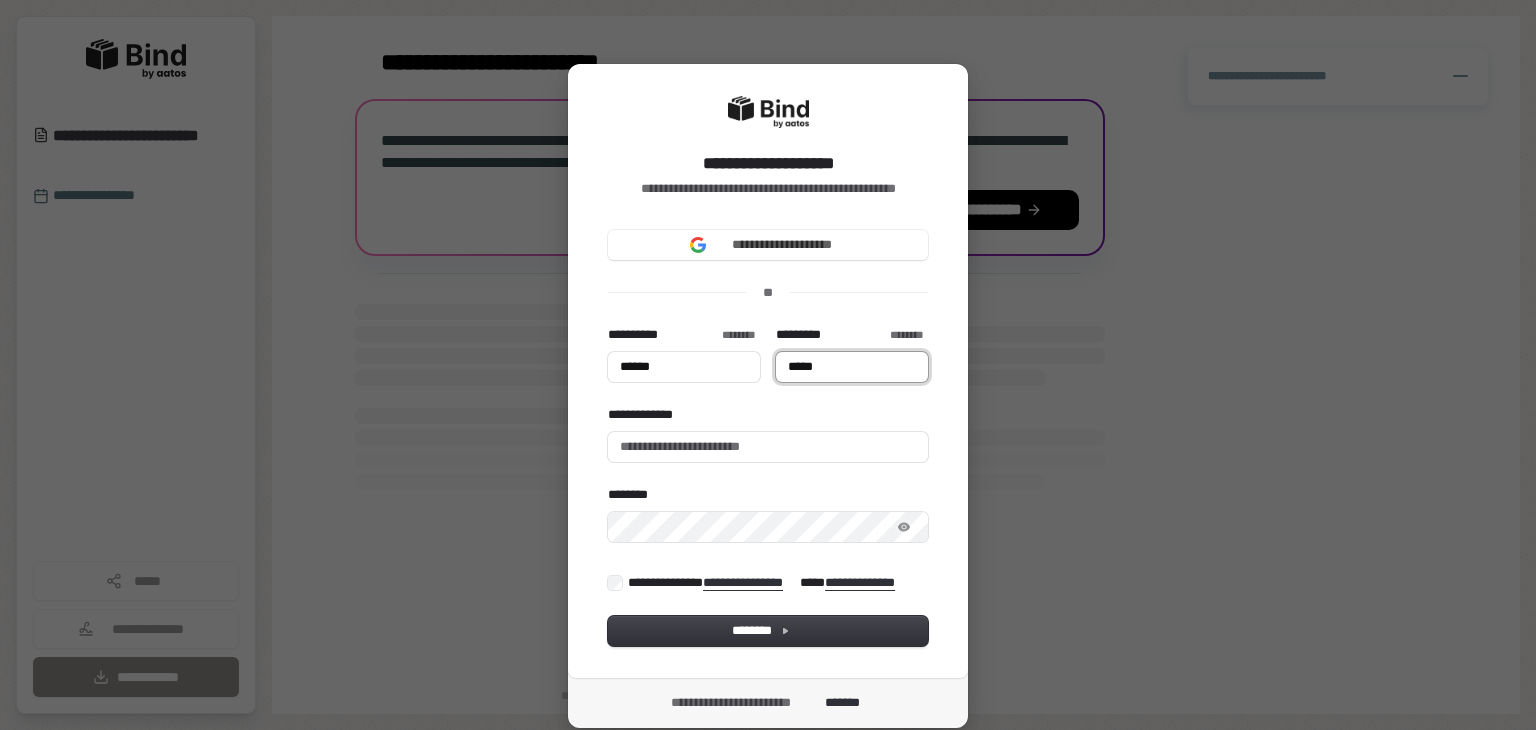 type on "*****" 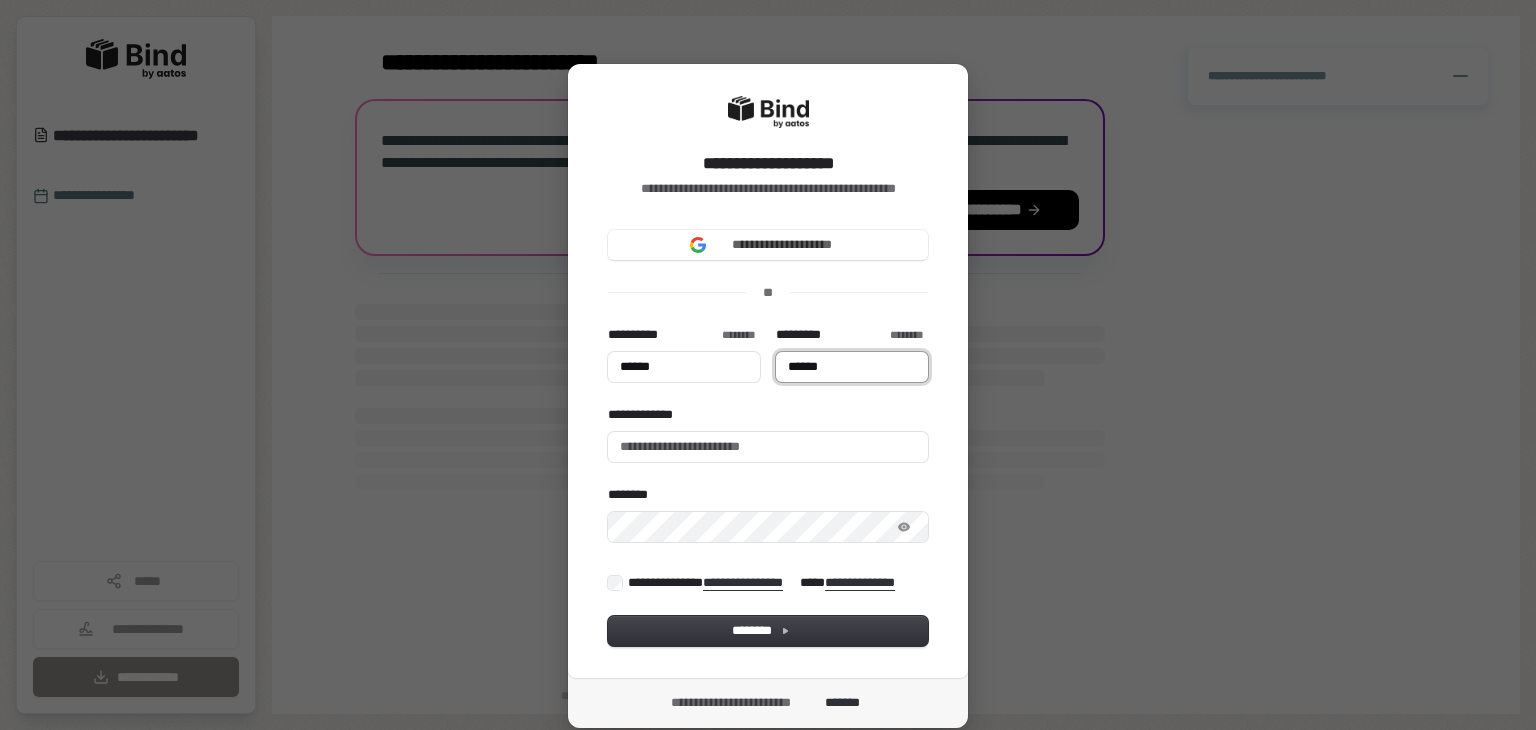 type on "*****" 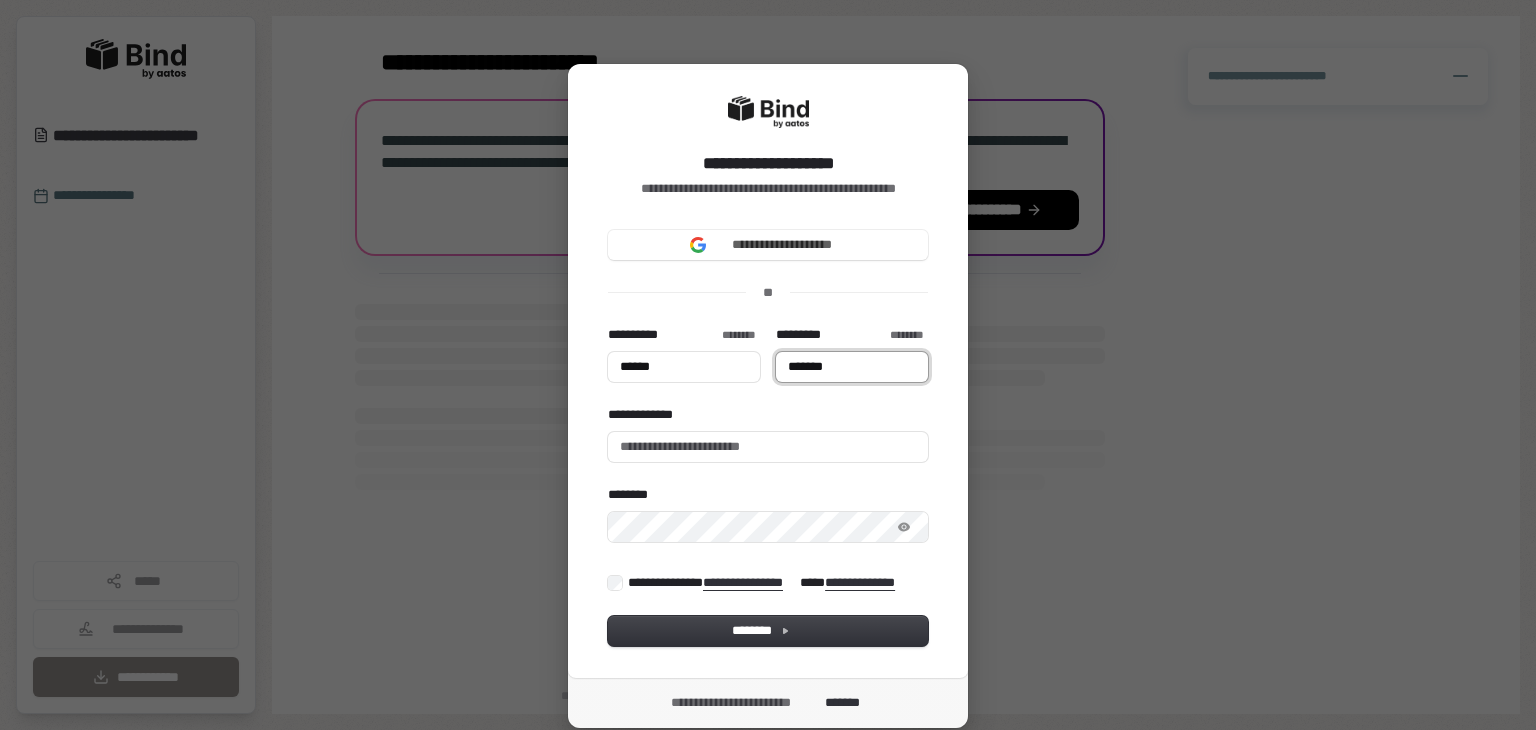 type on "*****" 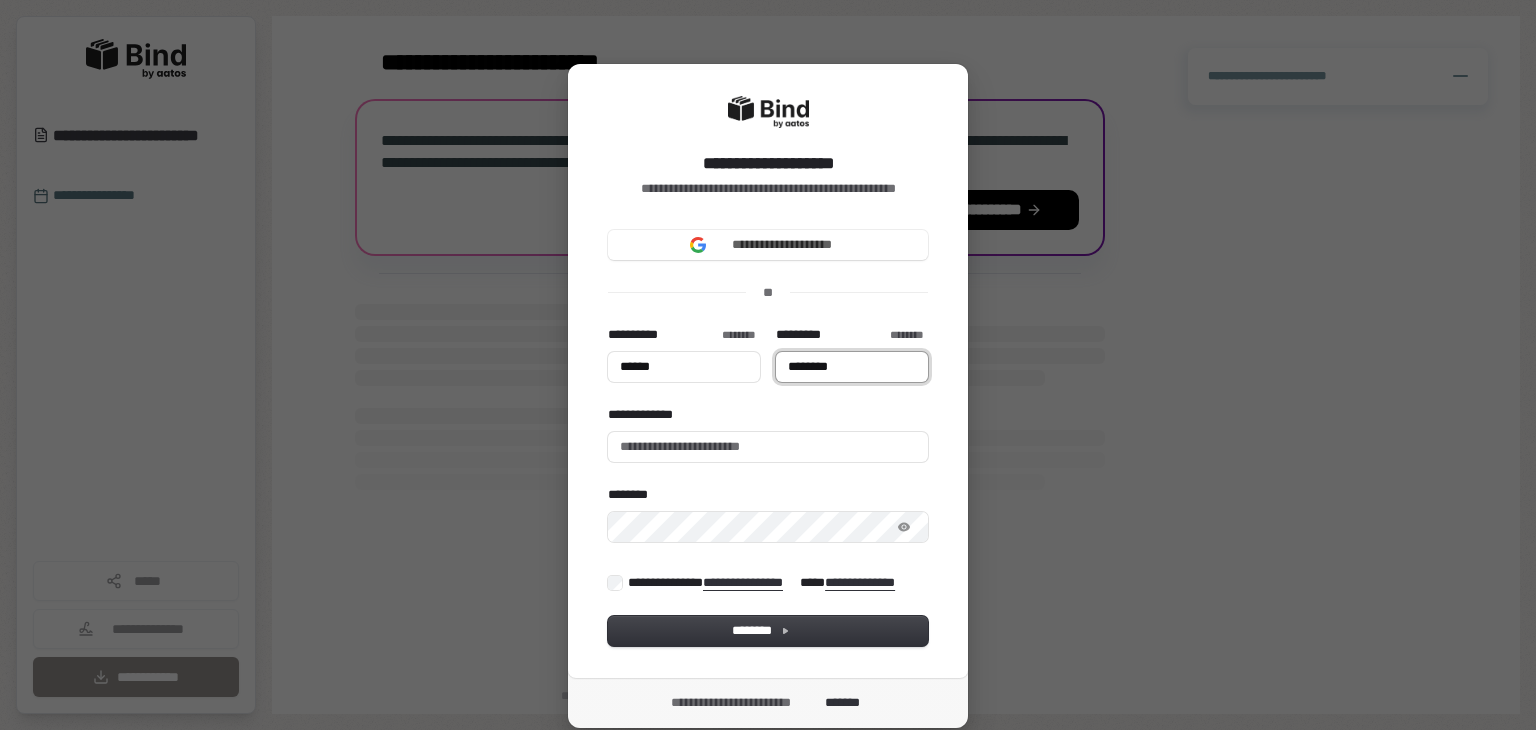 type on "********" 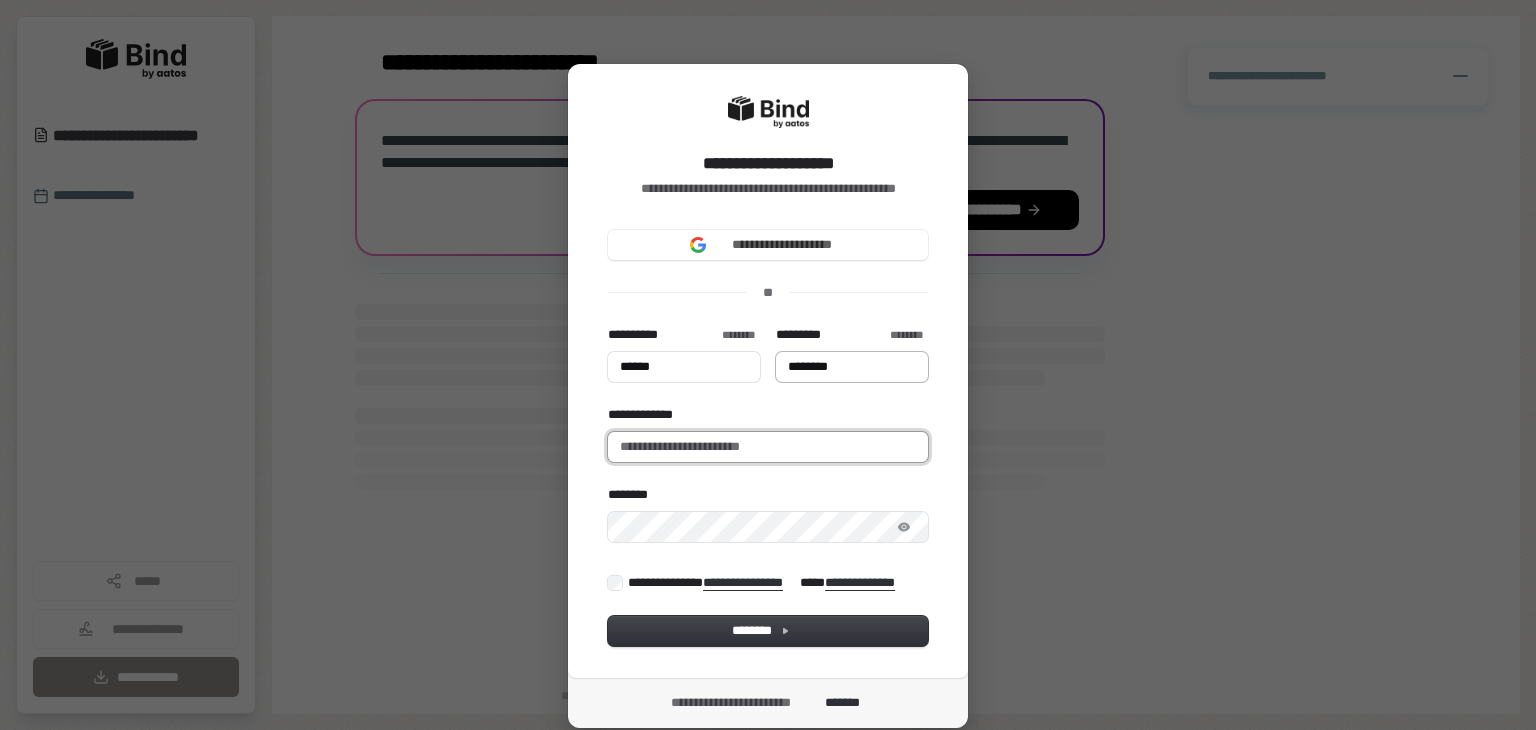 type on "*****" 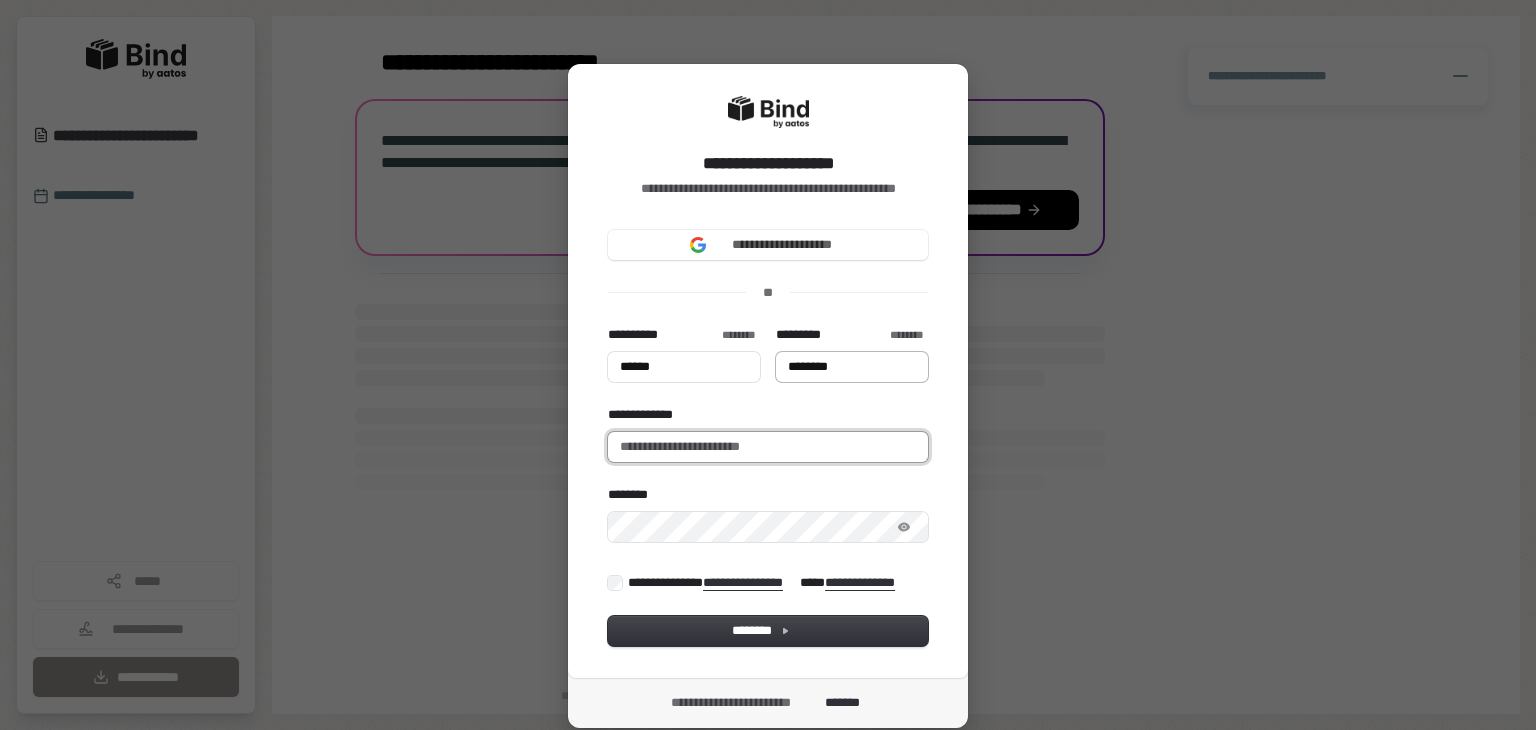 type on "*****" 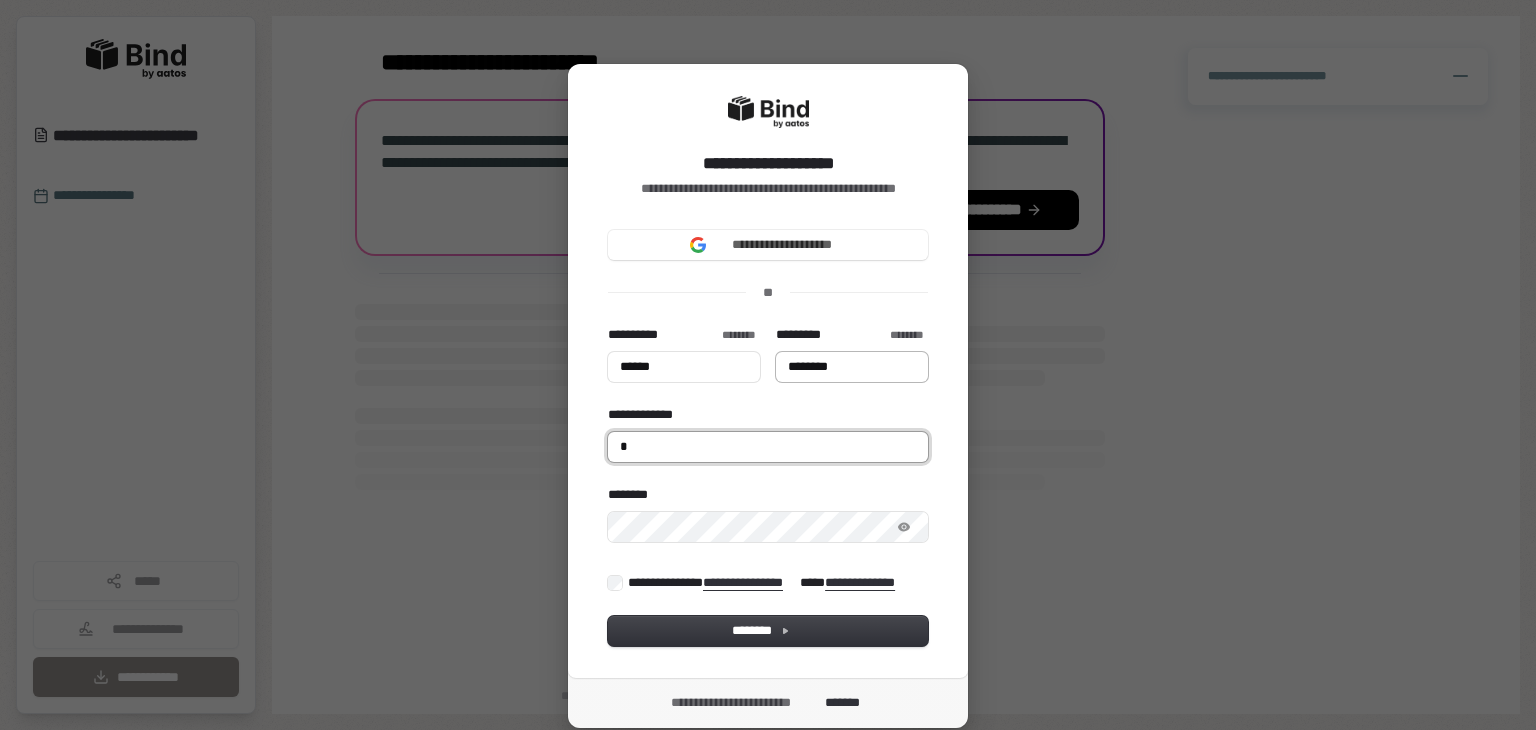 type on "*****" 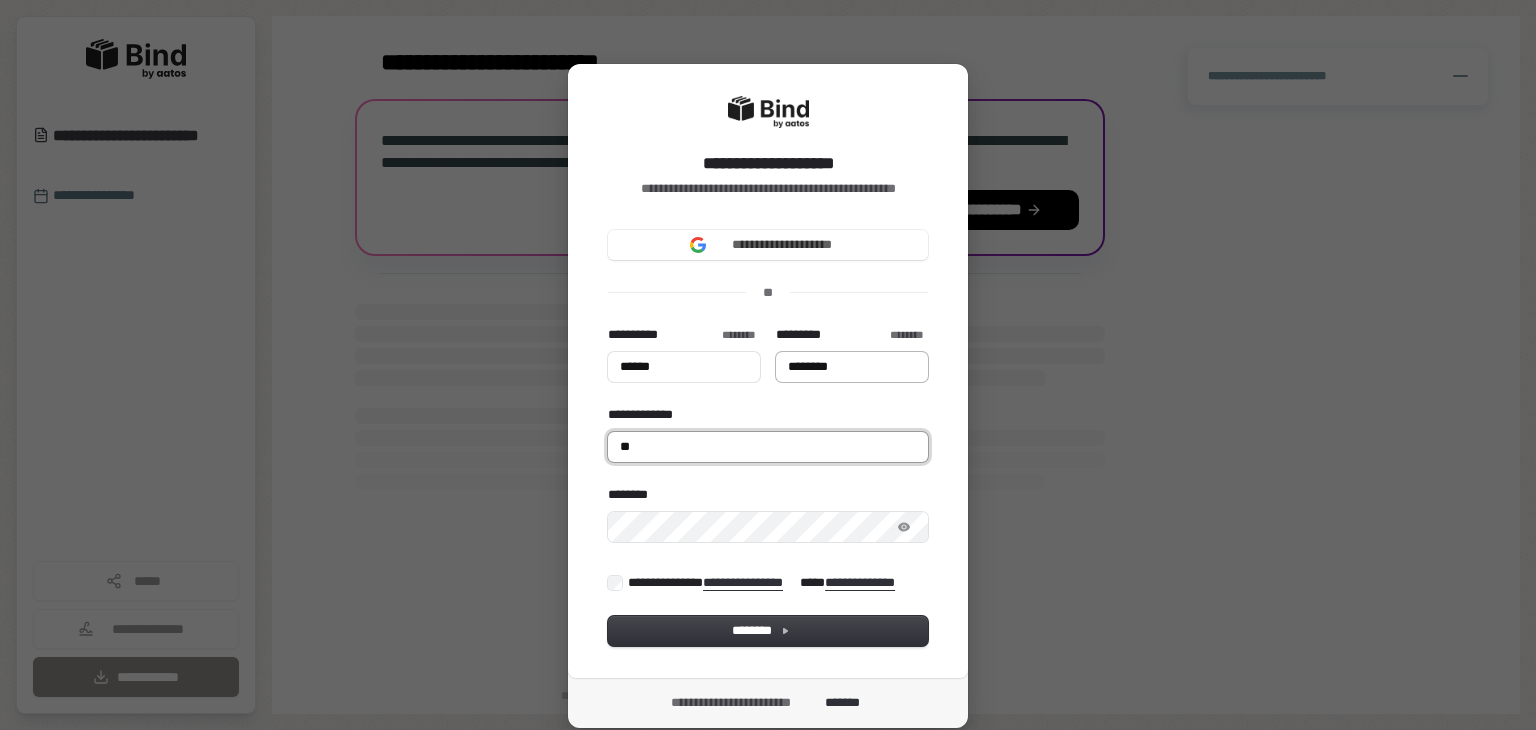 type on "*****" 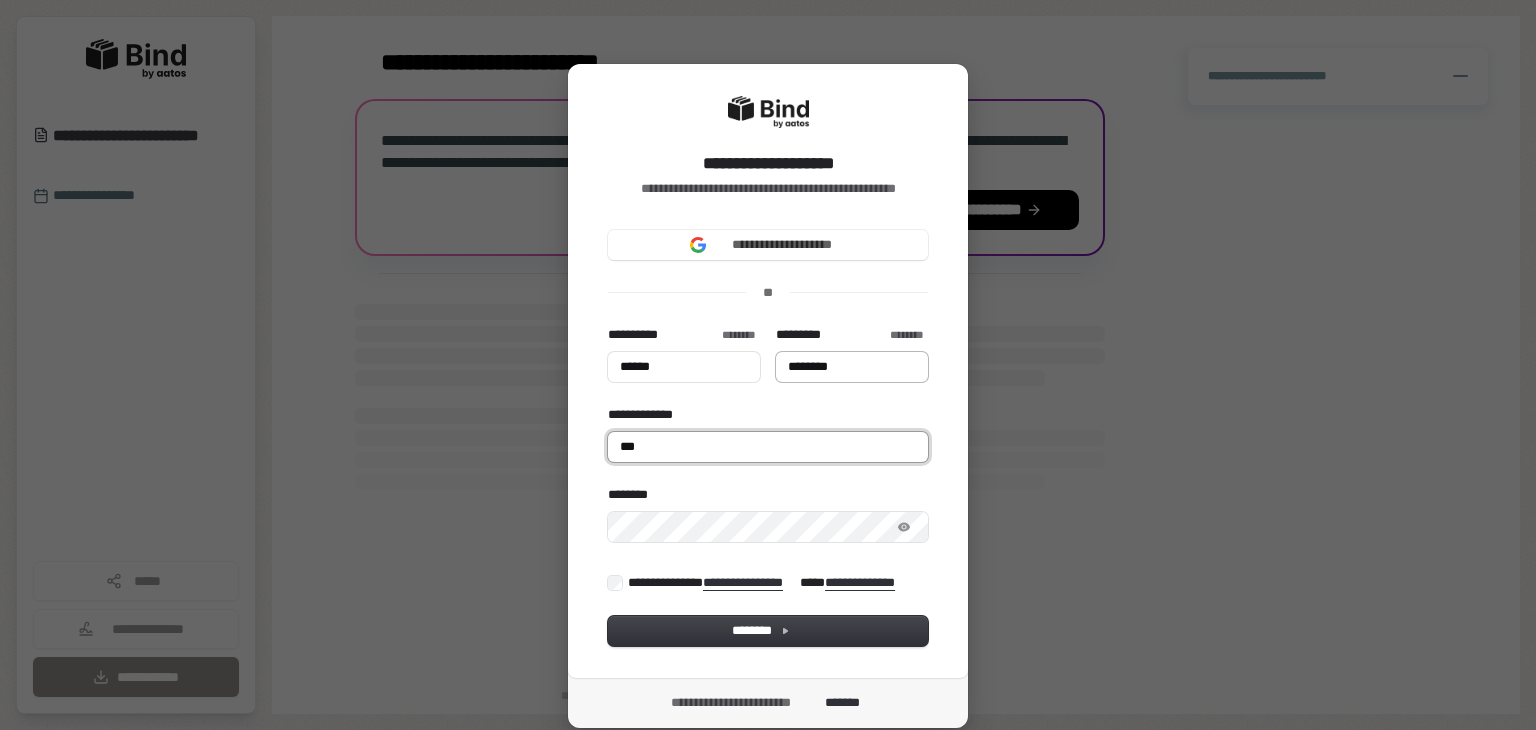 type on "*****" 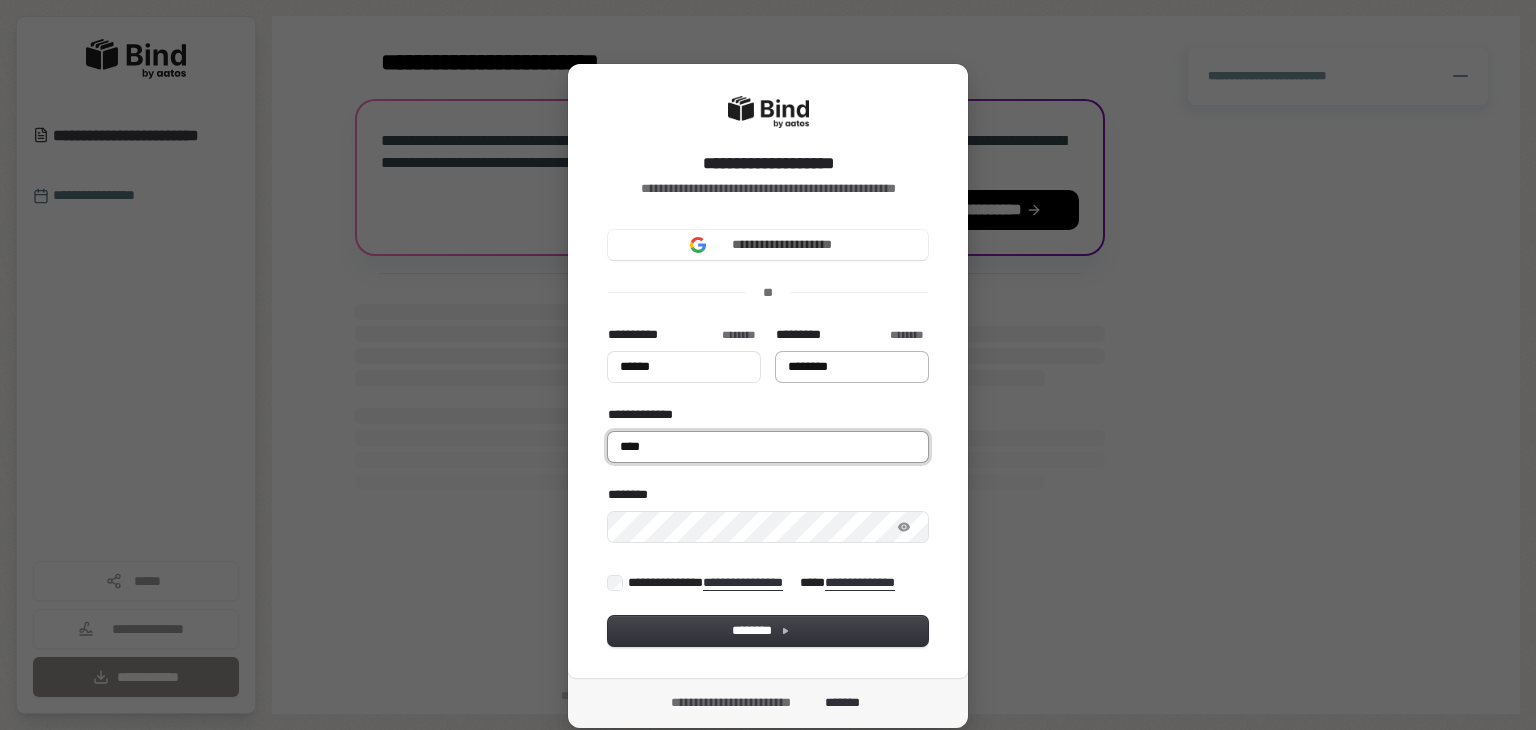type on "*****" 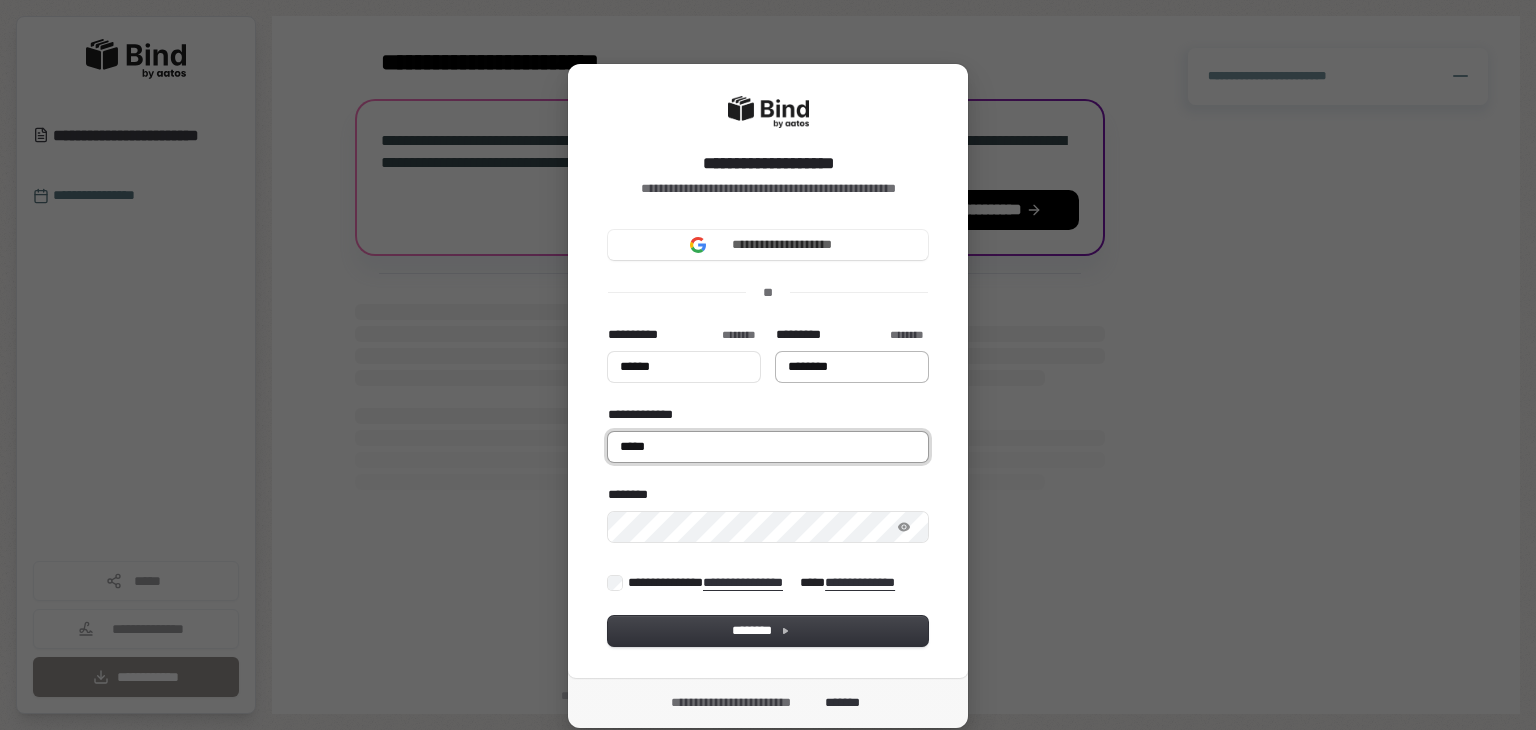 type on "*****" 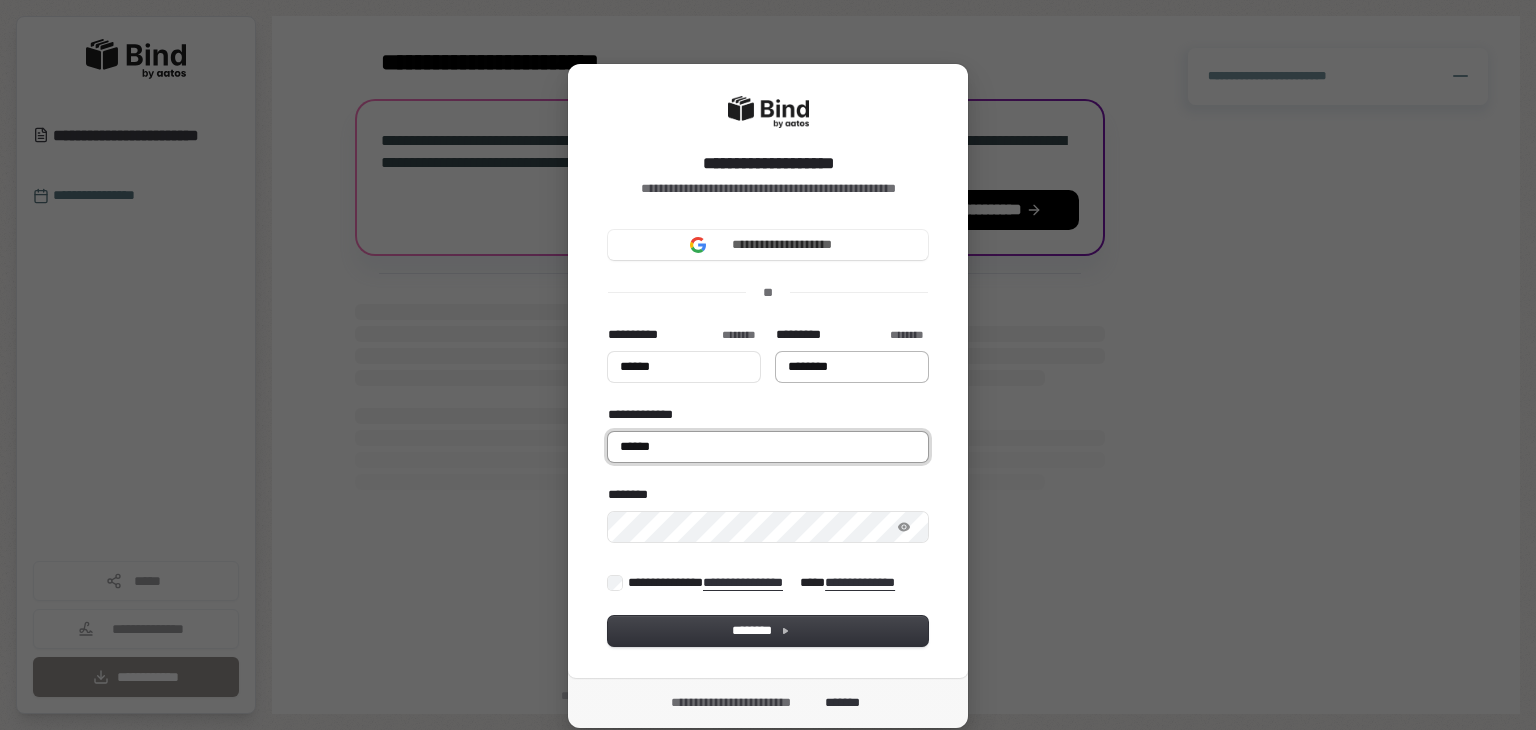 type on "*****" 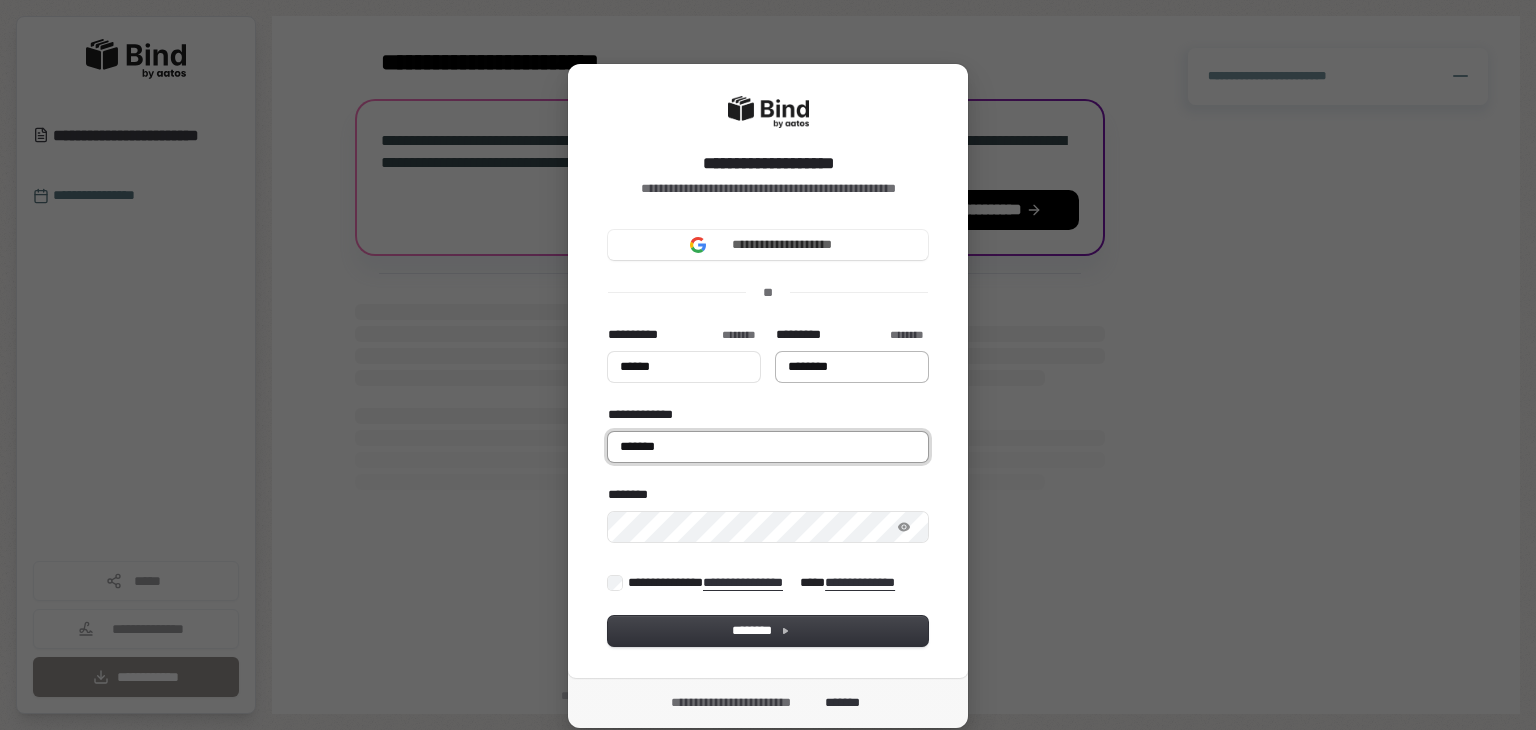 type on "*****" 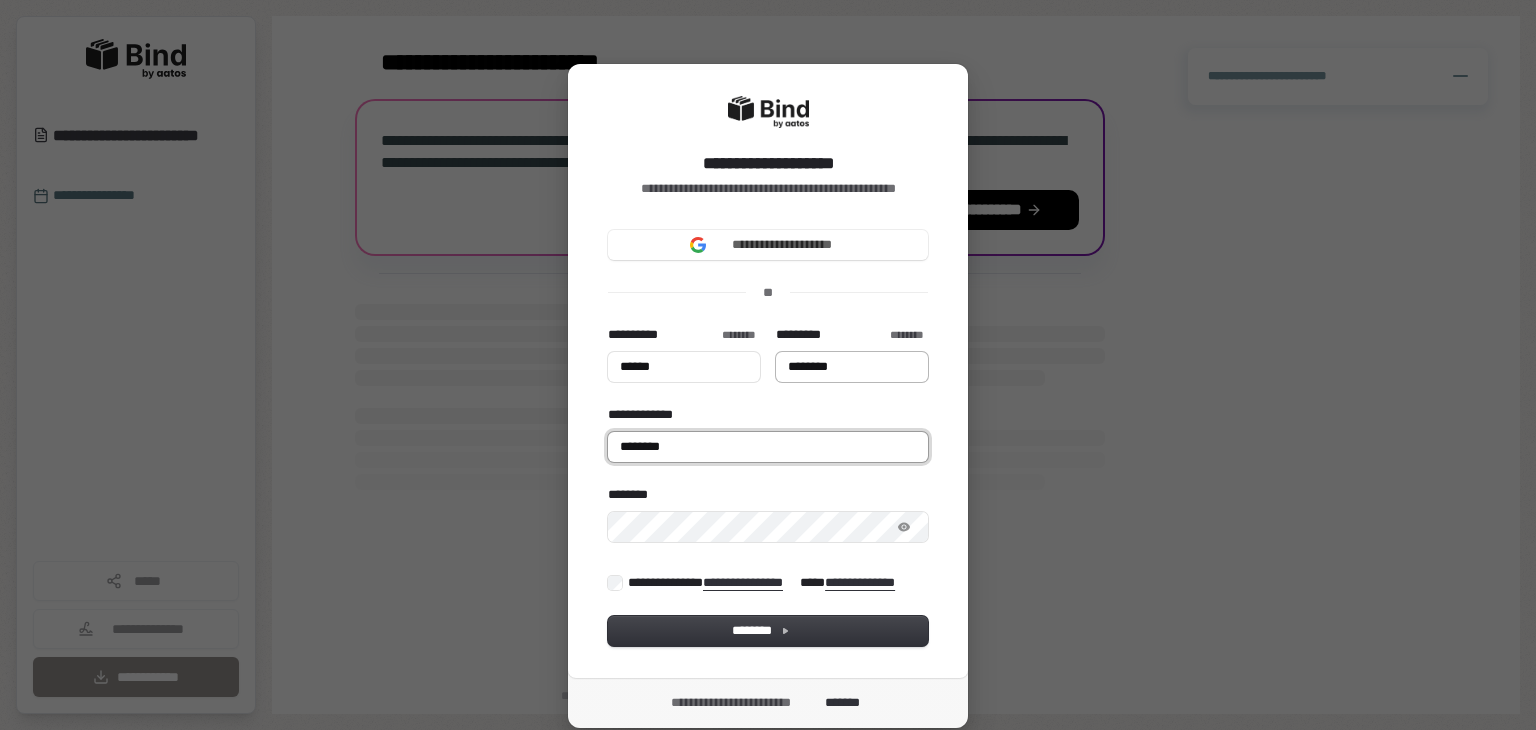 type on "*********" 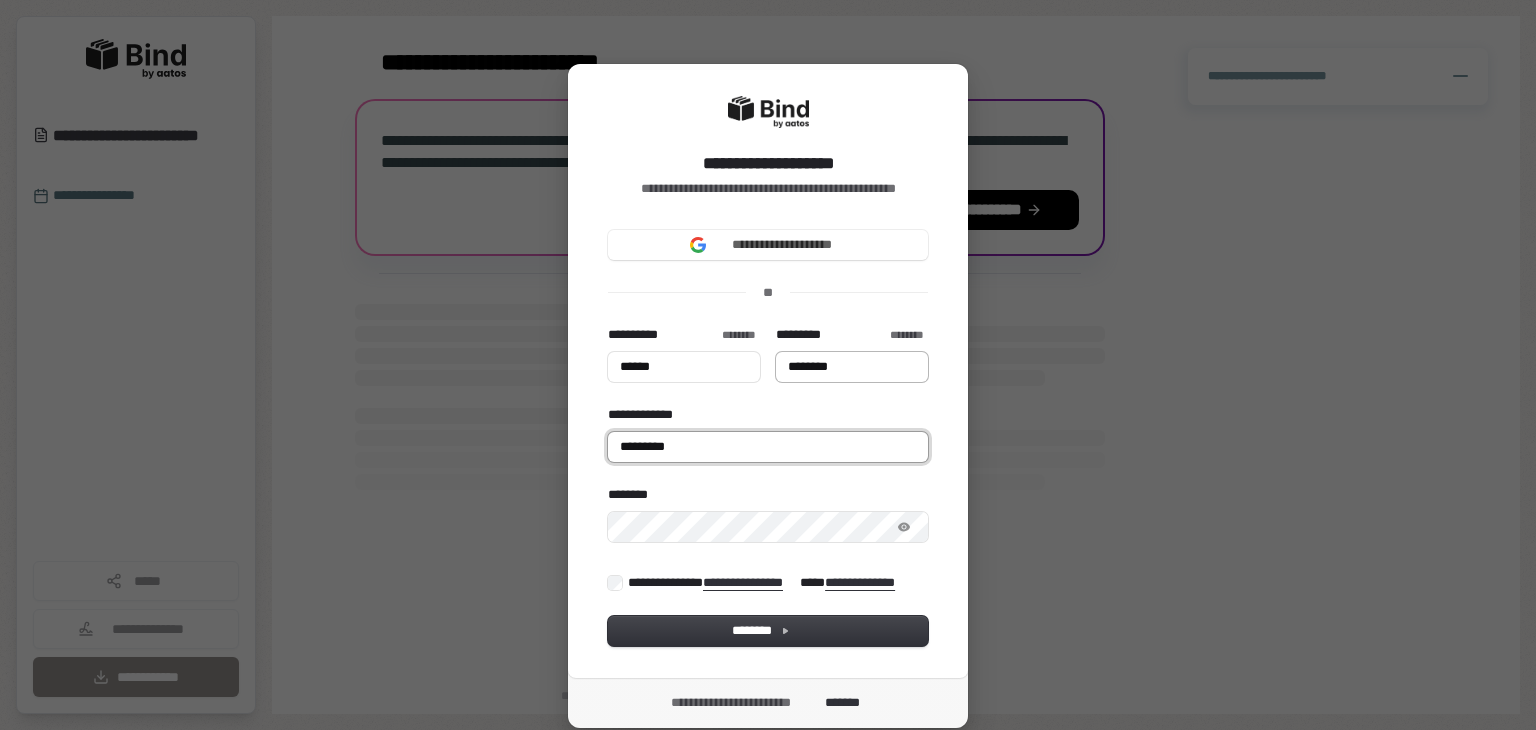 type on "*****" 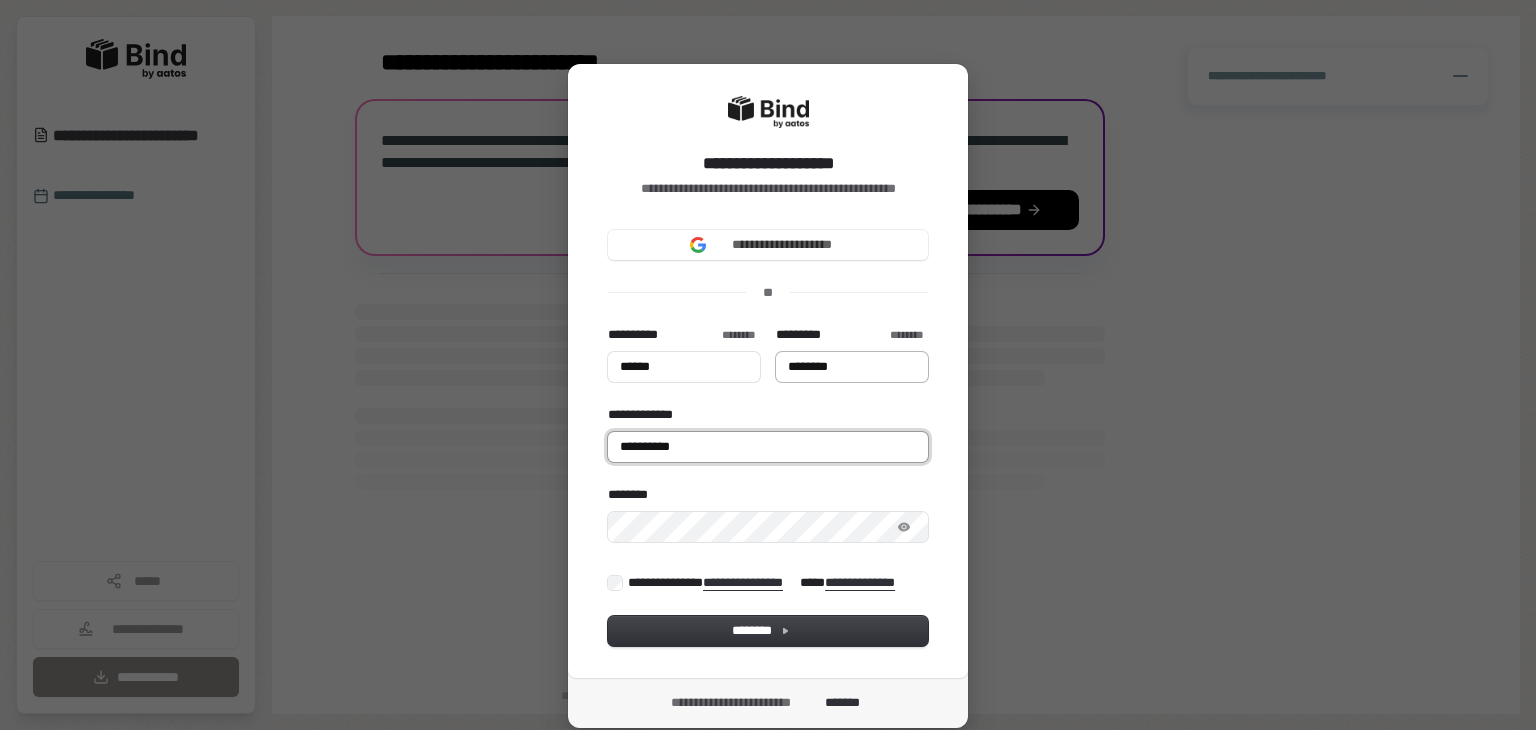 type on "*****" 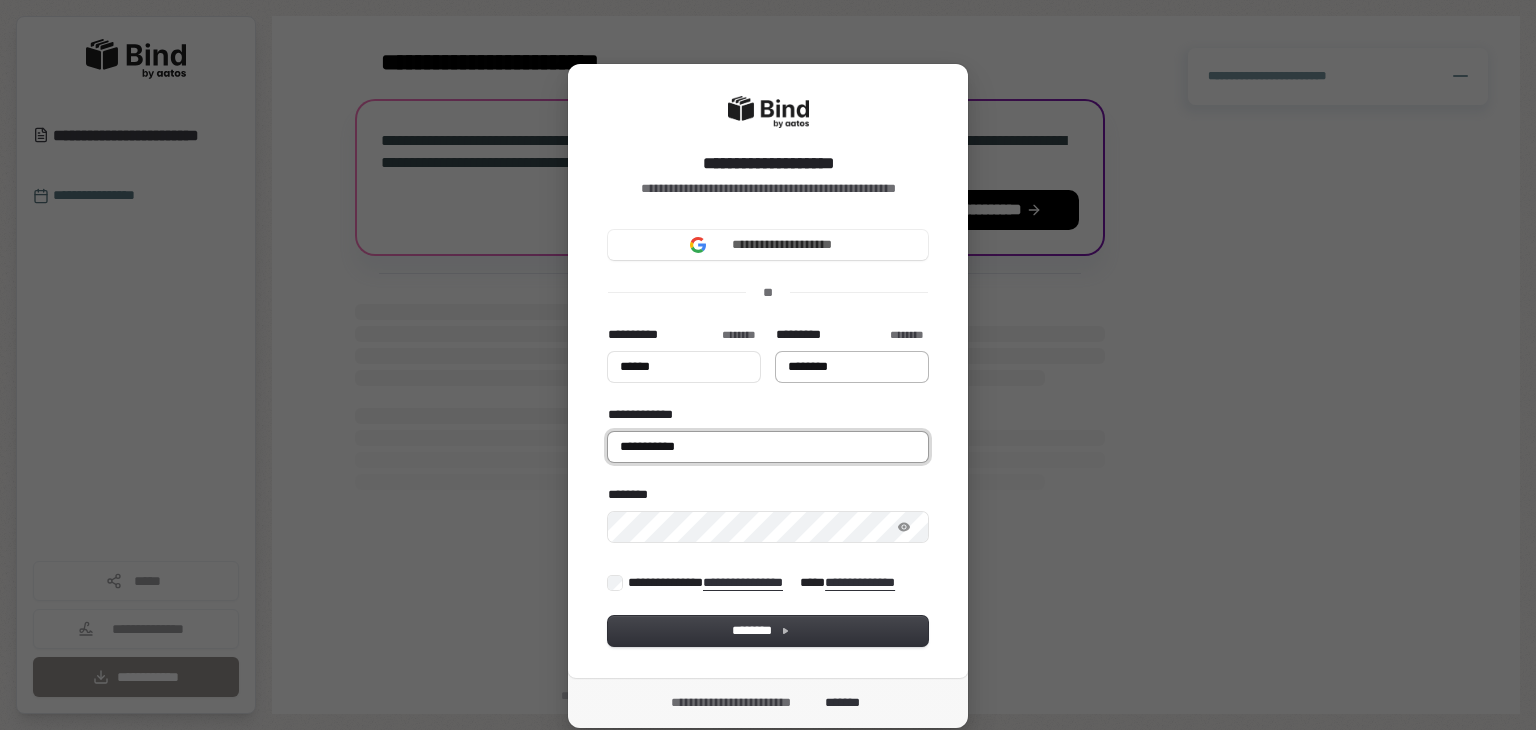 type on "*****" 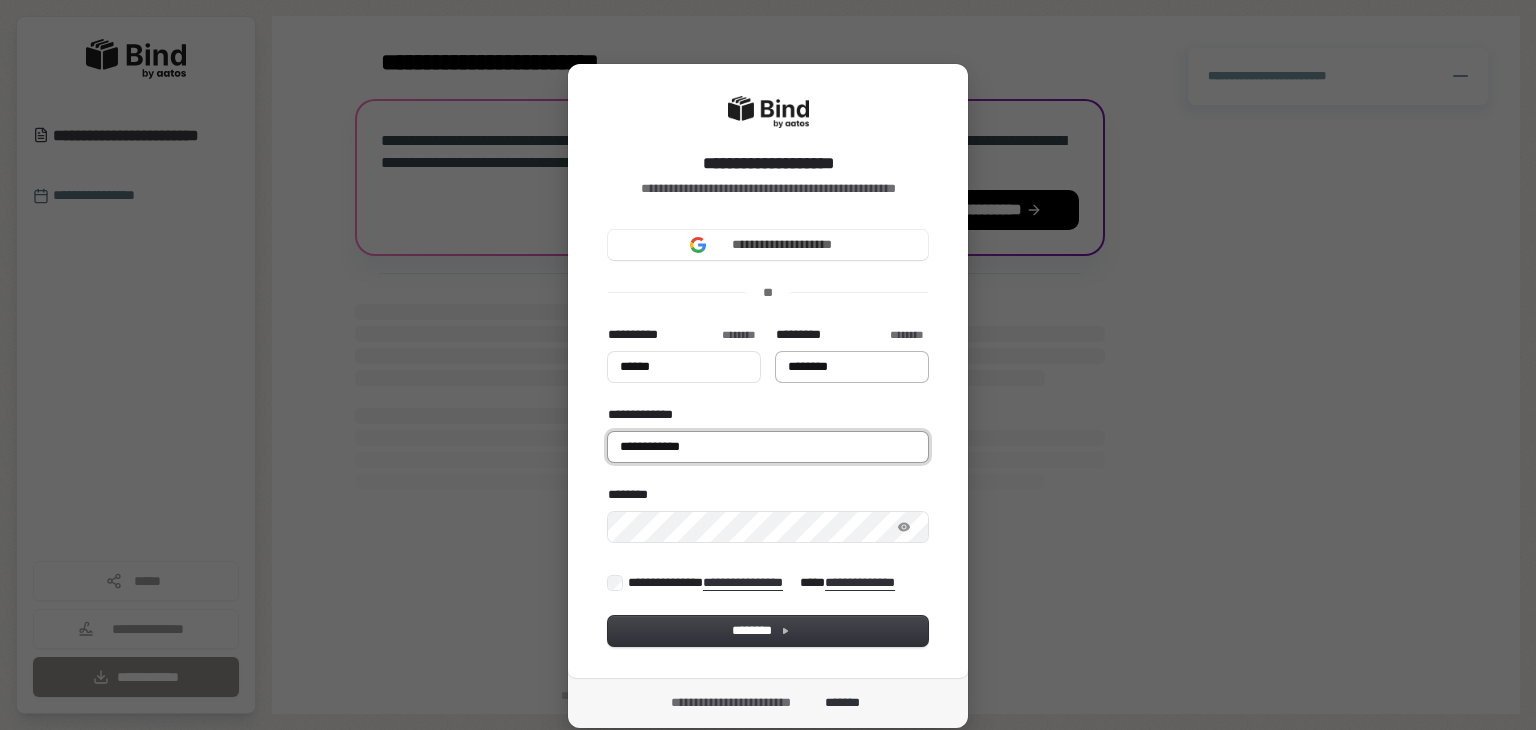 type on "*****" 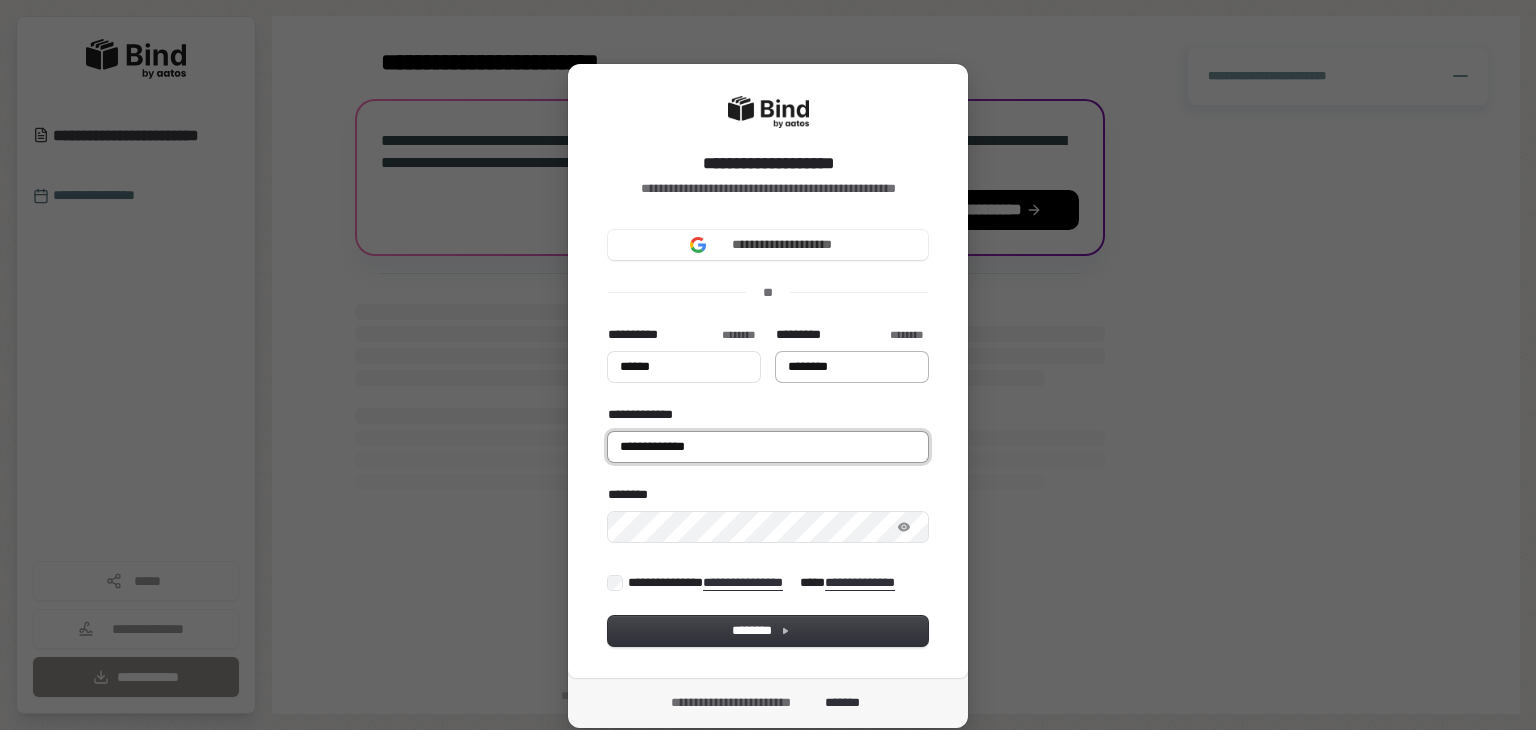 type on "*****" 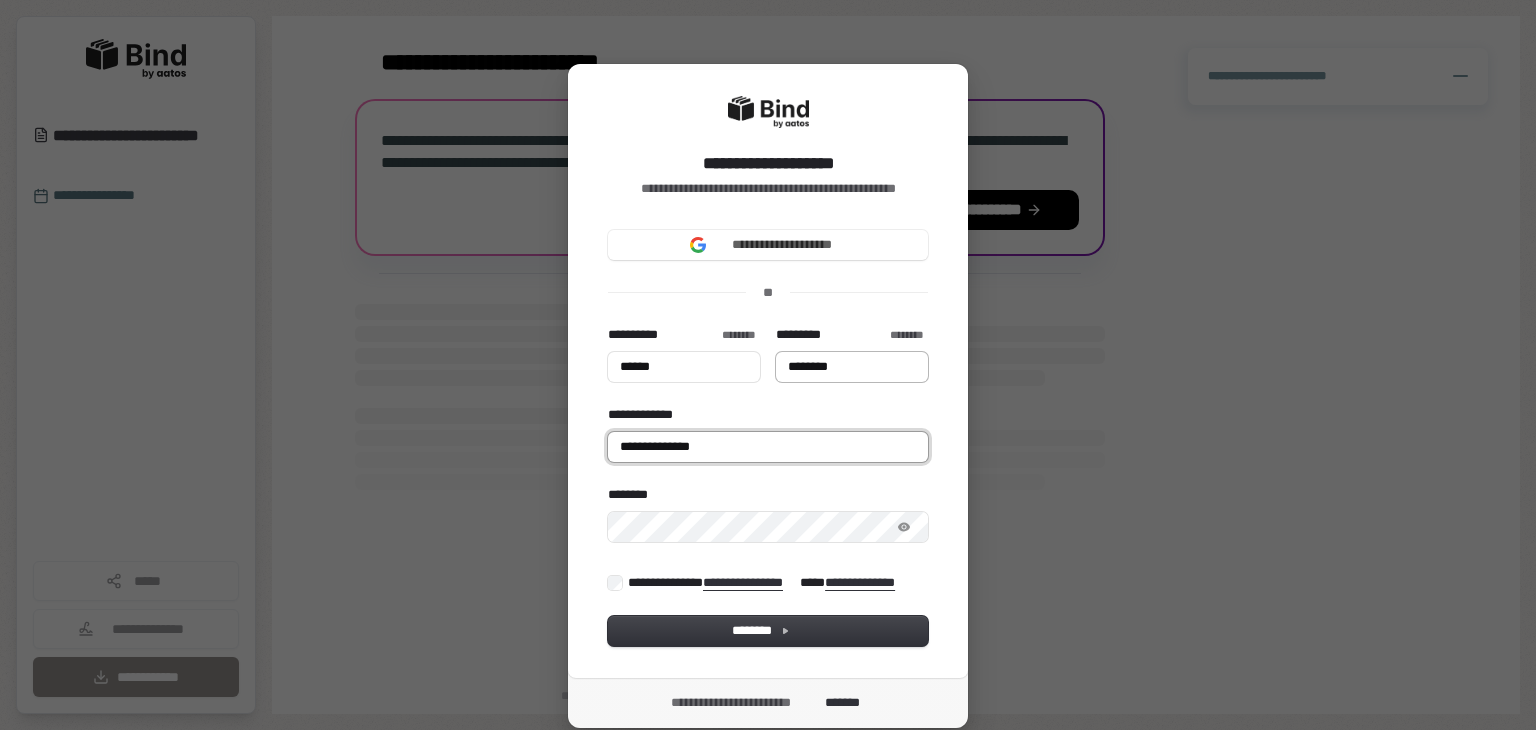 type on "*****" 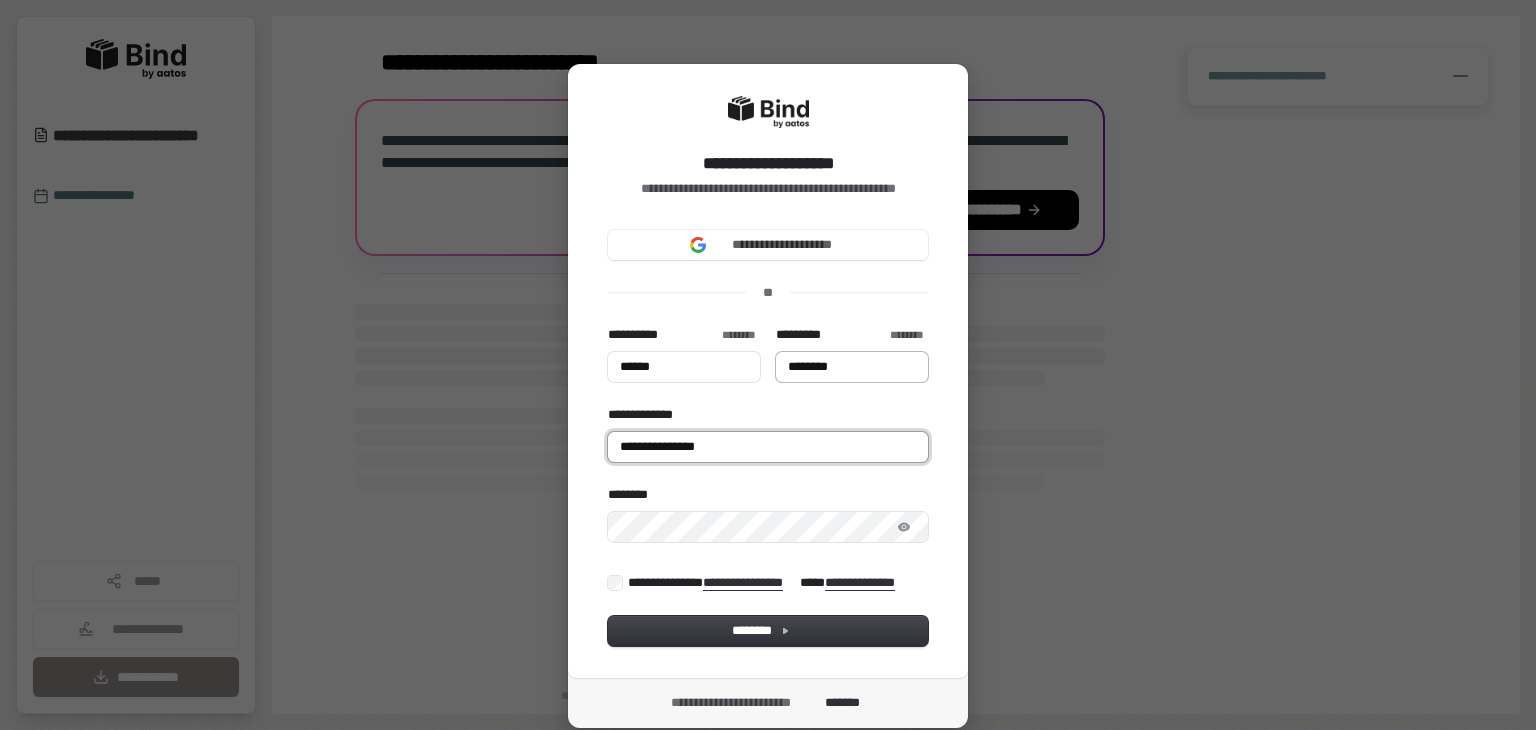 type on "*****" 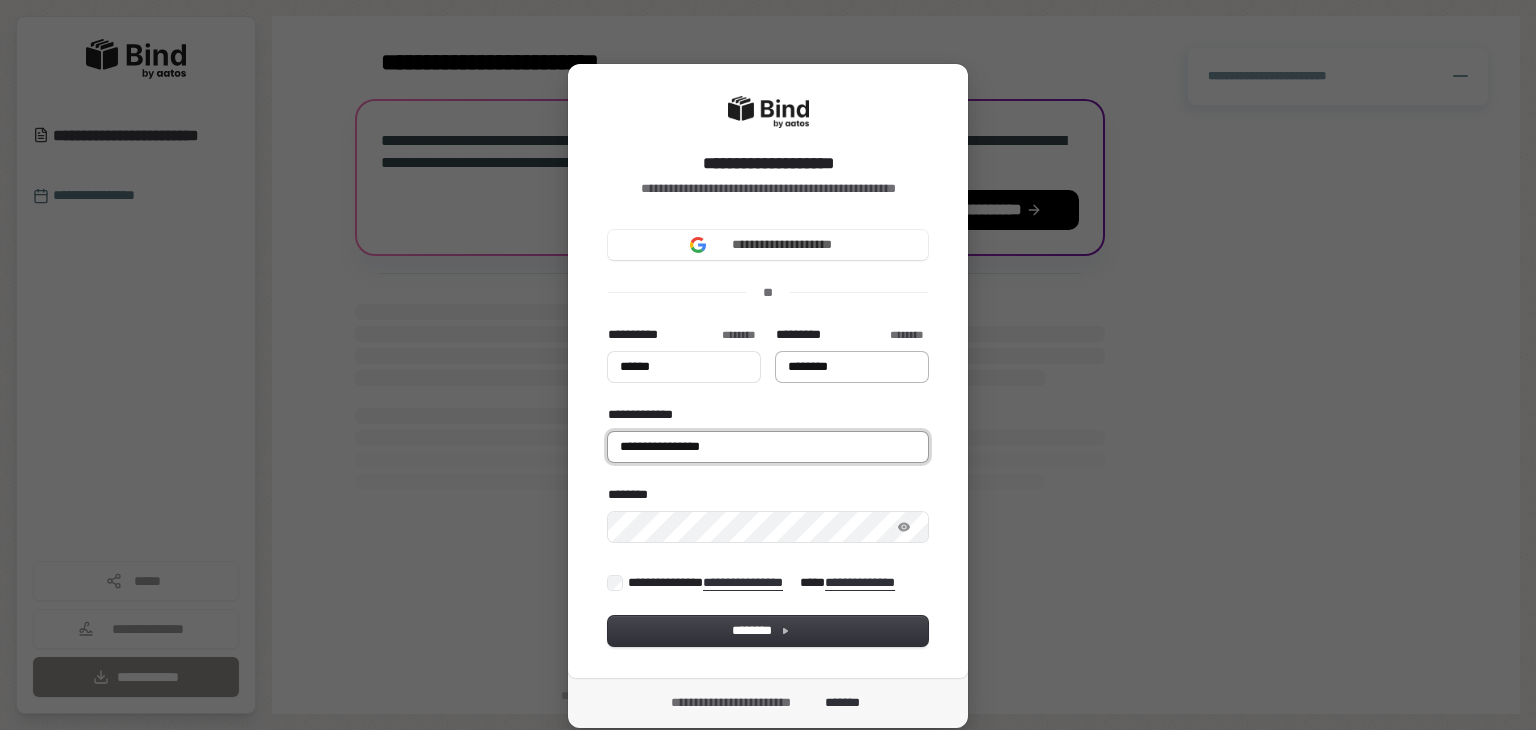 type on "**********" 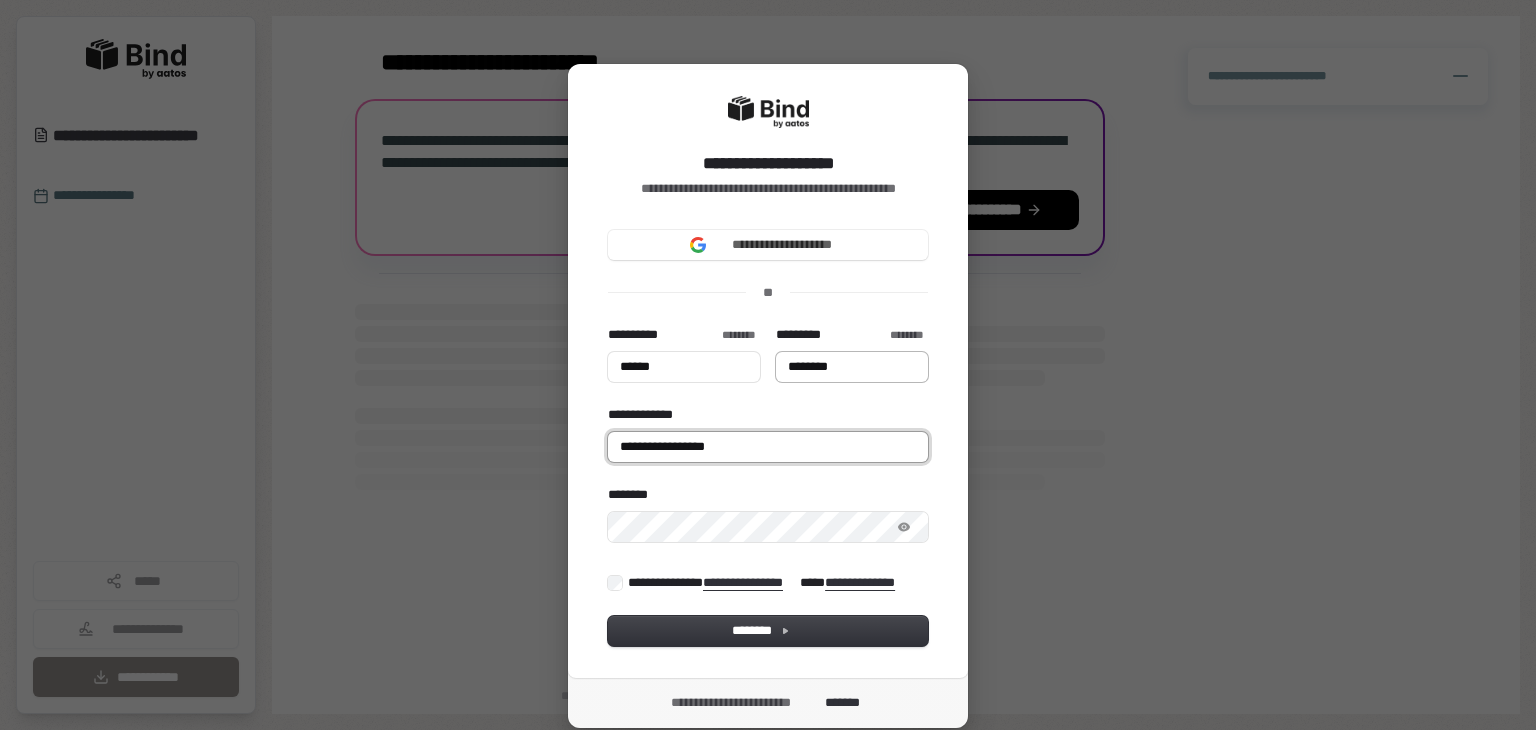 type on "*****" 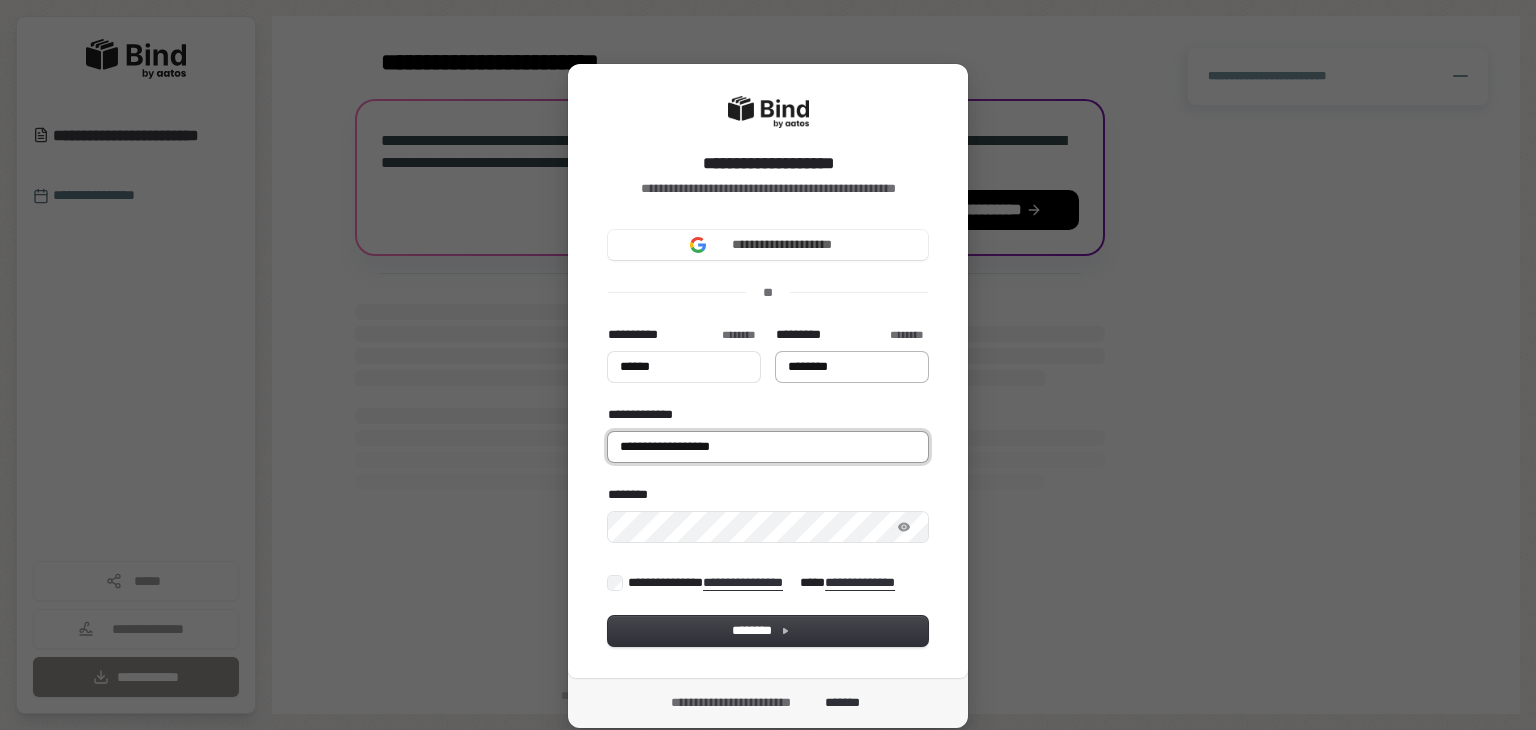 type on "*****" 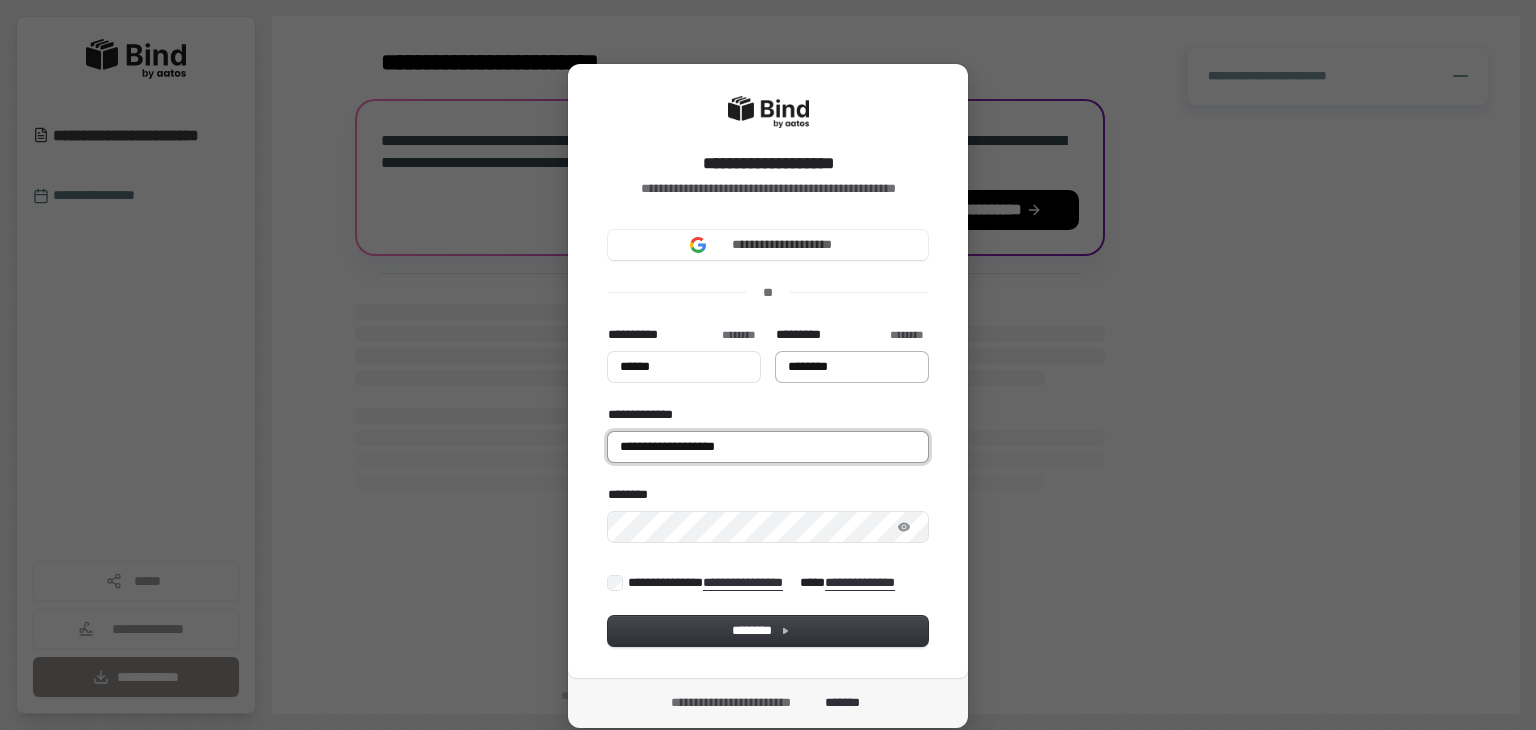 type on "*****" 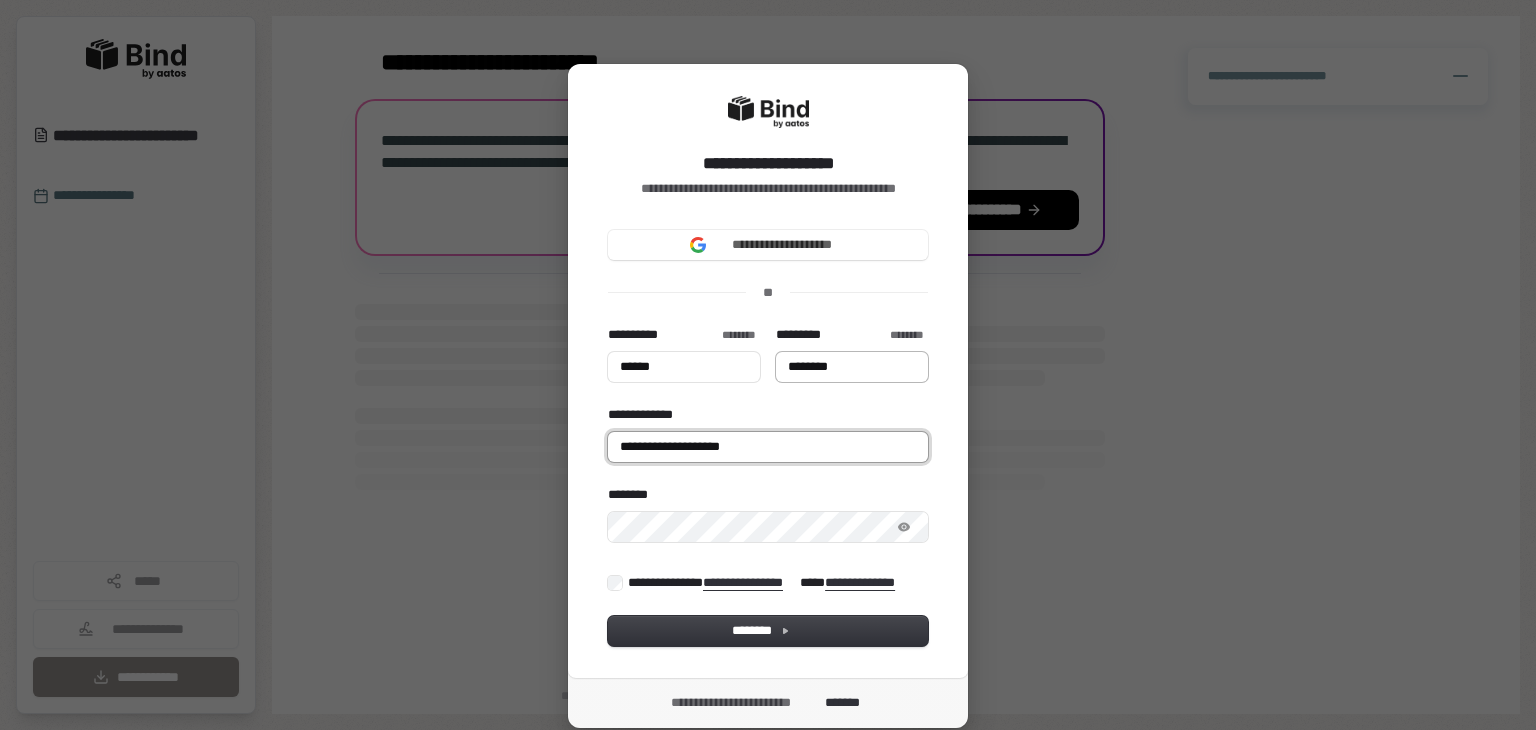 type on "*****" 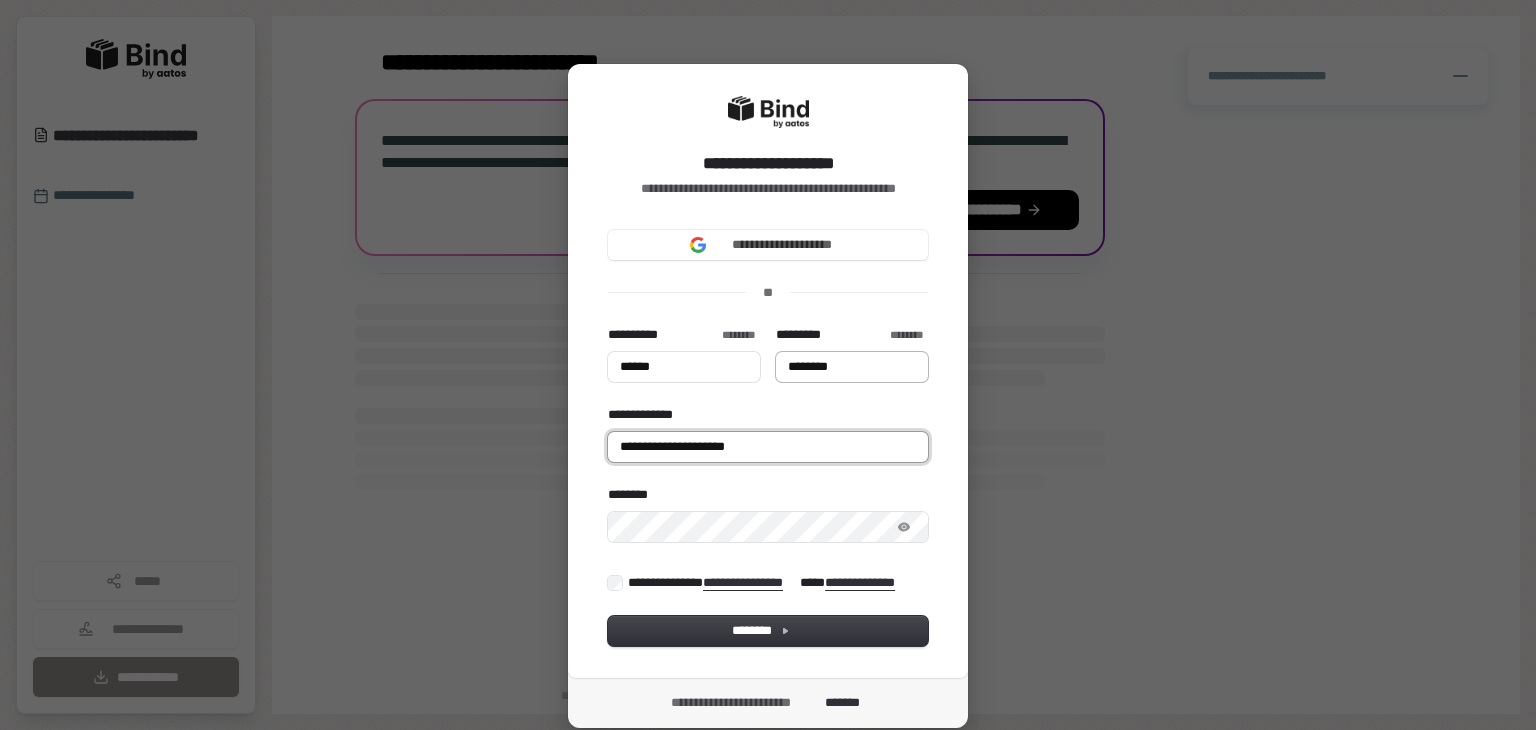 type on "*****" 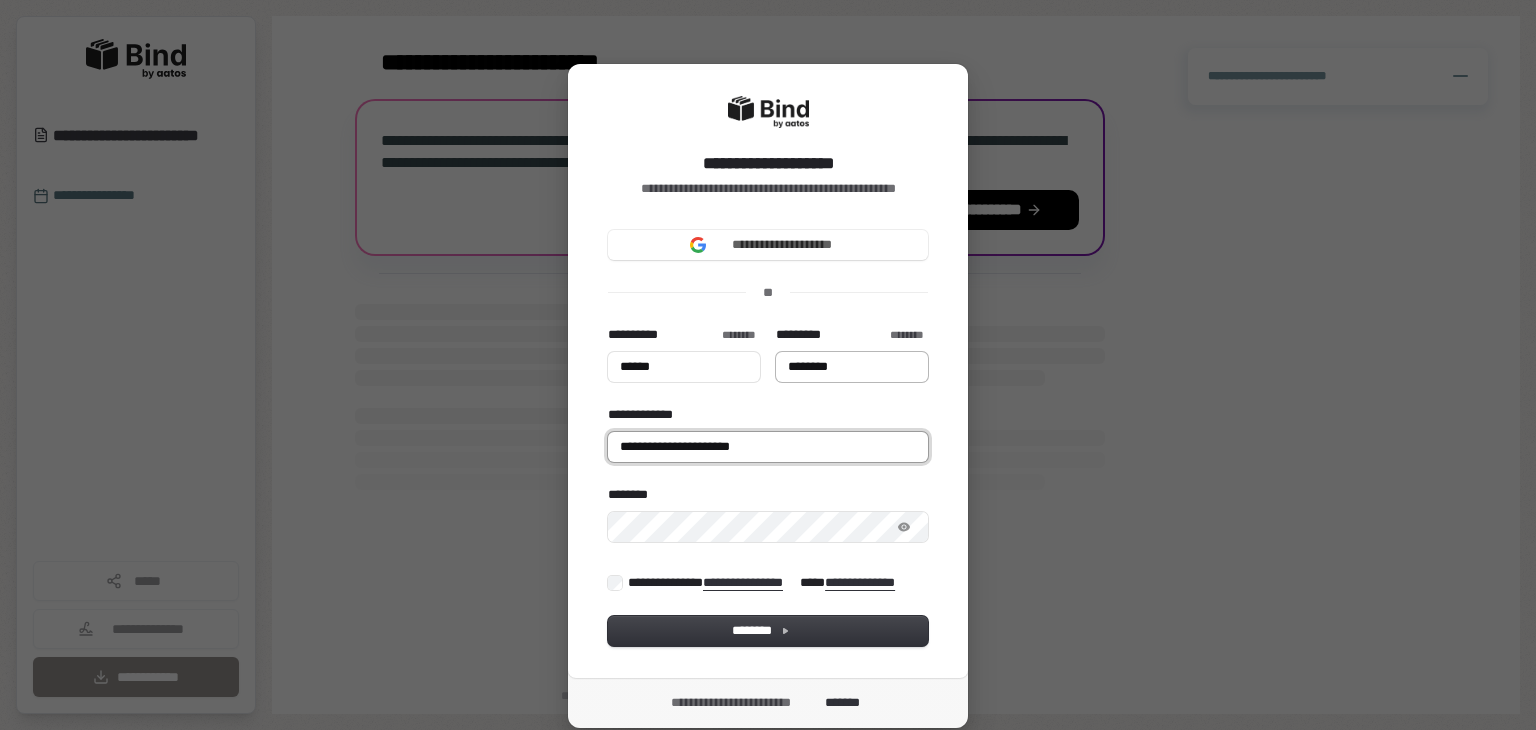 type on "*****" 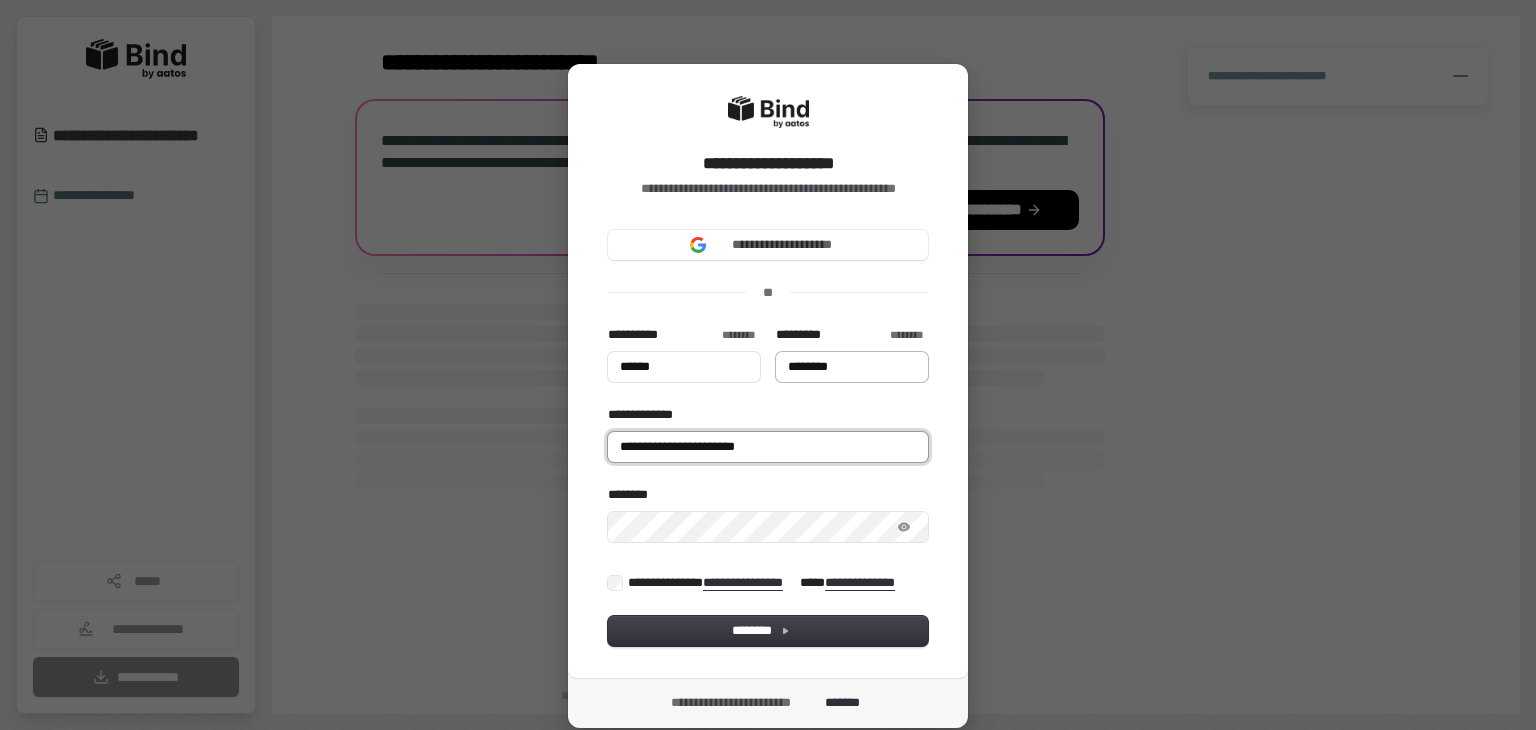 type on "*****" 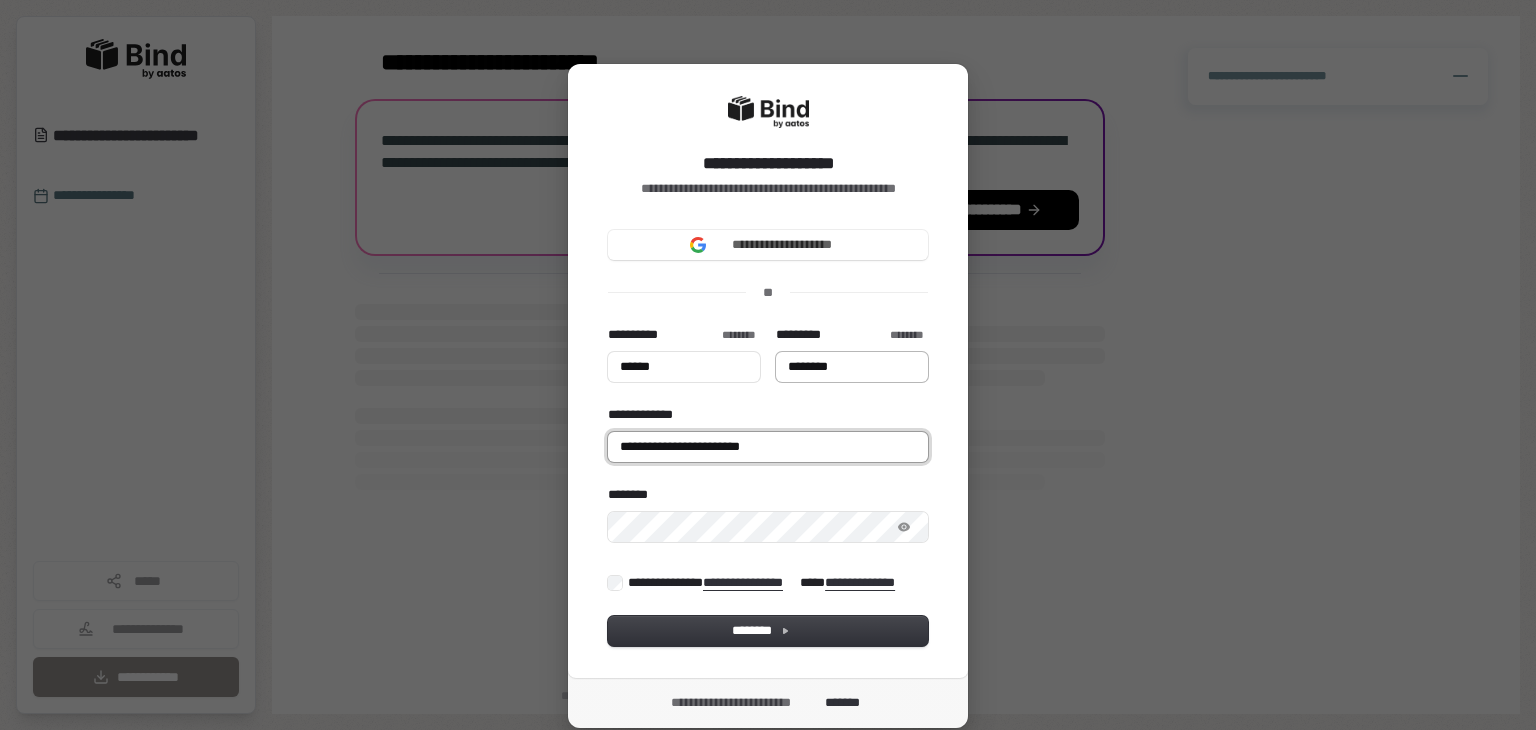 type on "*****" 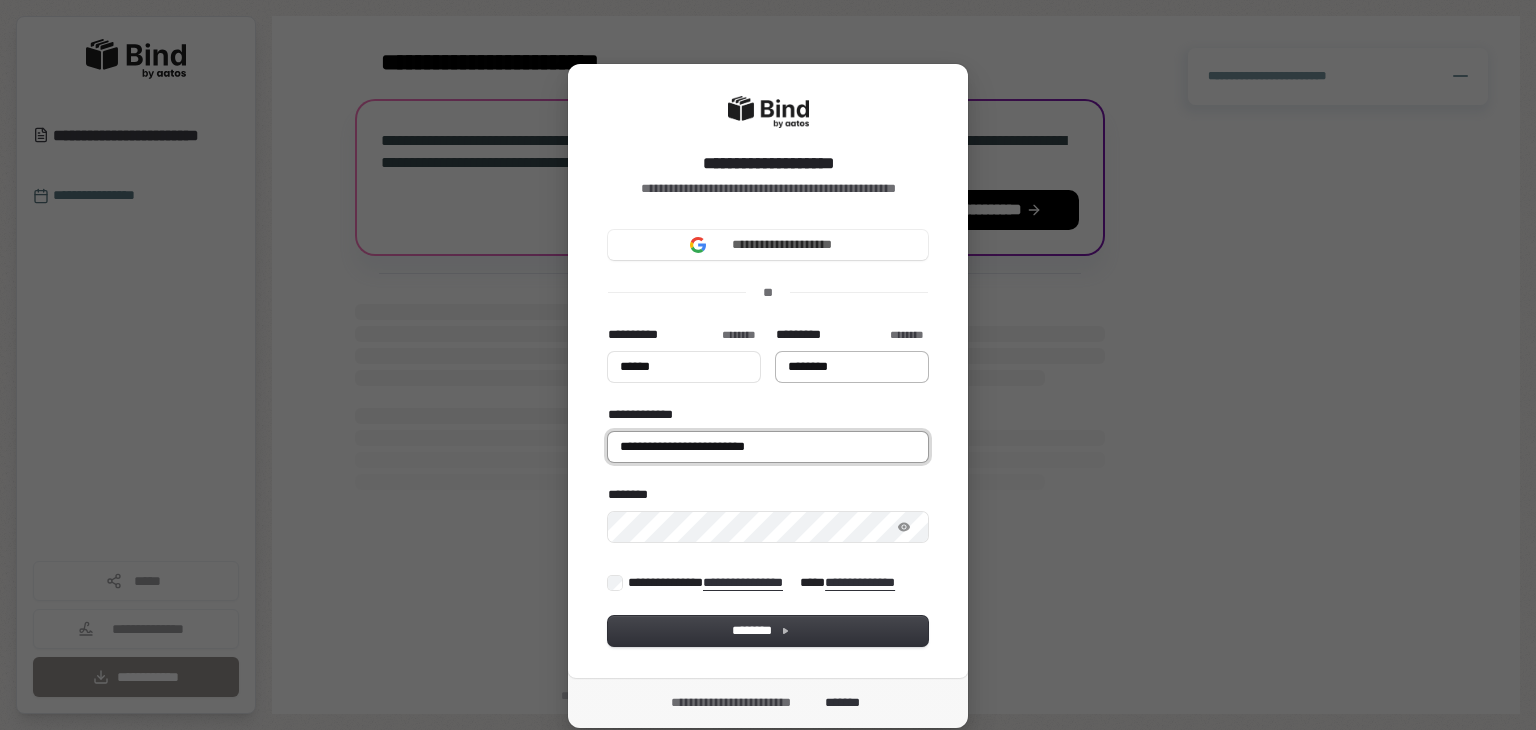type on "*****" 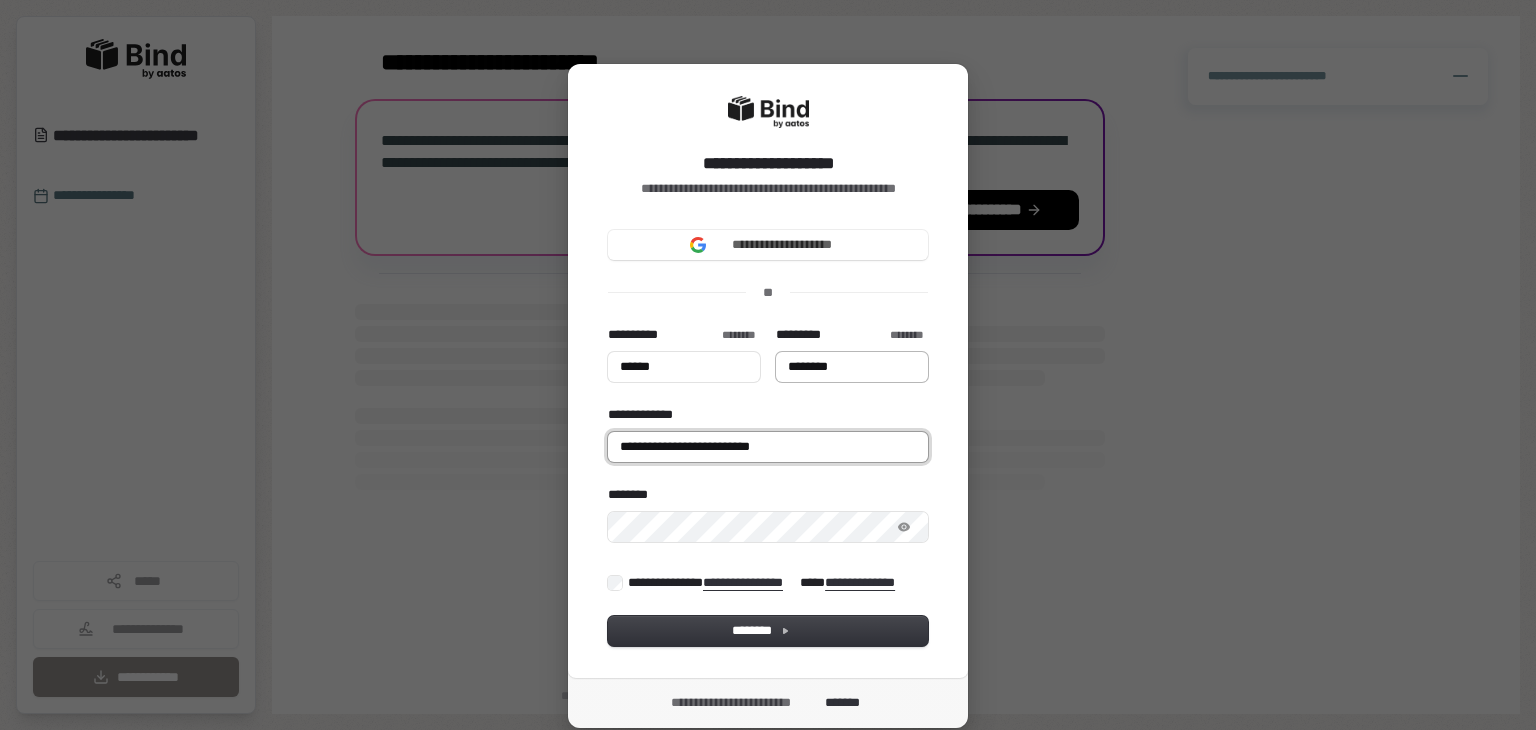 type on "*****" 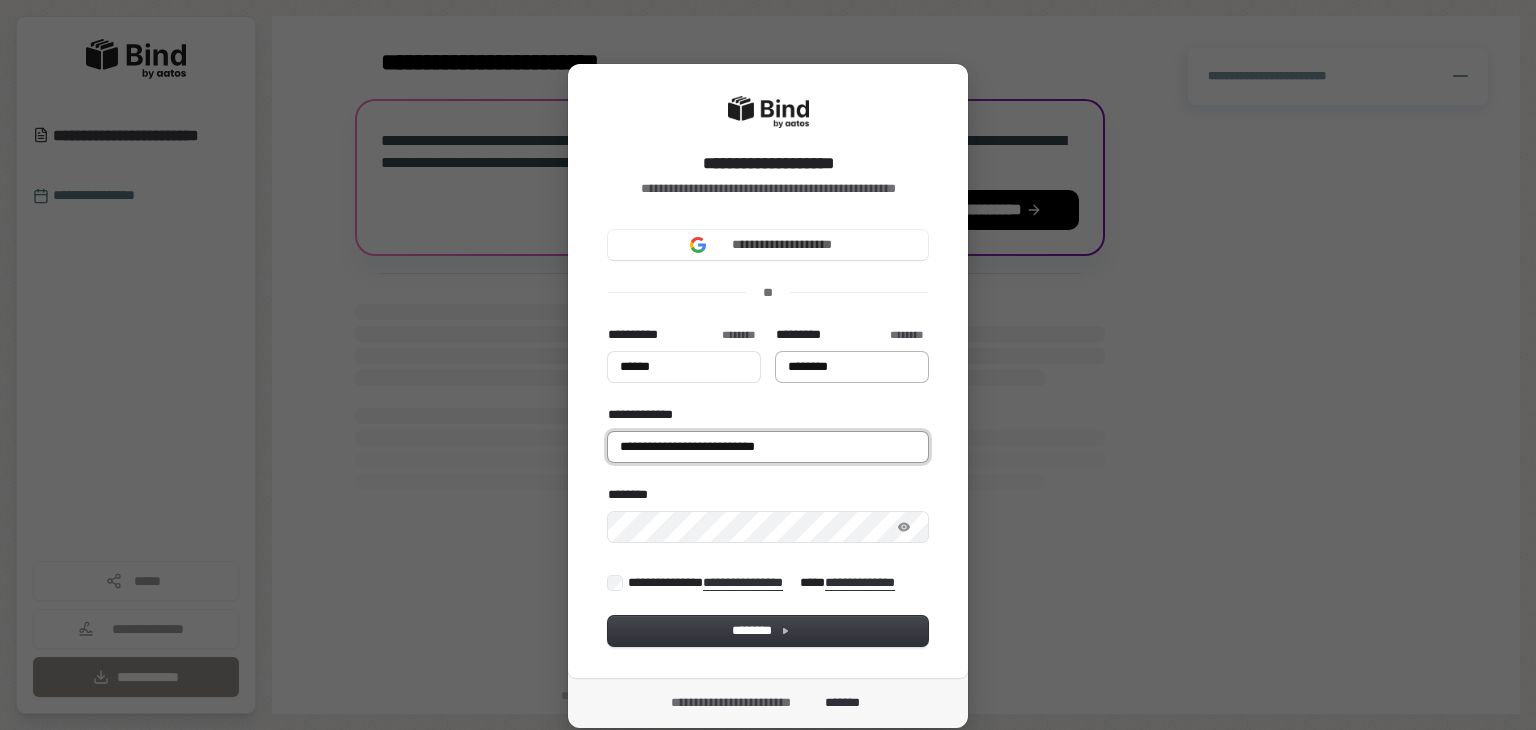 type on "*****" 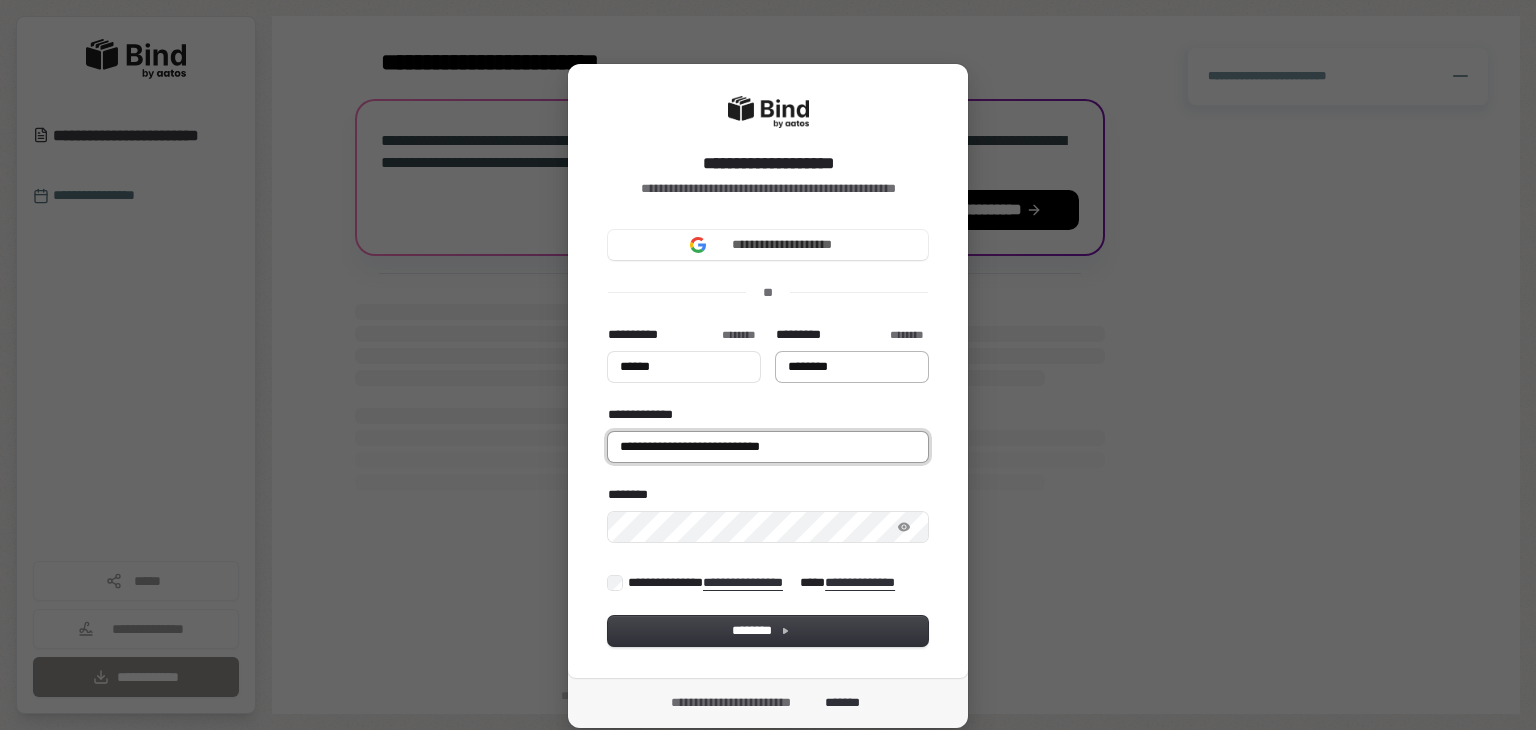 type on "*****" 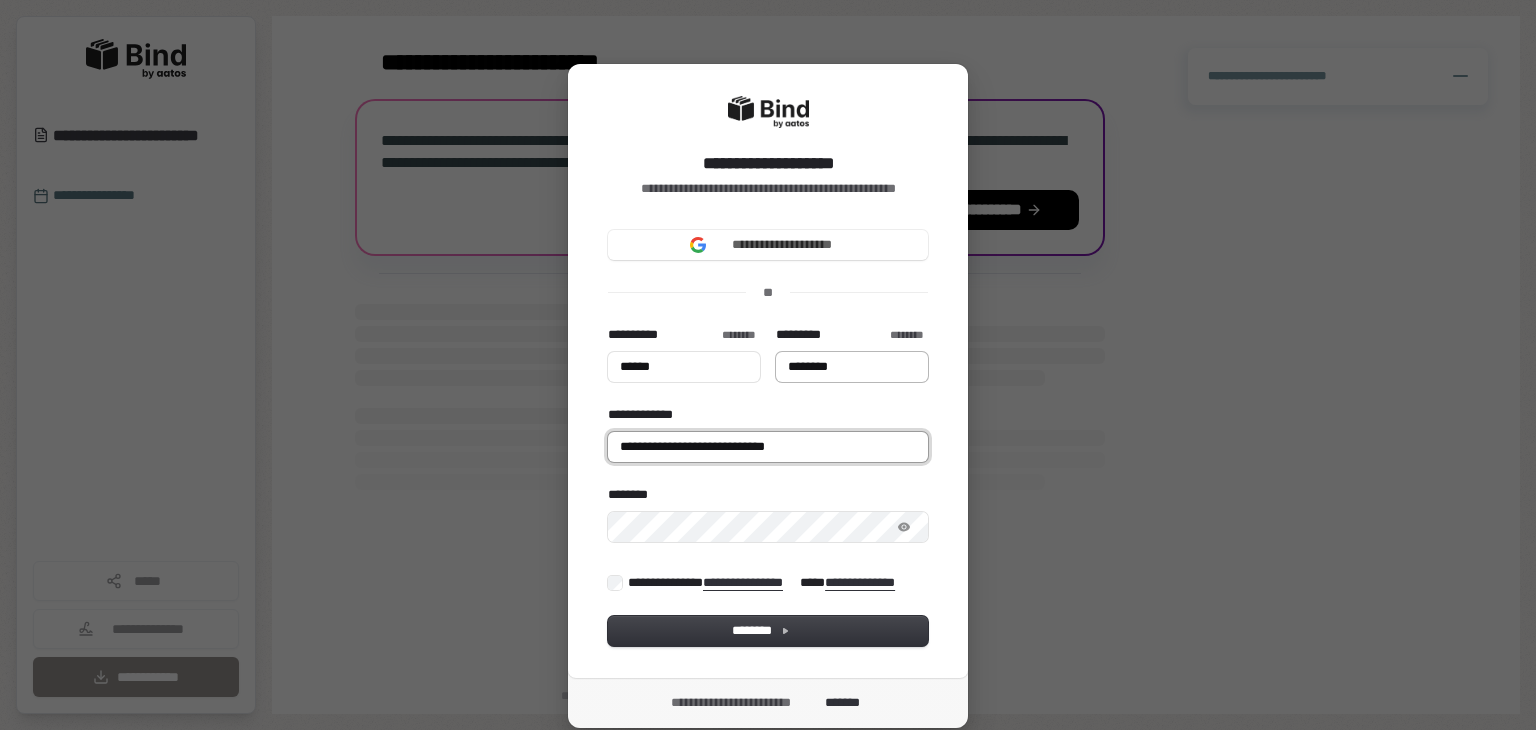 type on "*****" 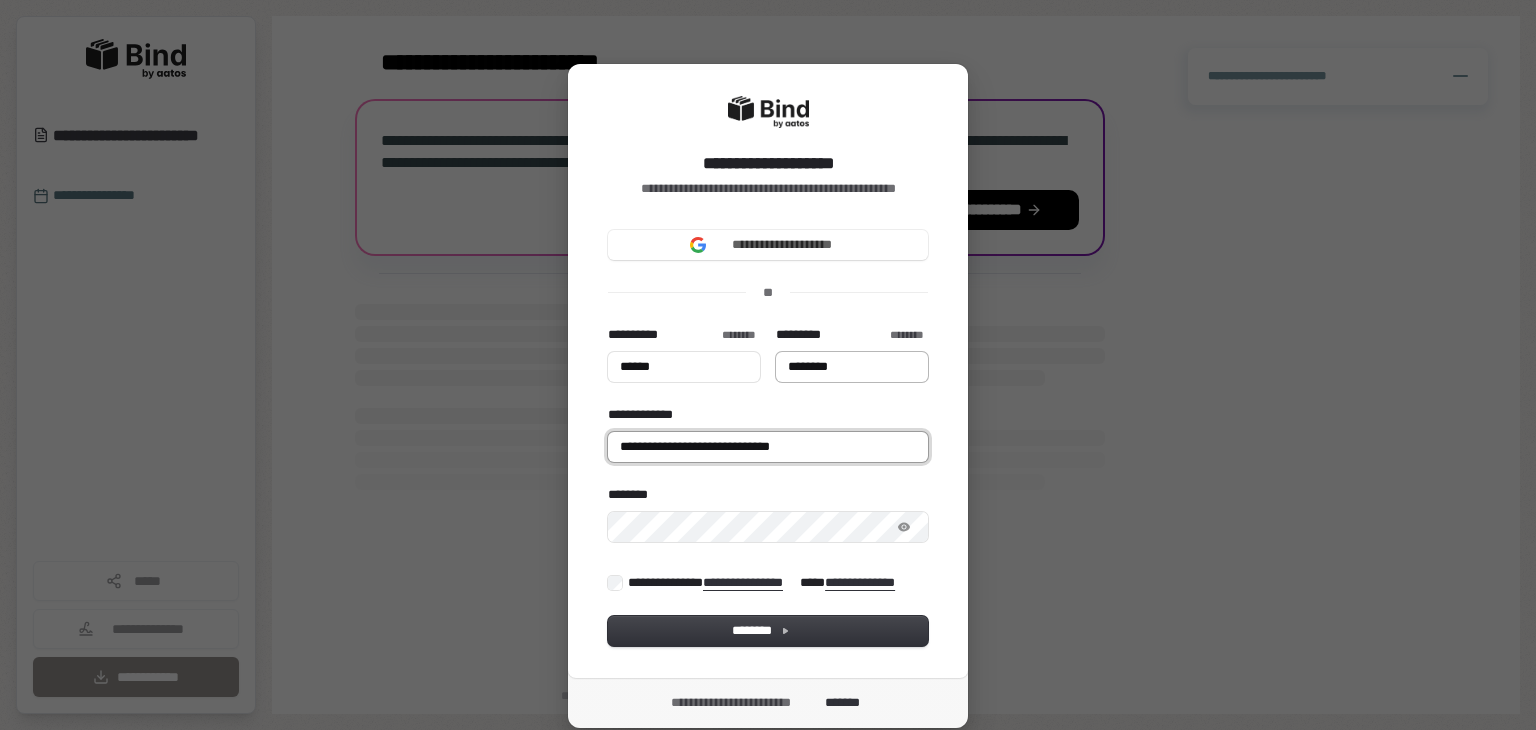 type on "*****" 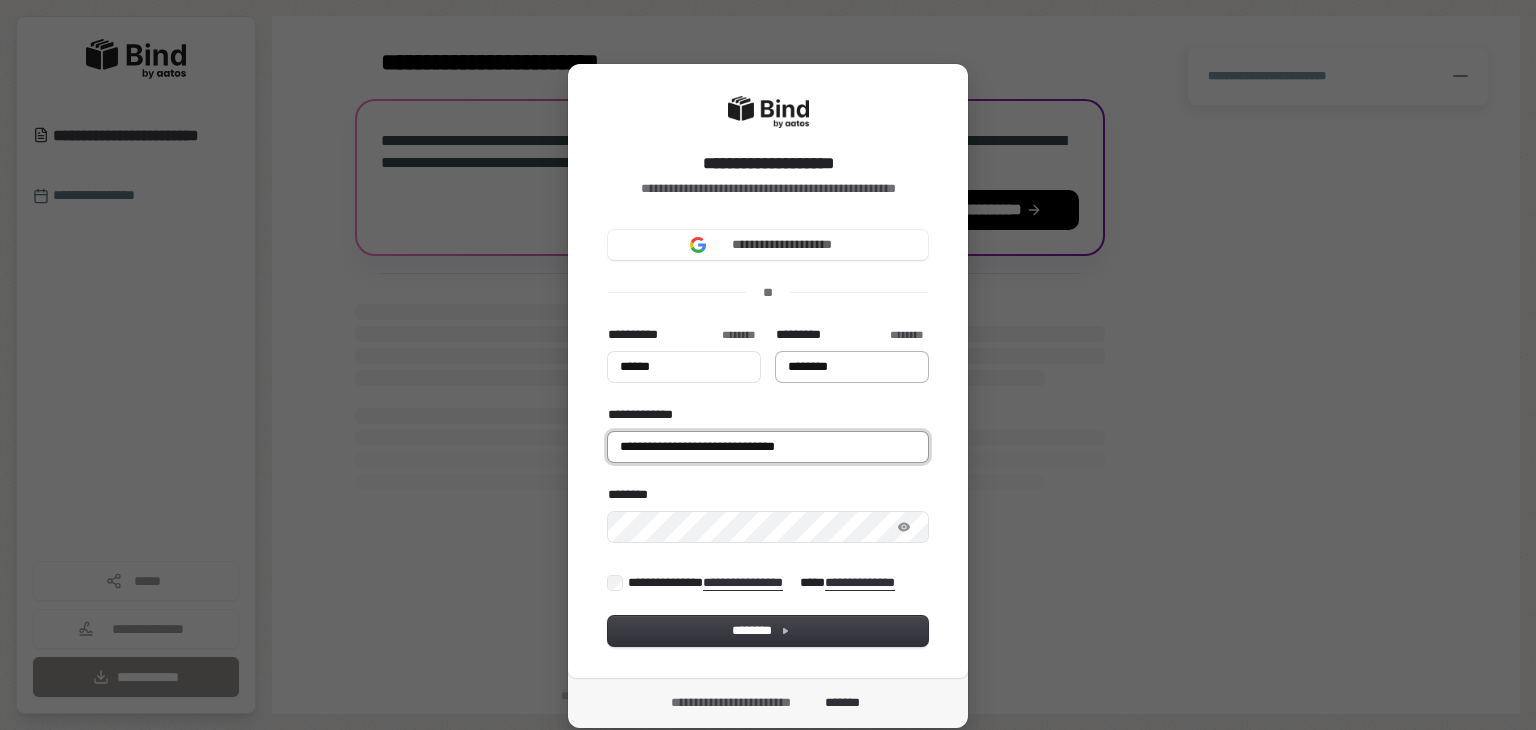 type on "*****" 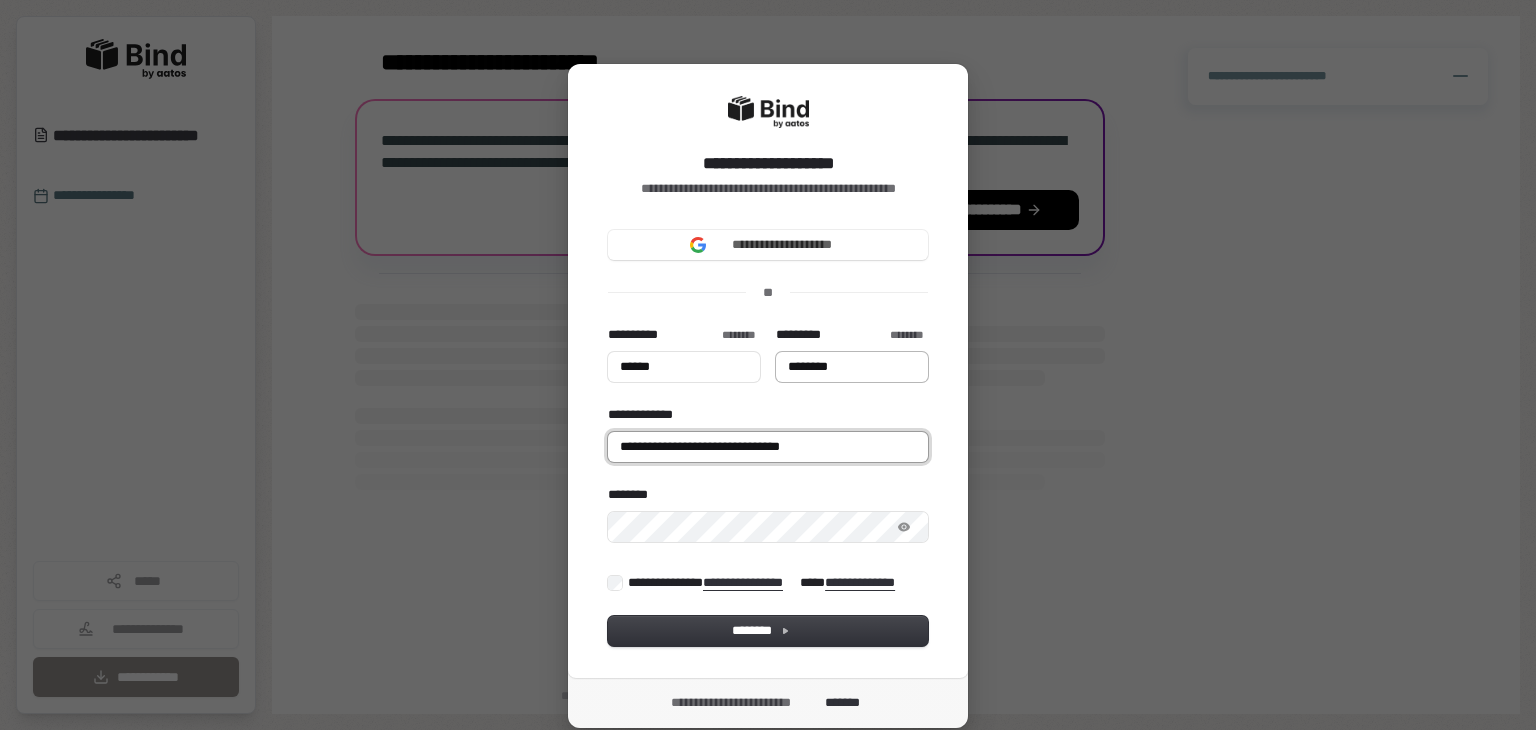 type on "**********" 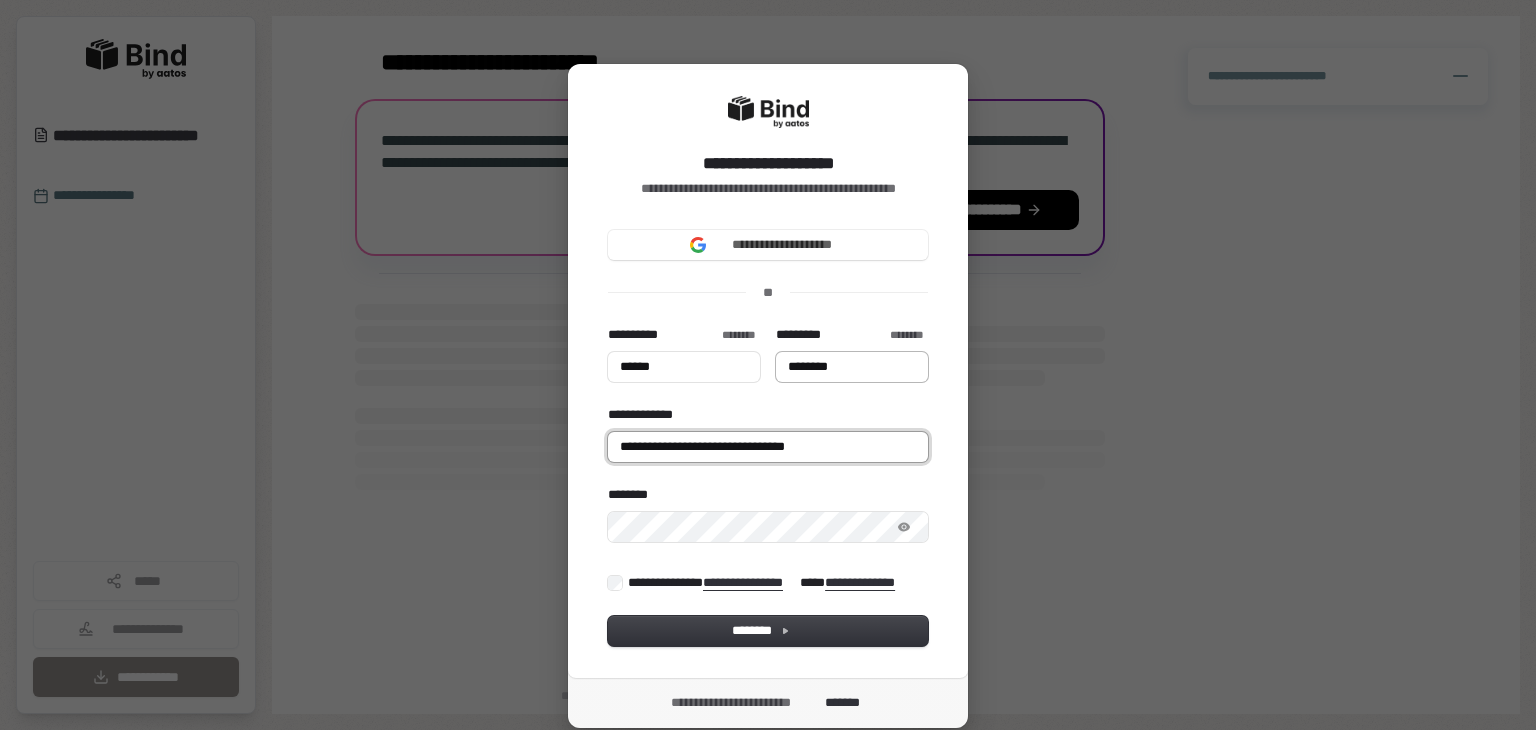 type on "*****" 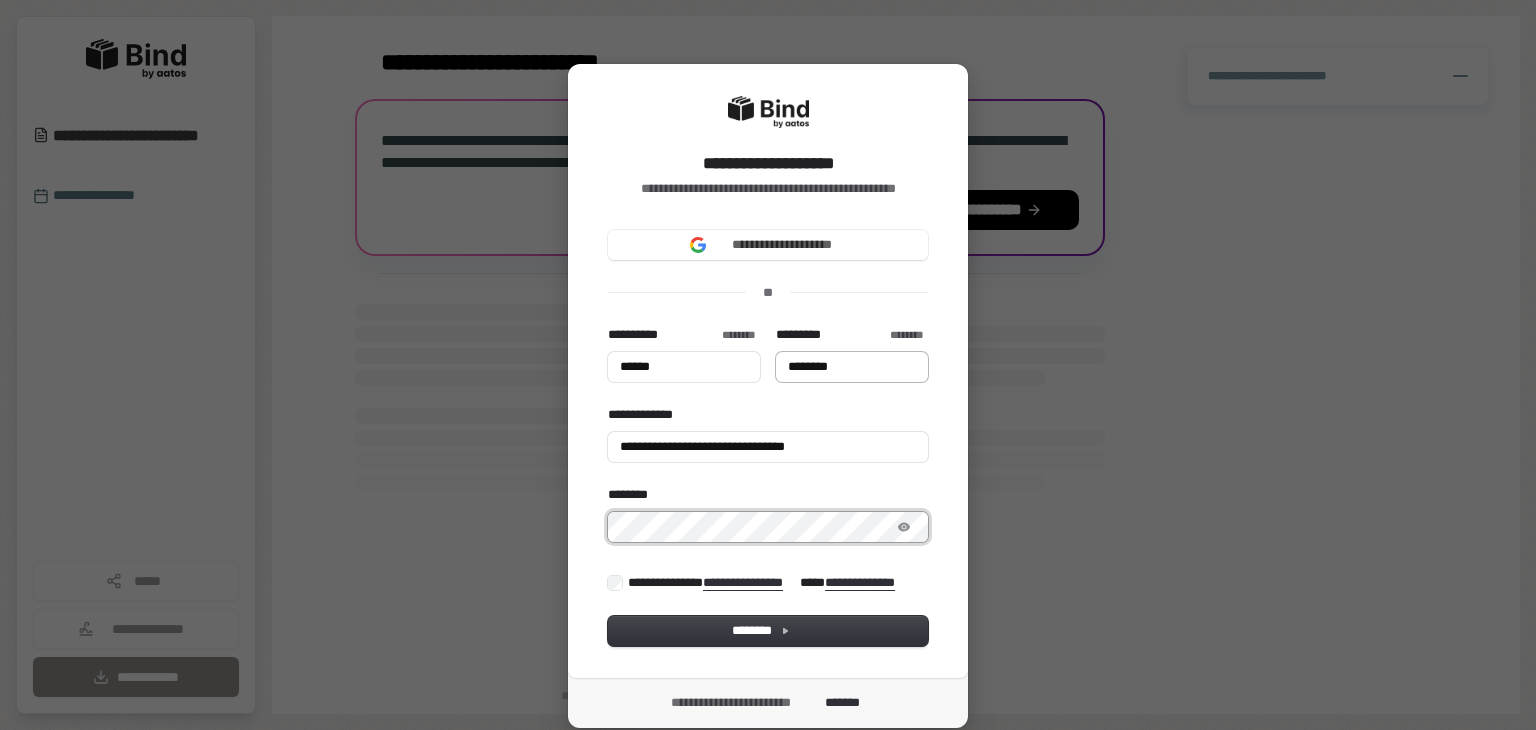 type on "*****" 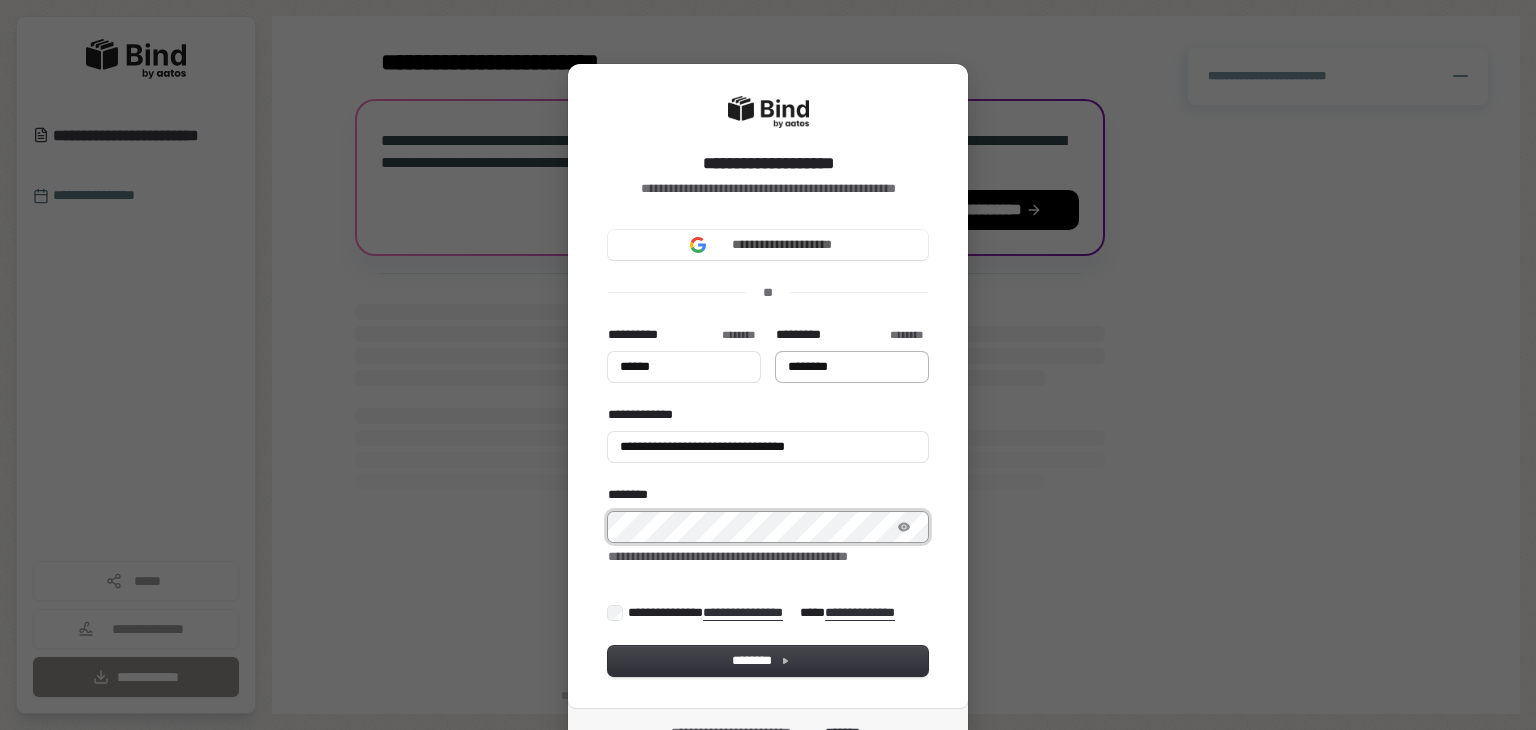 type on "*****" 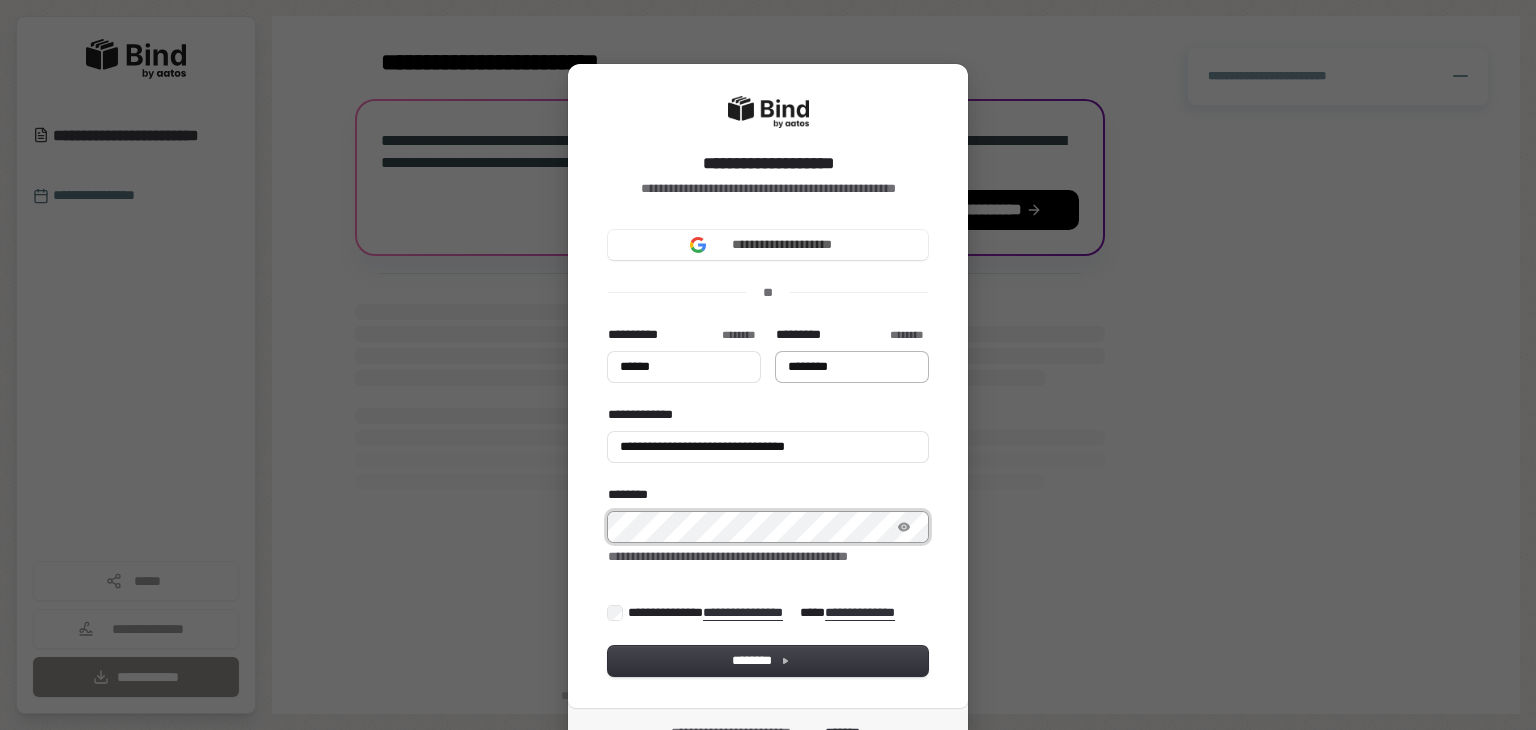 type on "********" 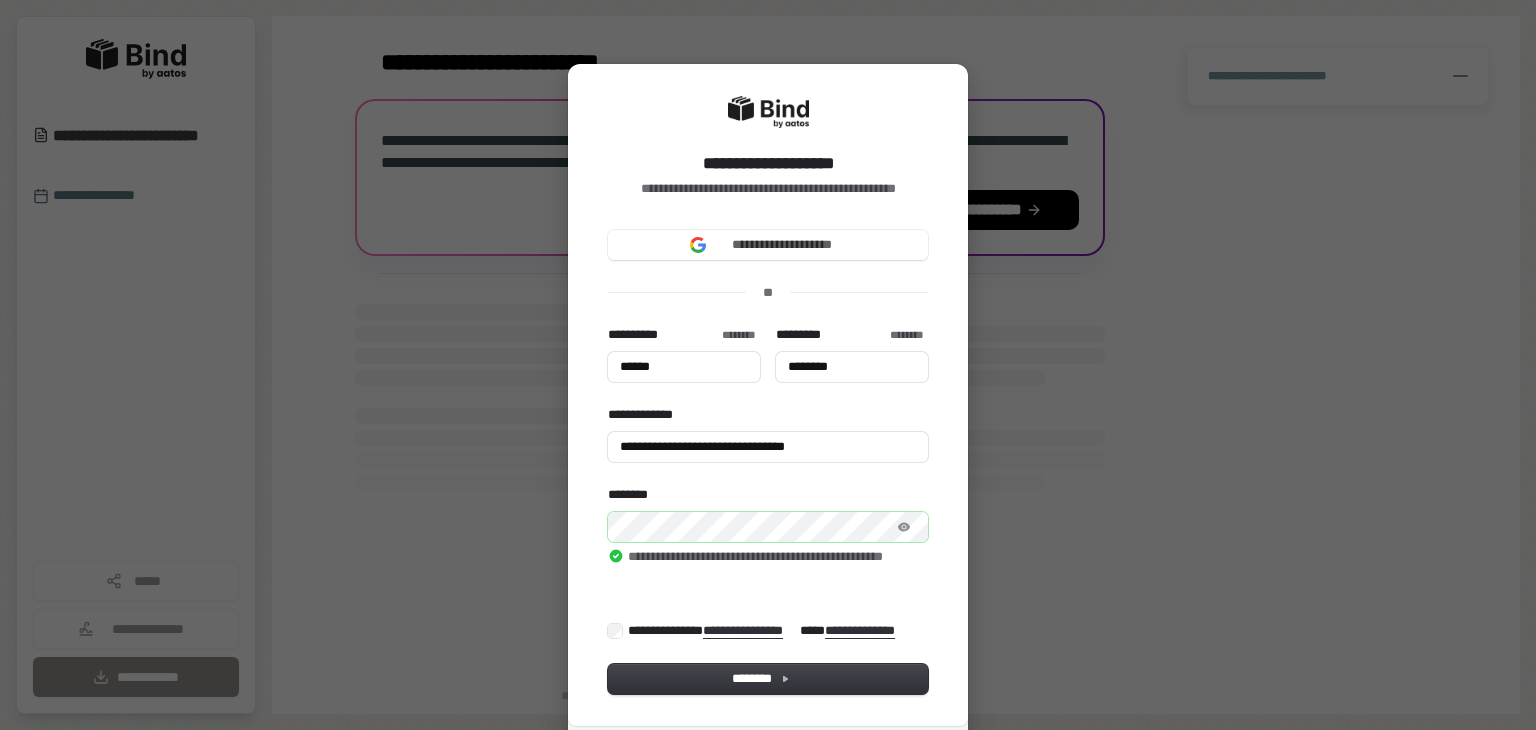 click on "**********" at bounding box center (766, 630) 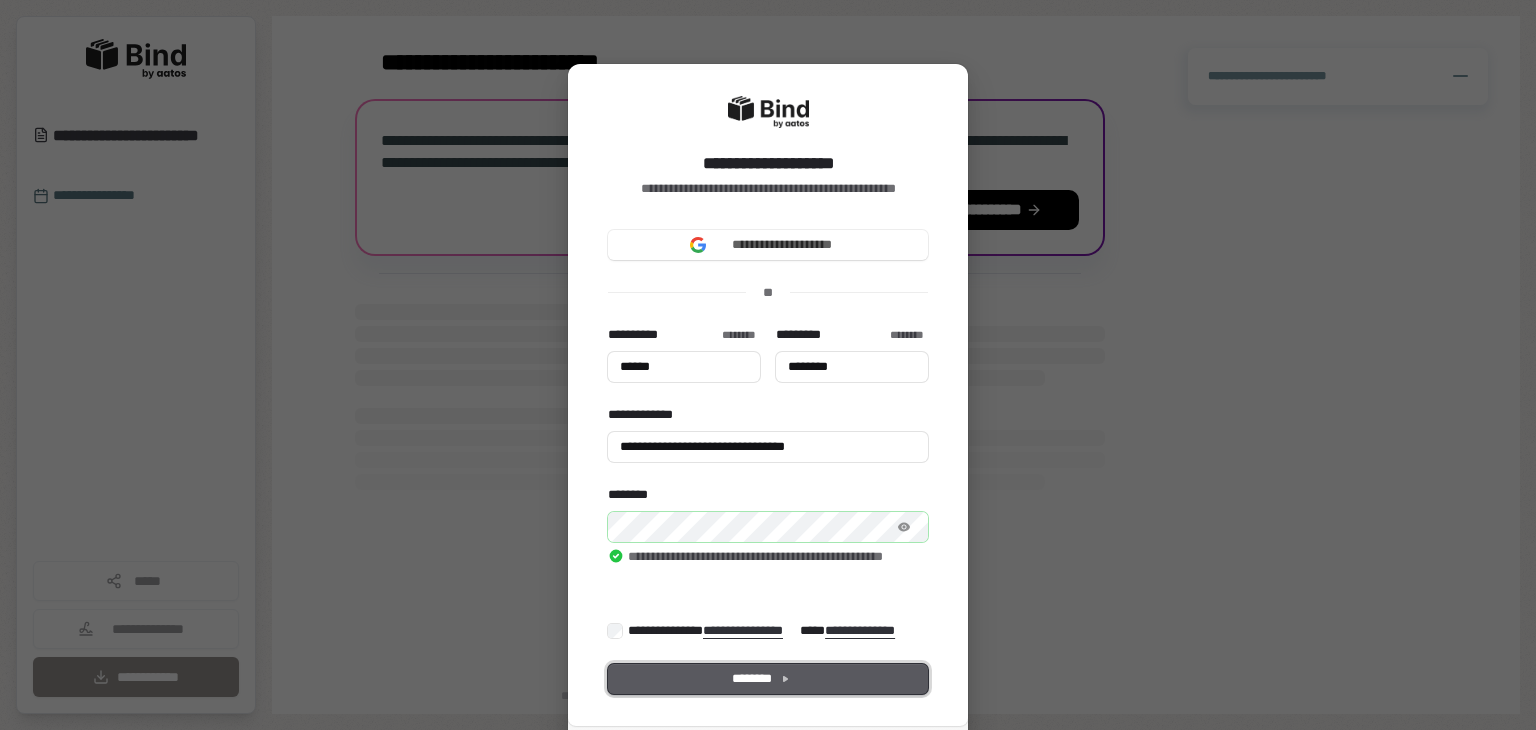 click on "********" at bounding box center (768, 679) 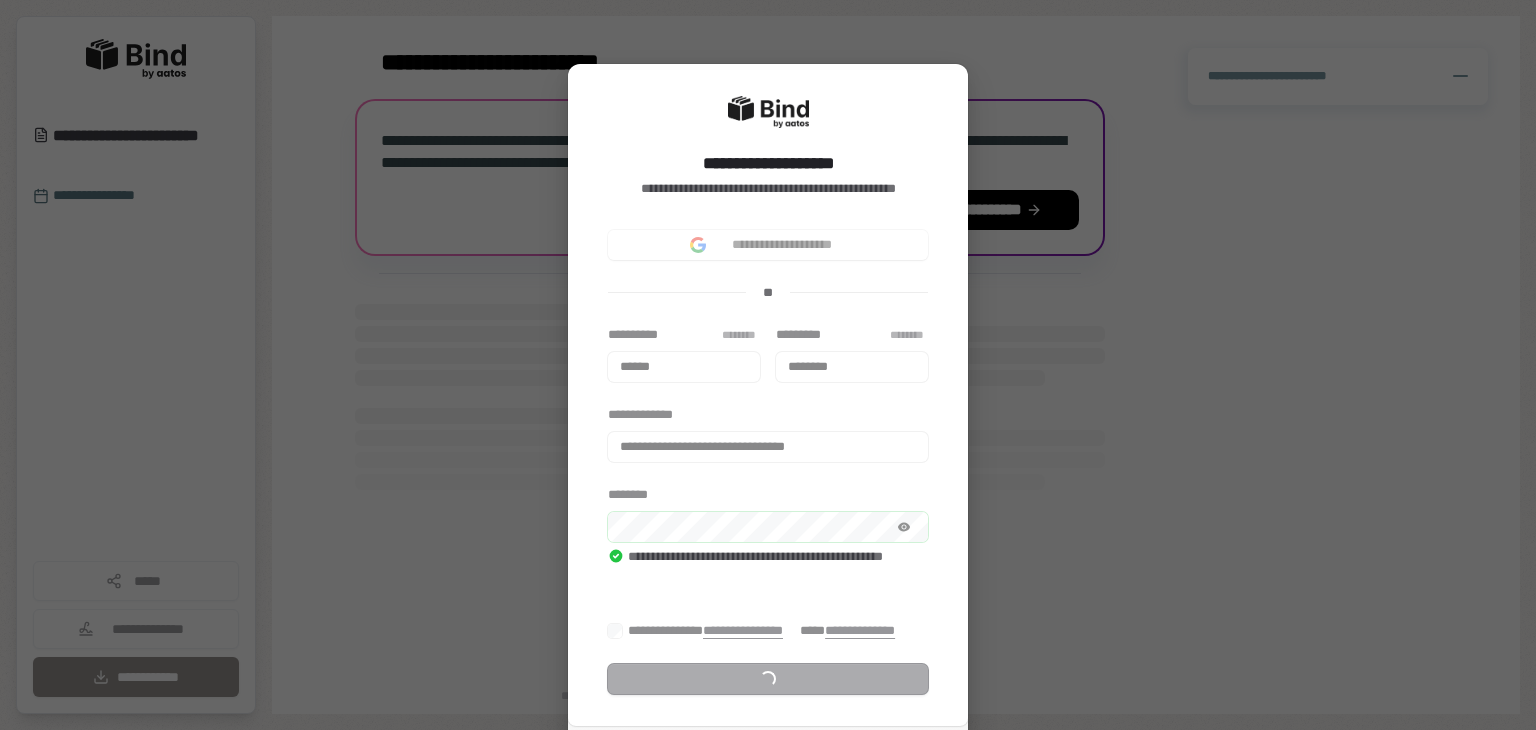 scroll, scrollTop: 110, scrollLeft: 0, axis: vertical 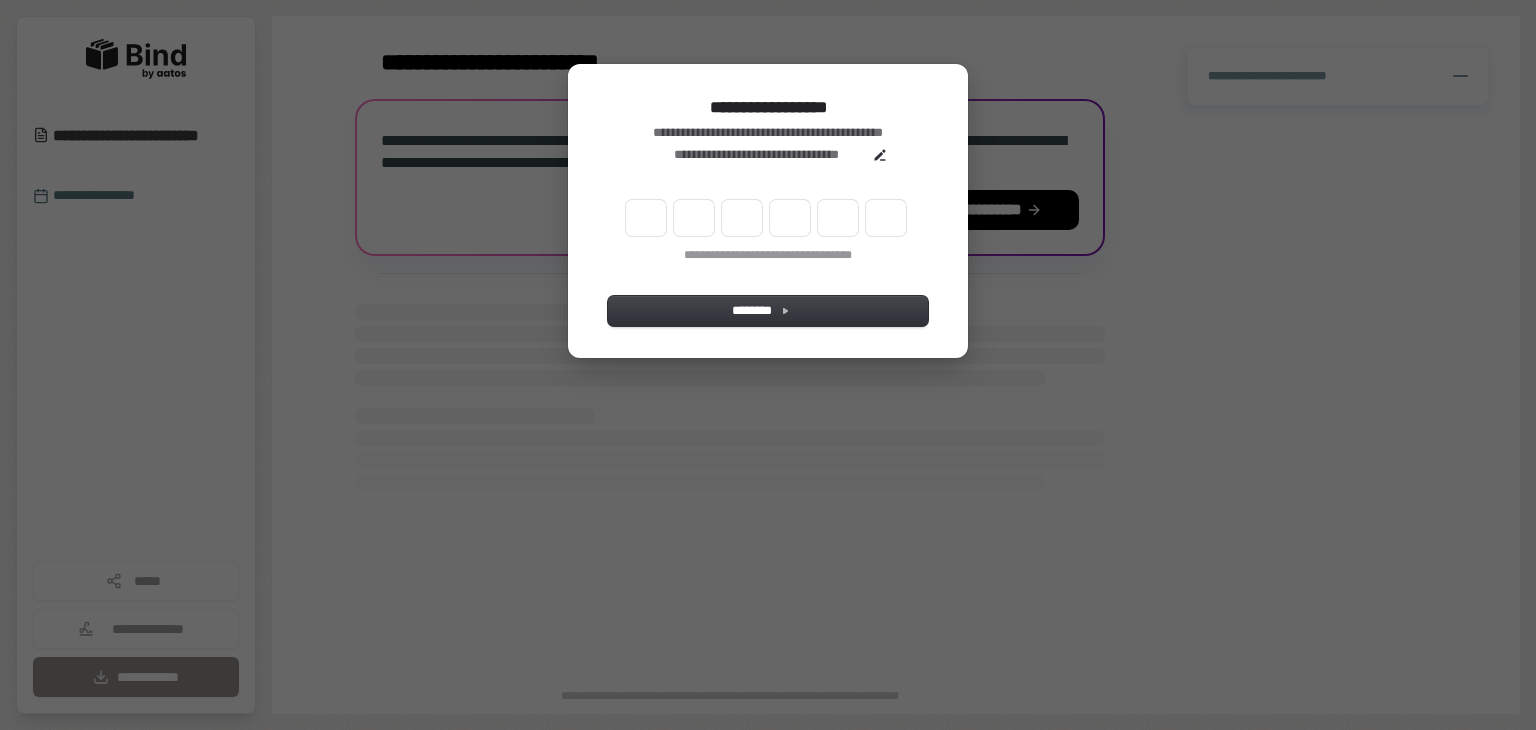 click on "**********" at bounding box center (755, 155) 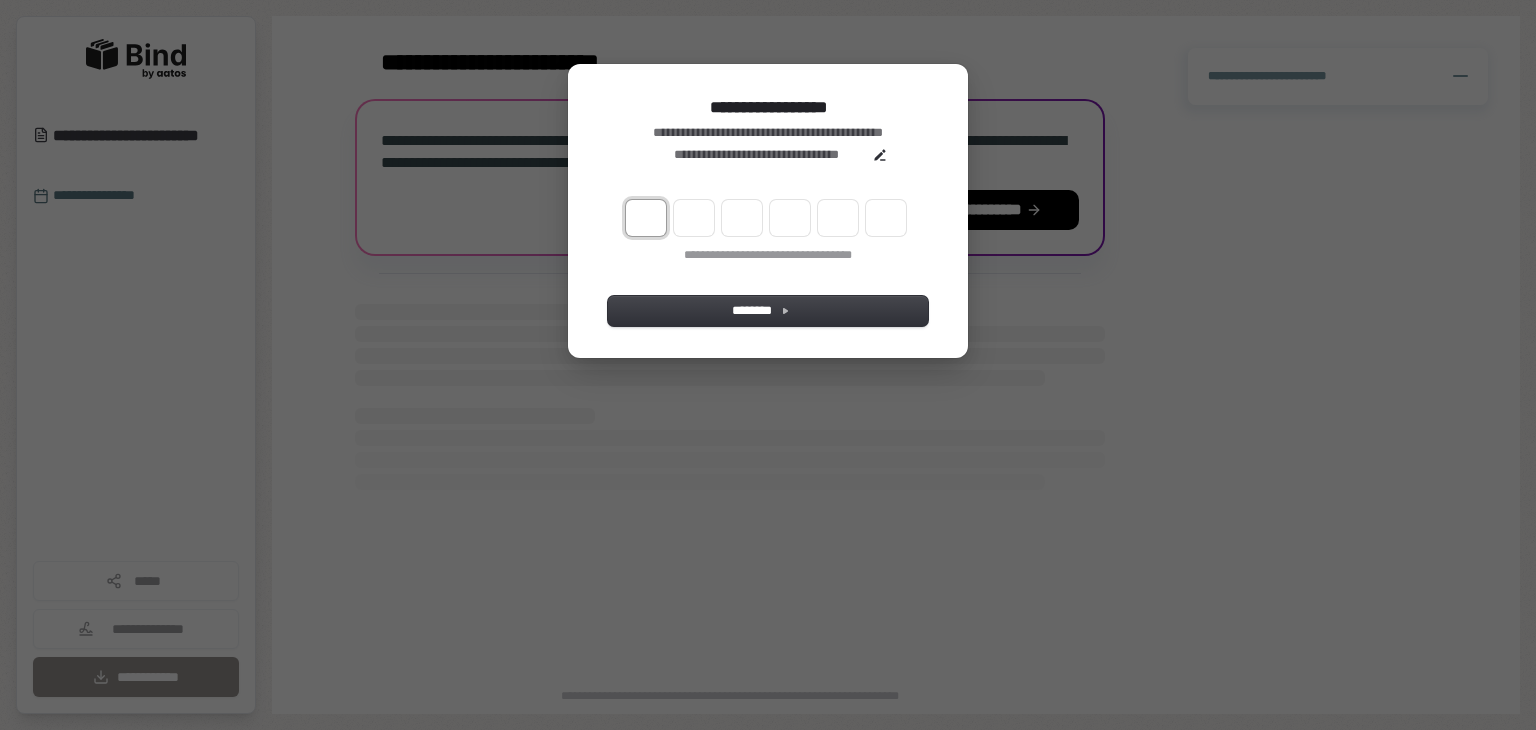 click at bounding box center (646, 218) 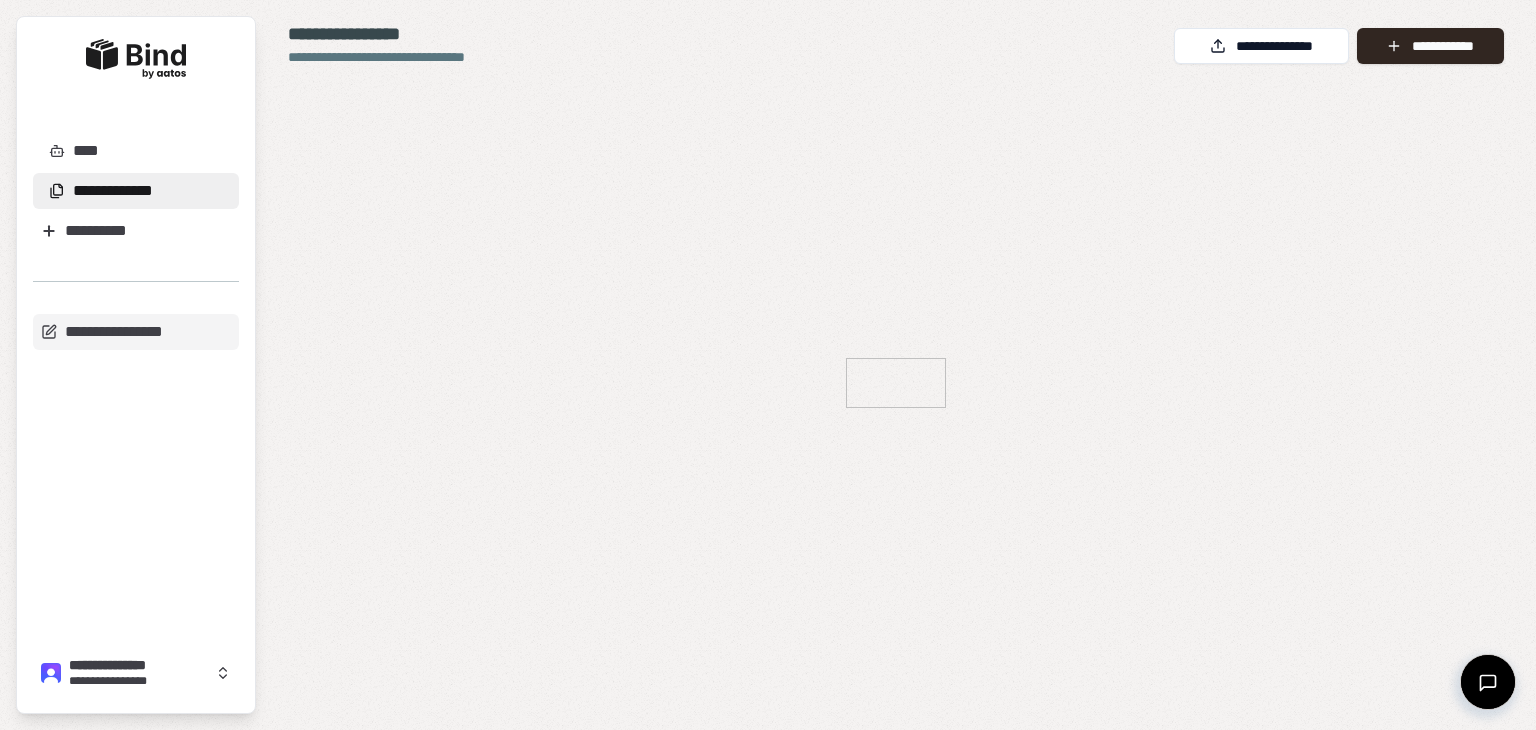 scroll, scrollTop: 0, scrollLeft: 0, axis: both 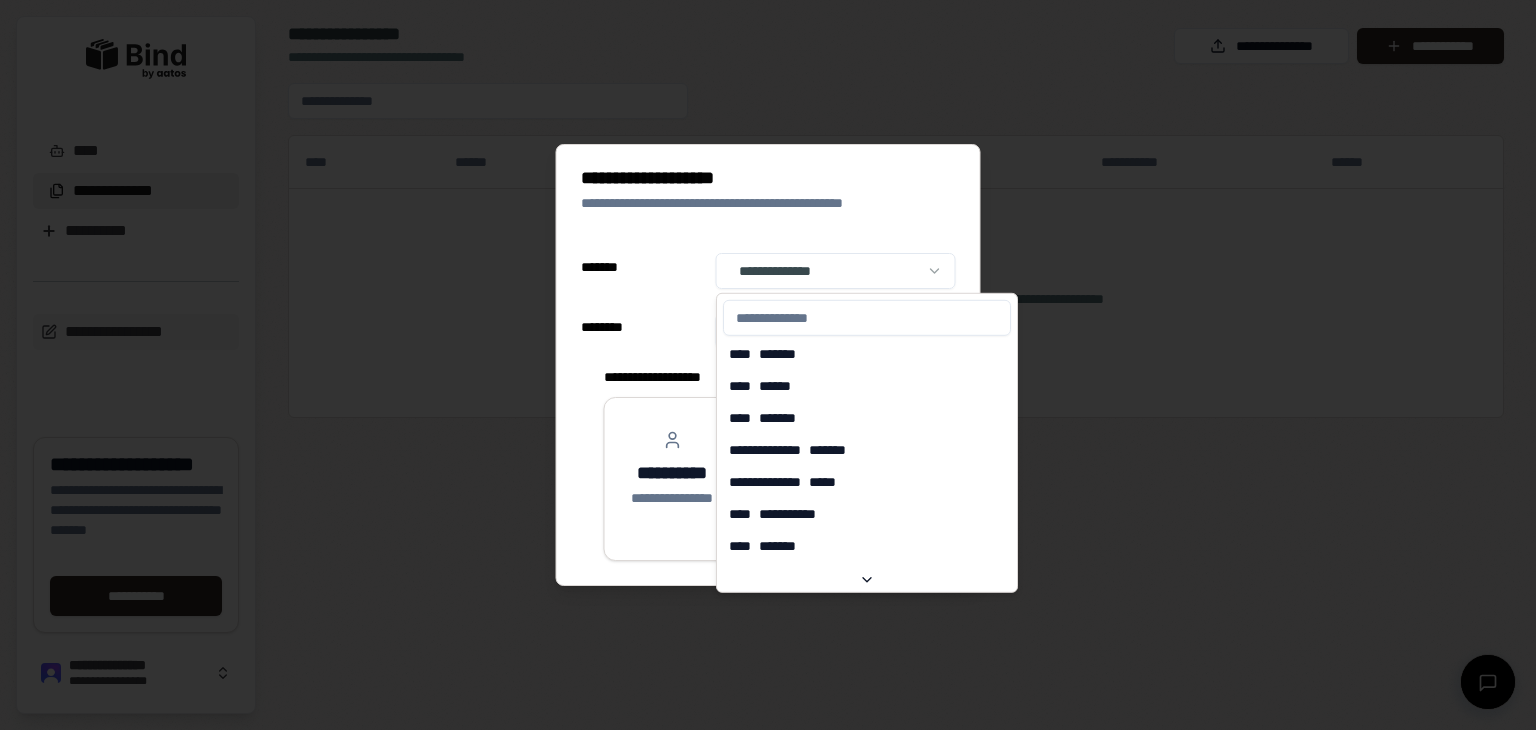 click on "**********" at bounding box center (768, 365) 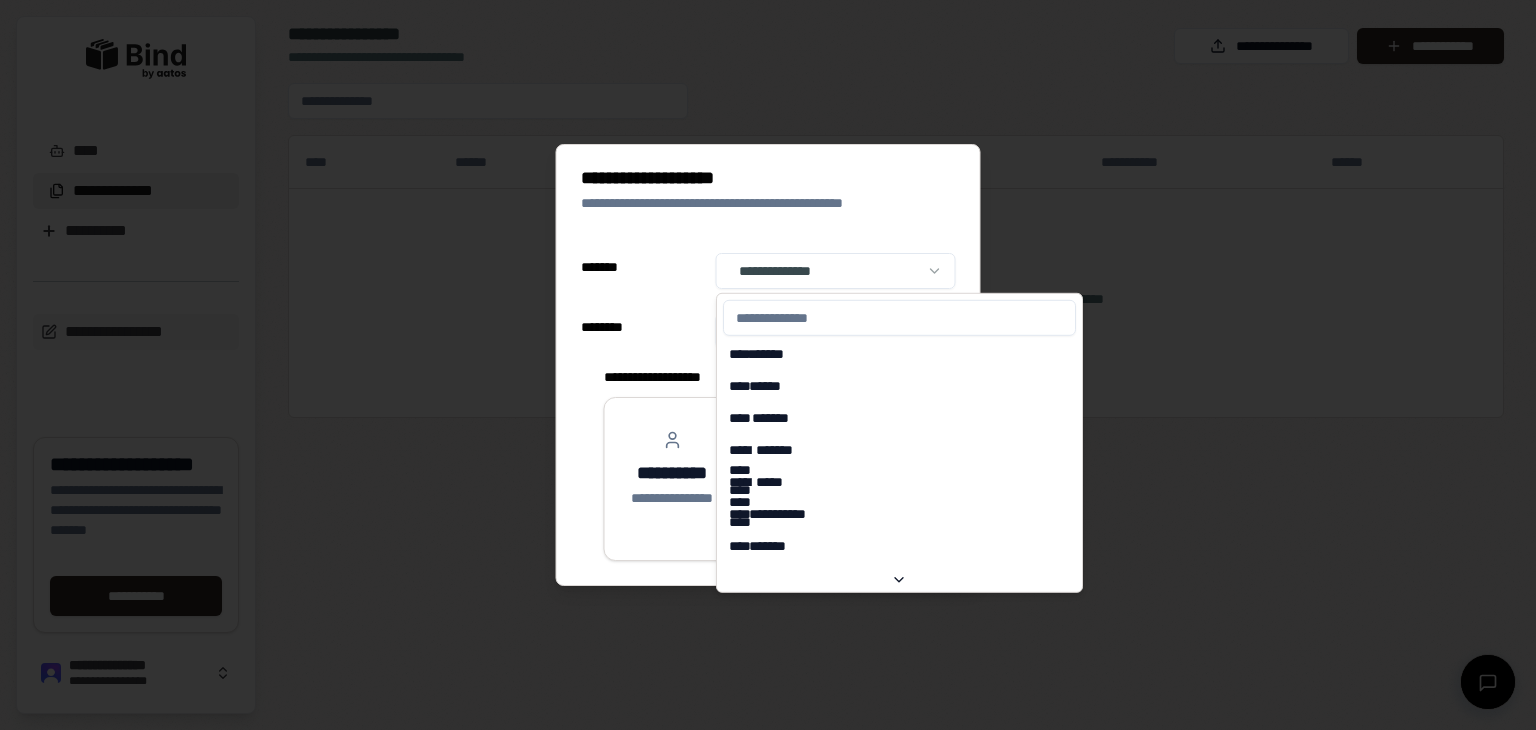 select on "**" 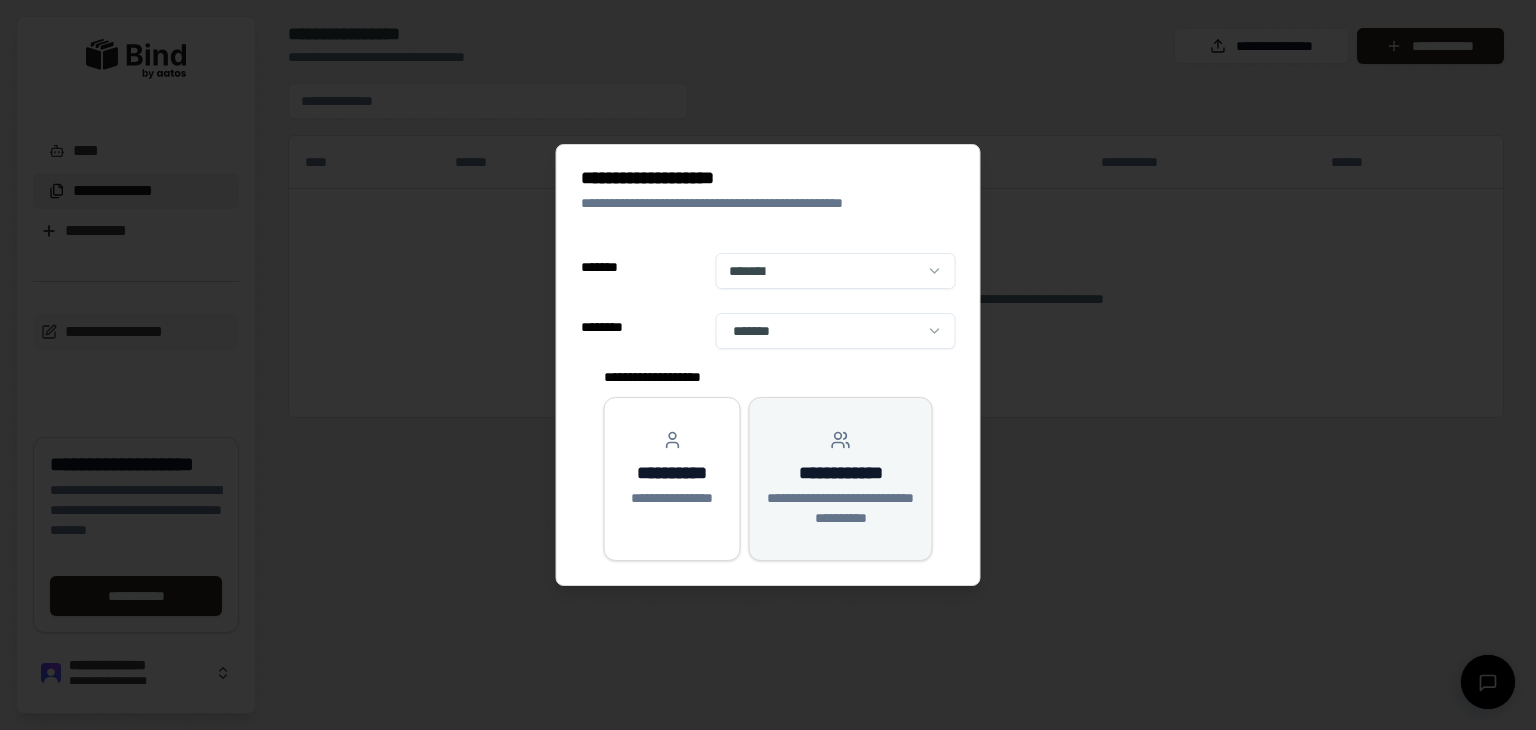click on "**********" at bounding box center [841, 508] 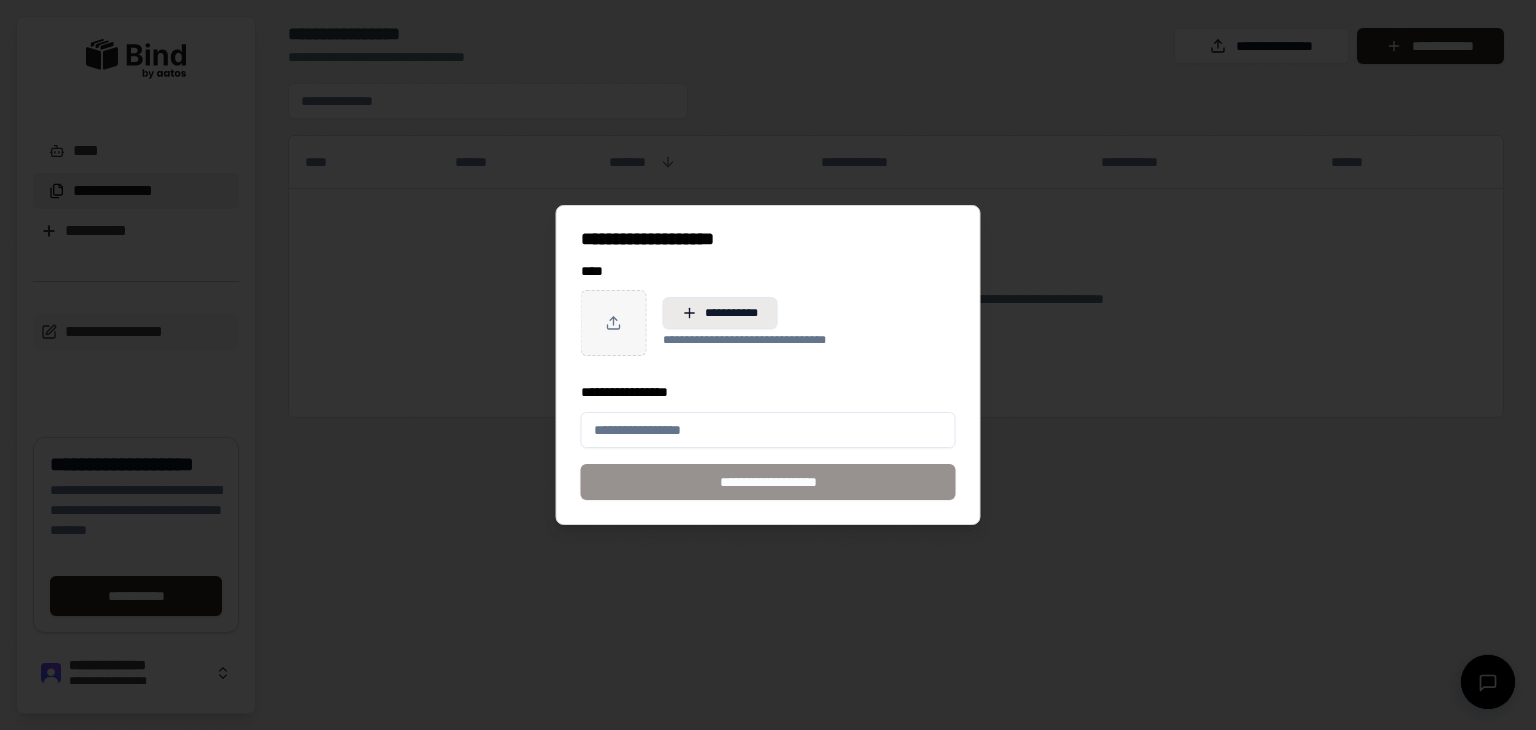 click on "**********" at bounding box center [720, 313] 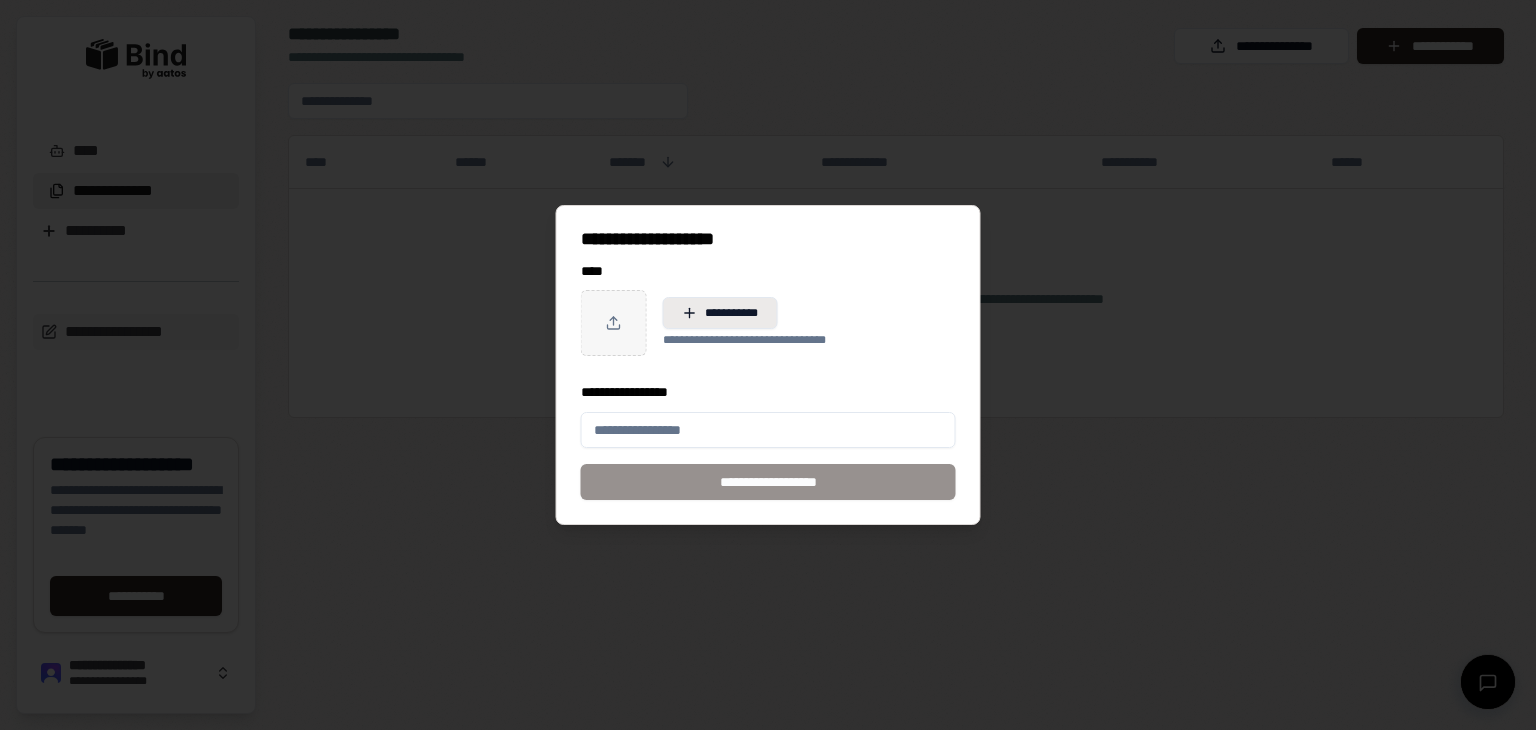 click on "**********" at bounding box center [720, 313] 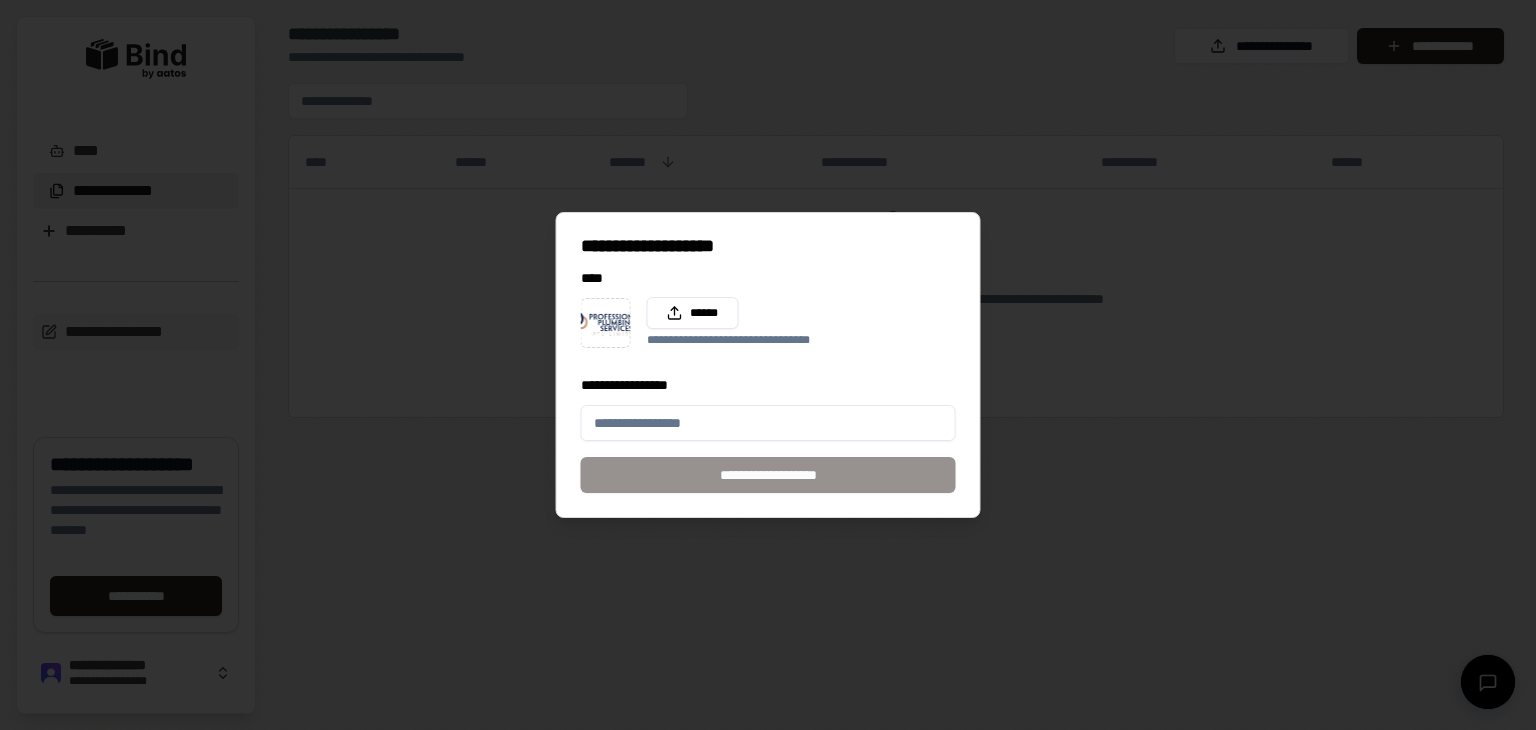 click on "**********" at bounding box center (768, 423) 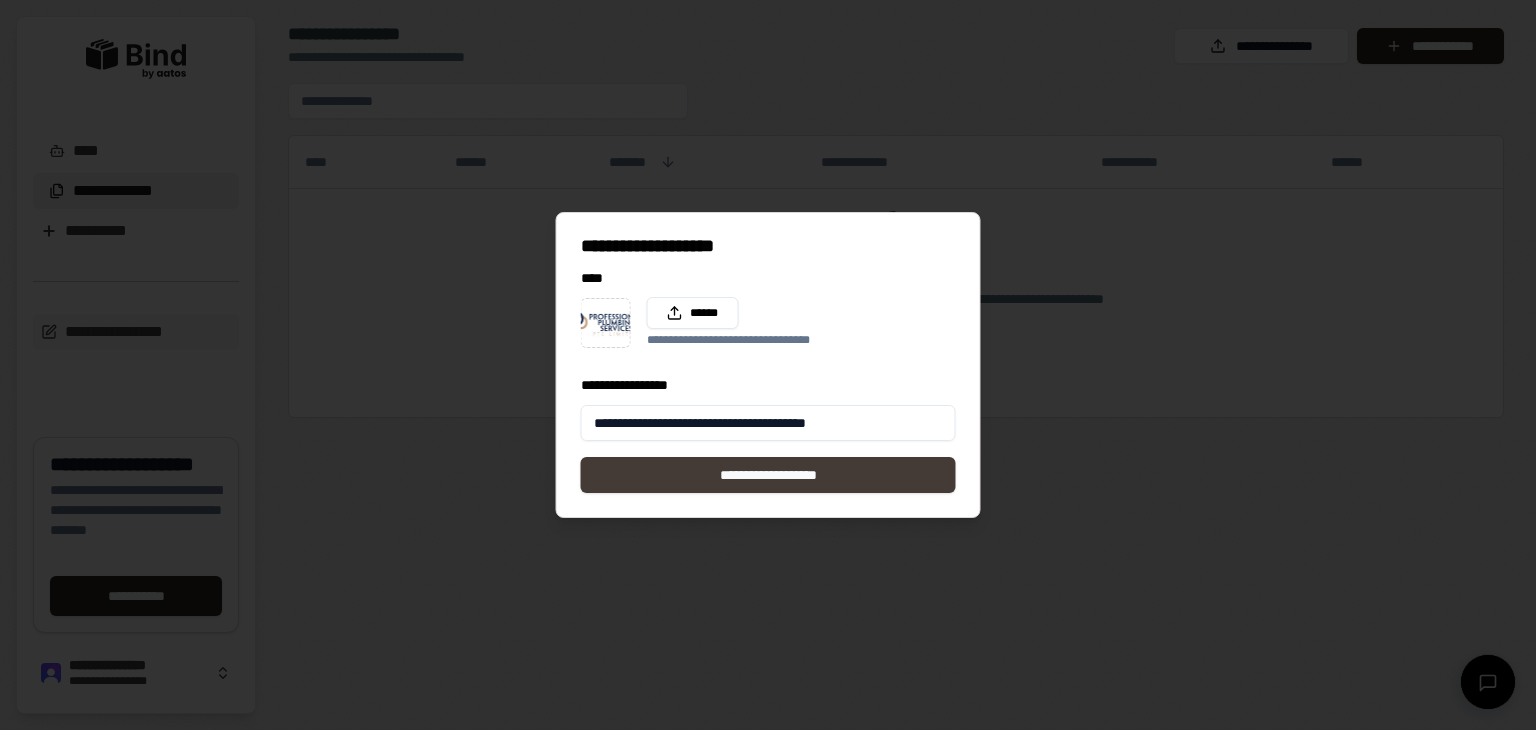 type on "**********" 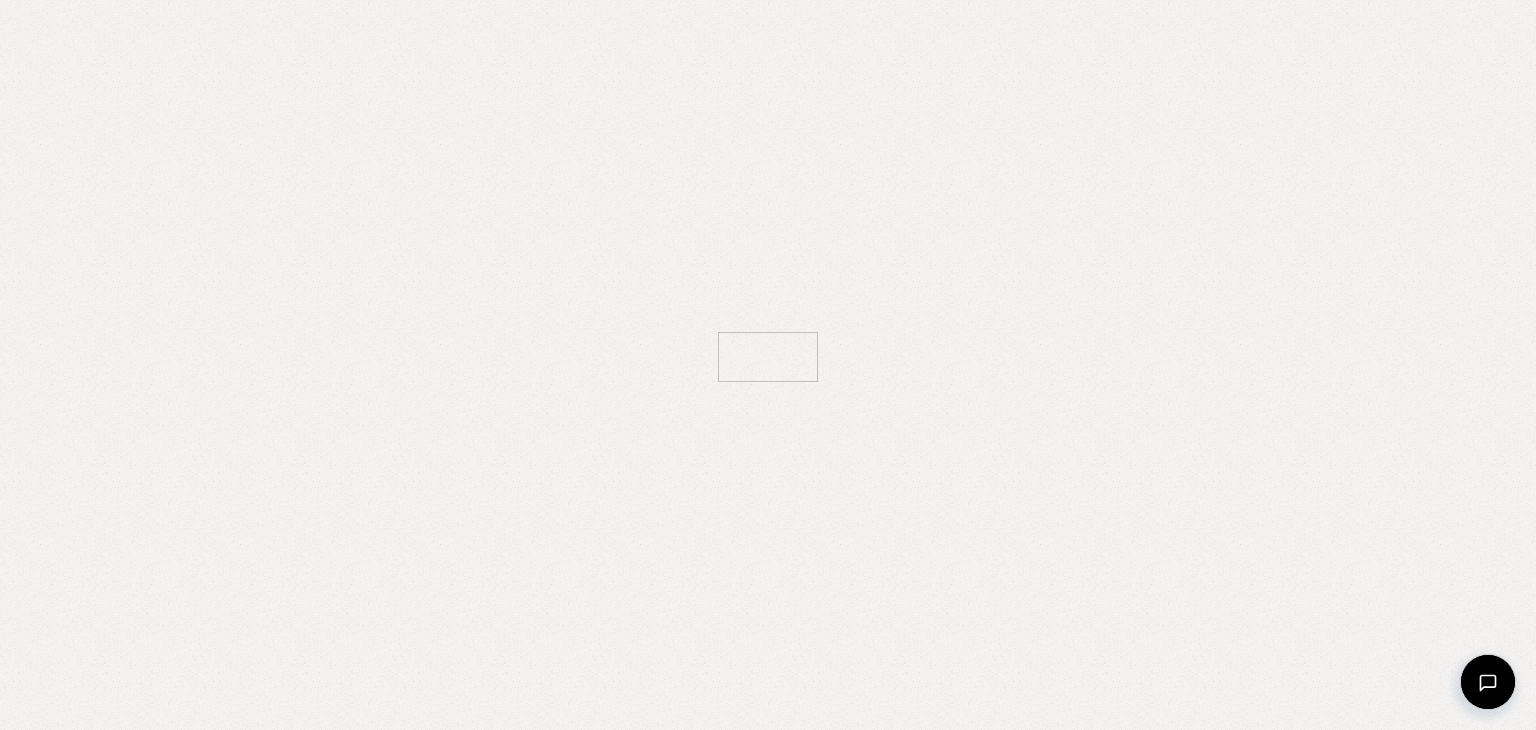 scroll, scrollTop: 0, scrollLeft: 0, axis: both 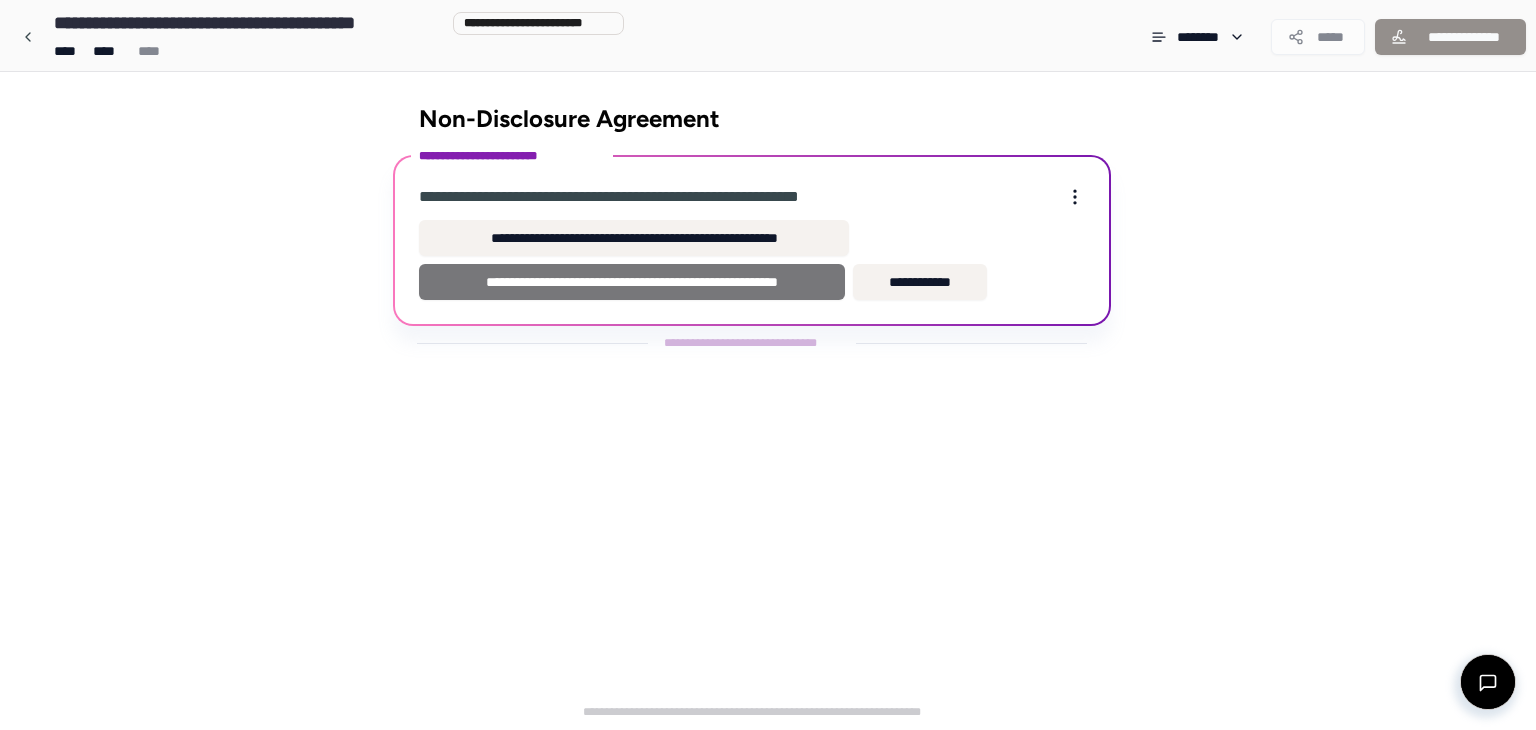 click on "**********" at bounding box center (632, 282) 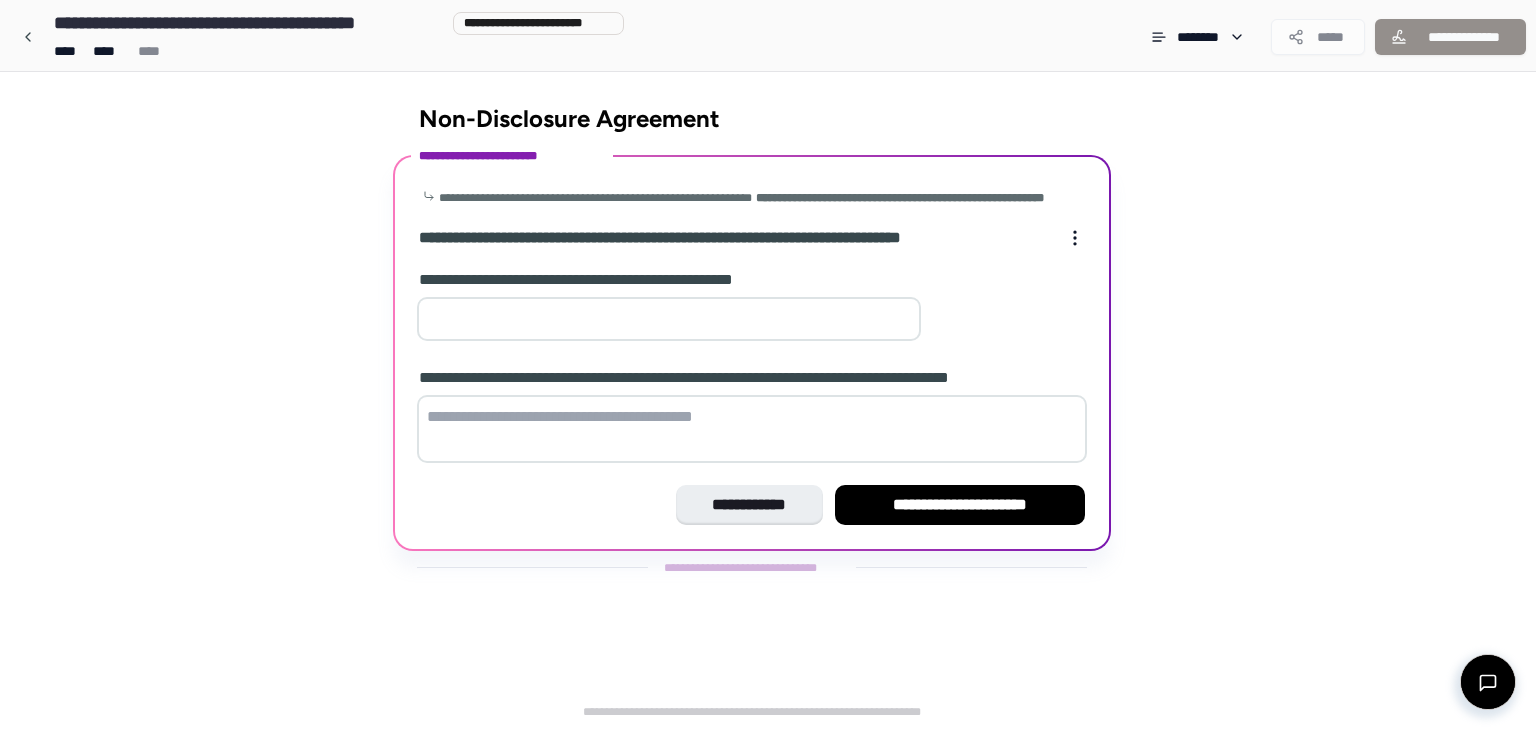 click at bounding box center (669, 319) 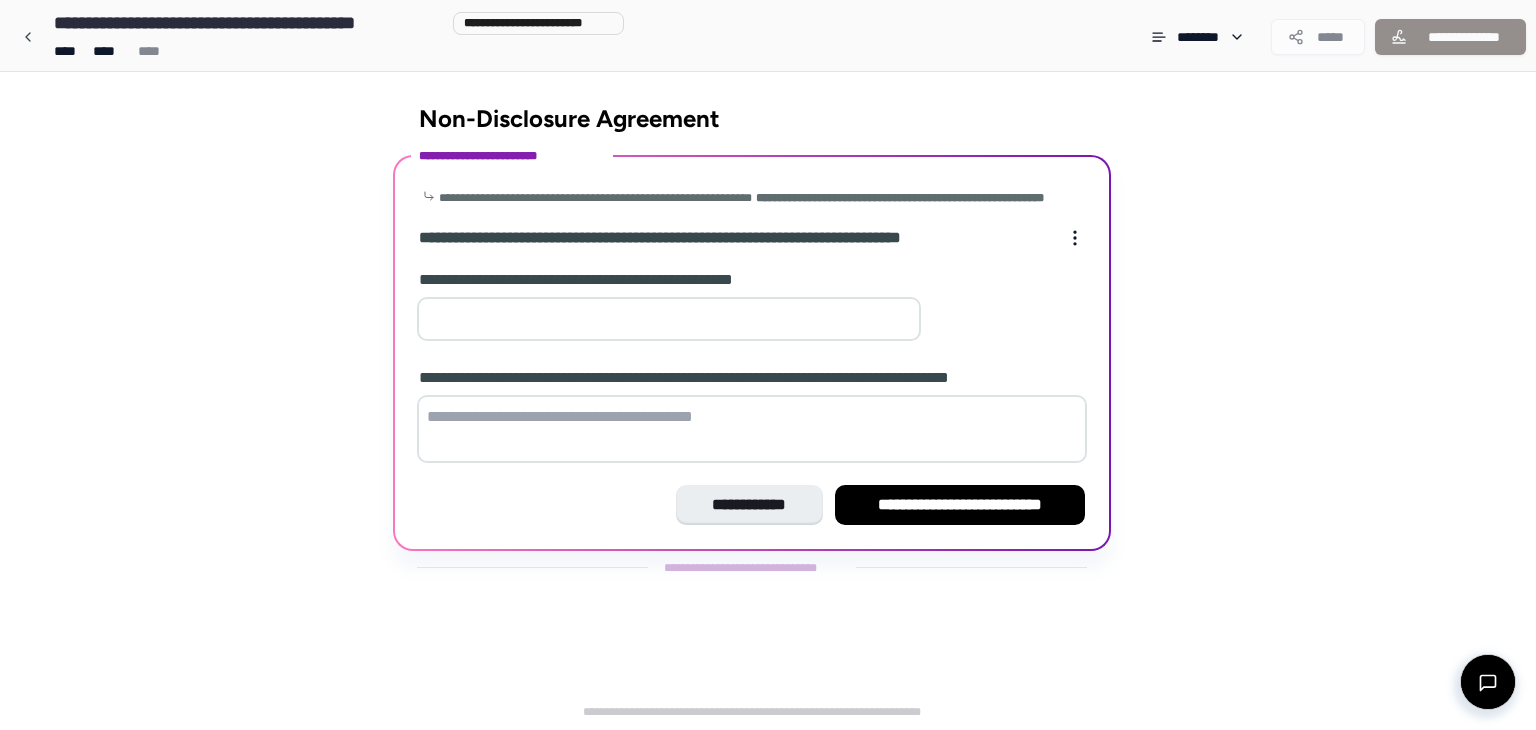 type on "*" 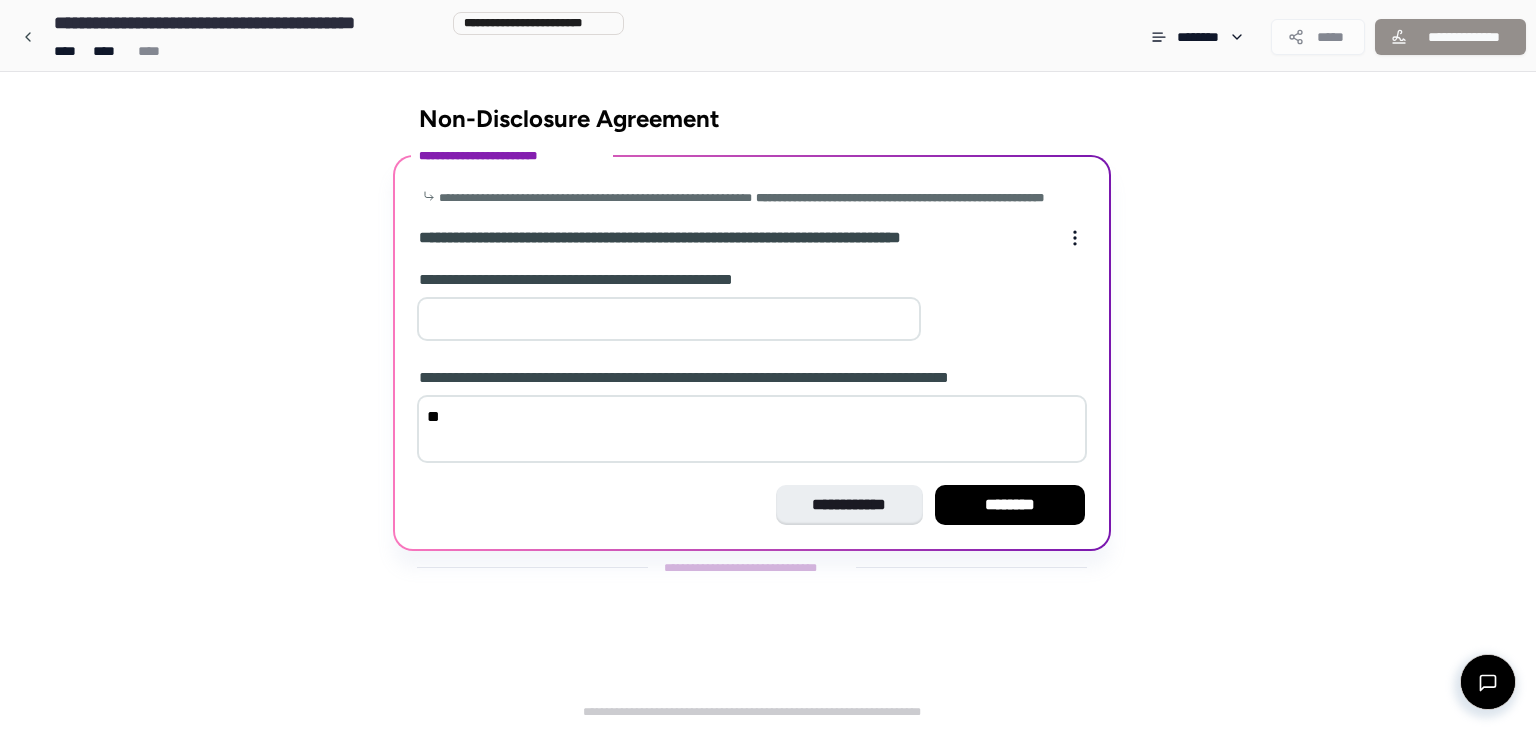 type on "*" 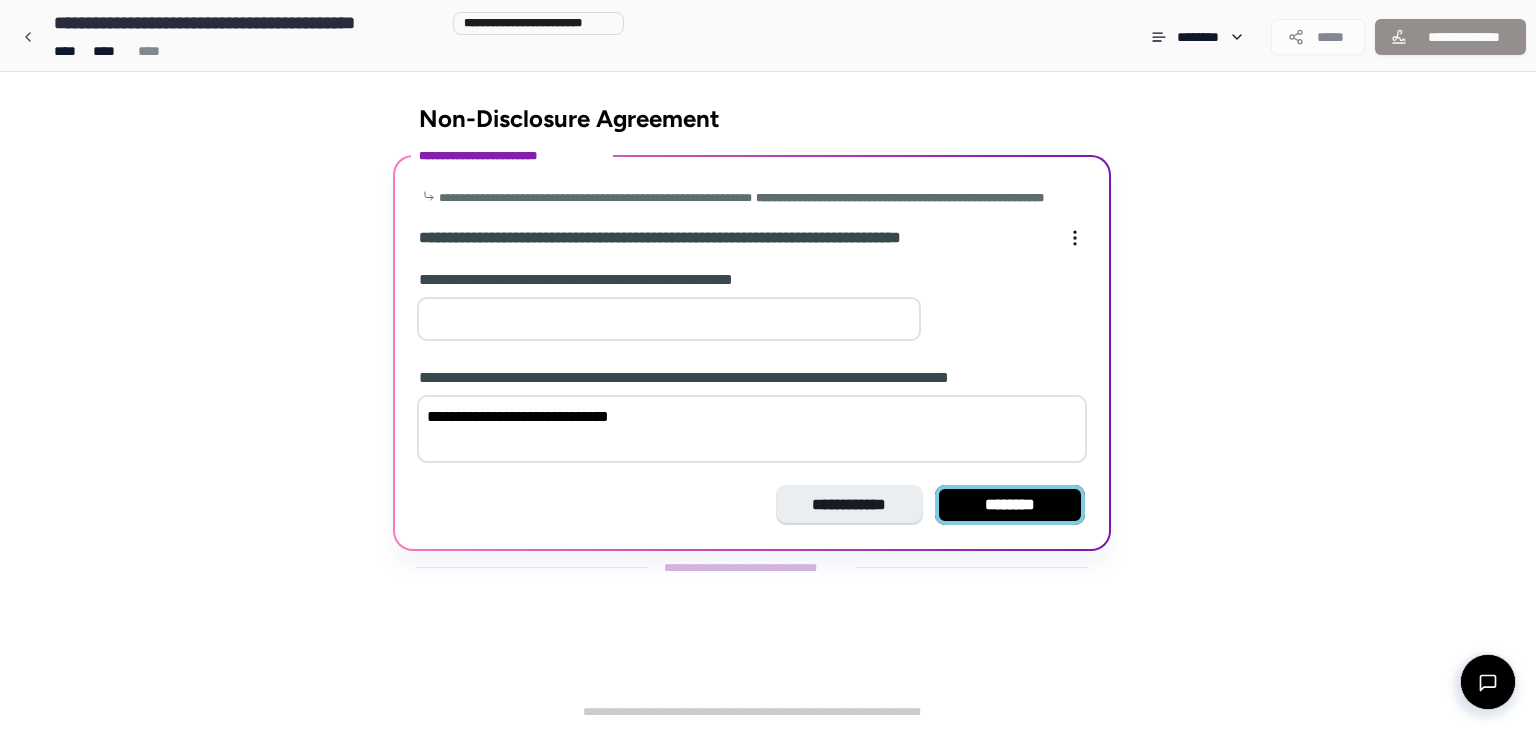 type on "**********" 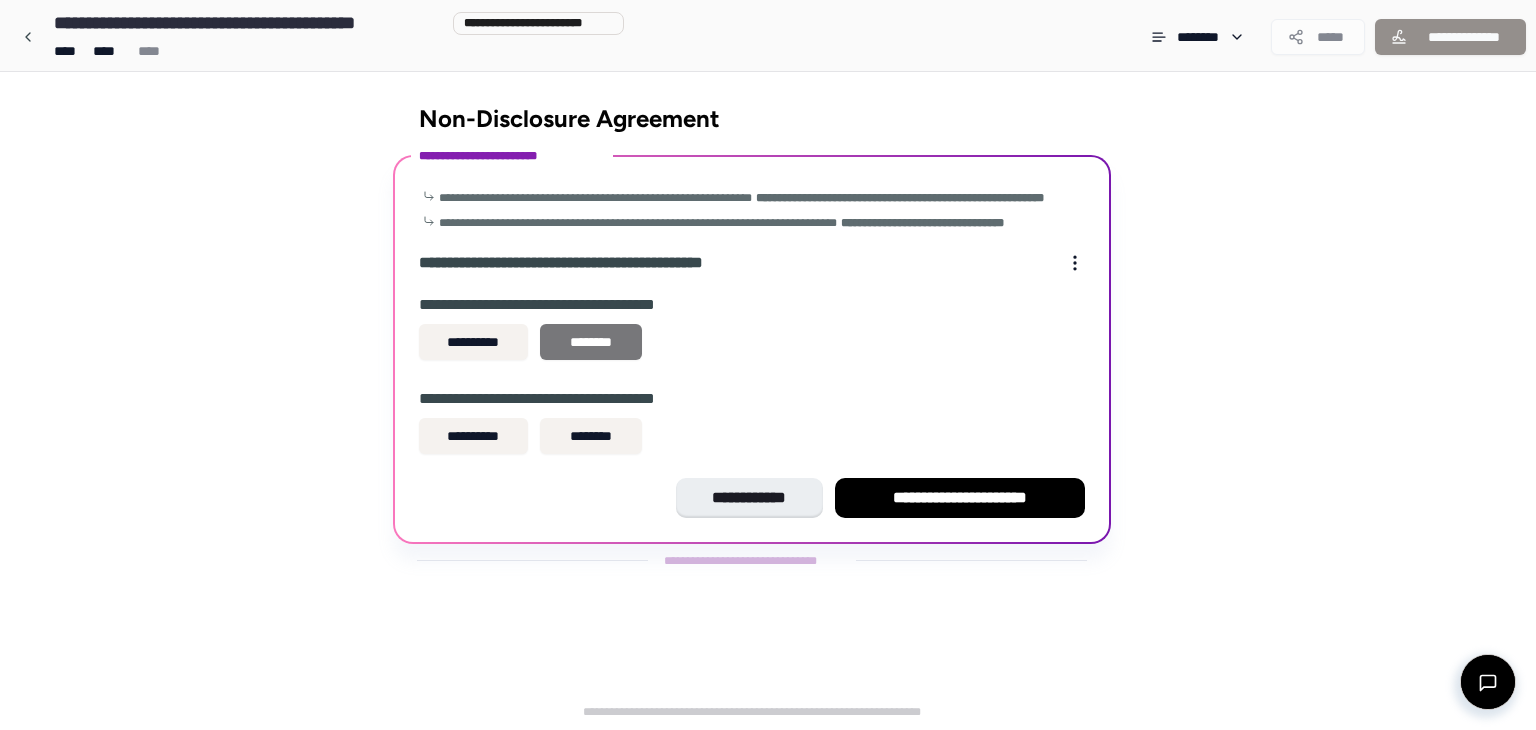 click on "********" at bounding box center (591, 342) 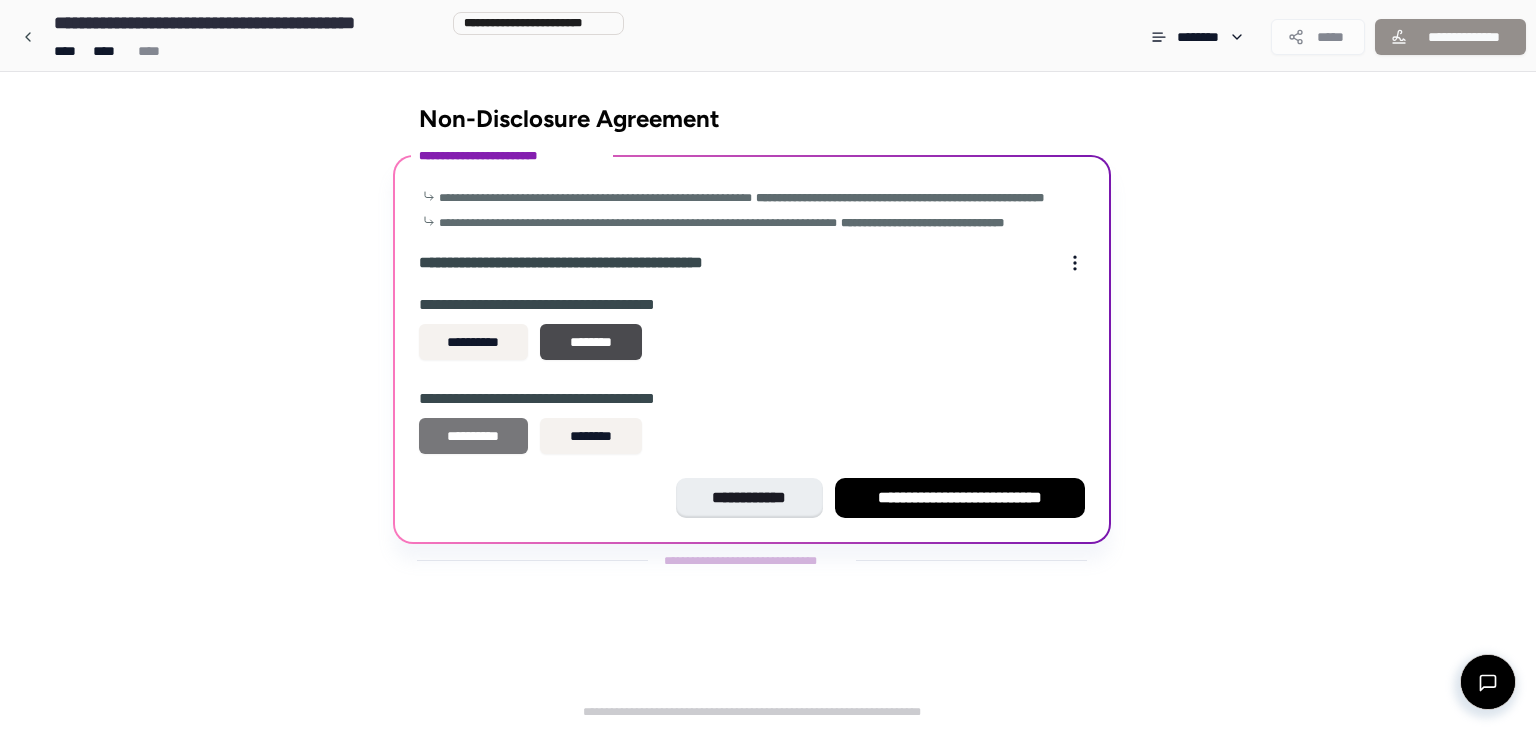 click on "**********" at bounding box center [473, 436] 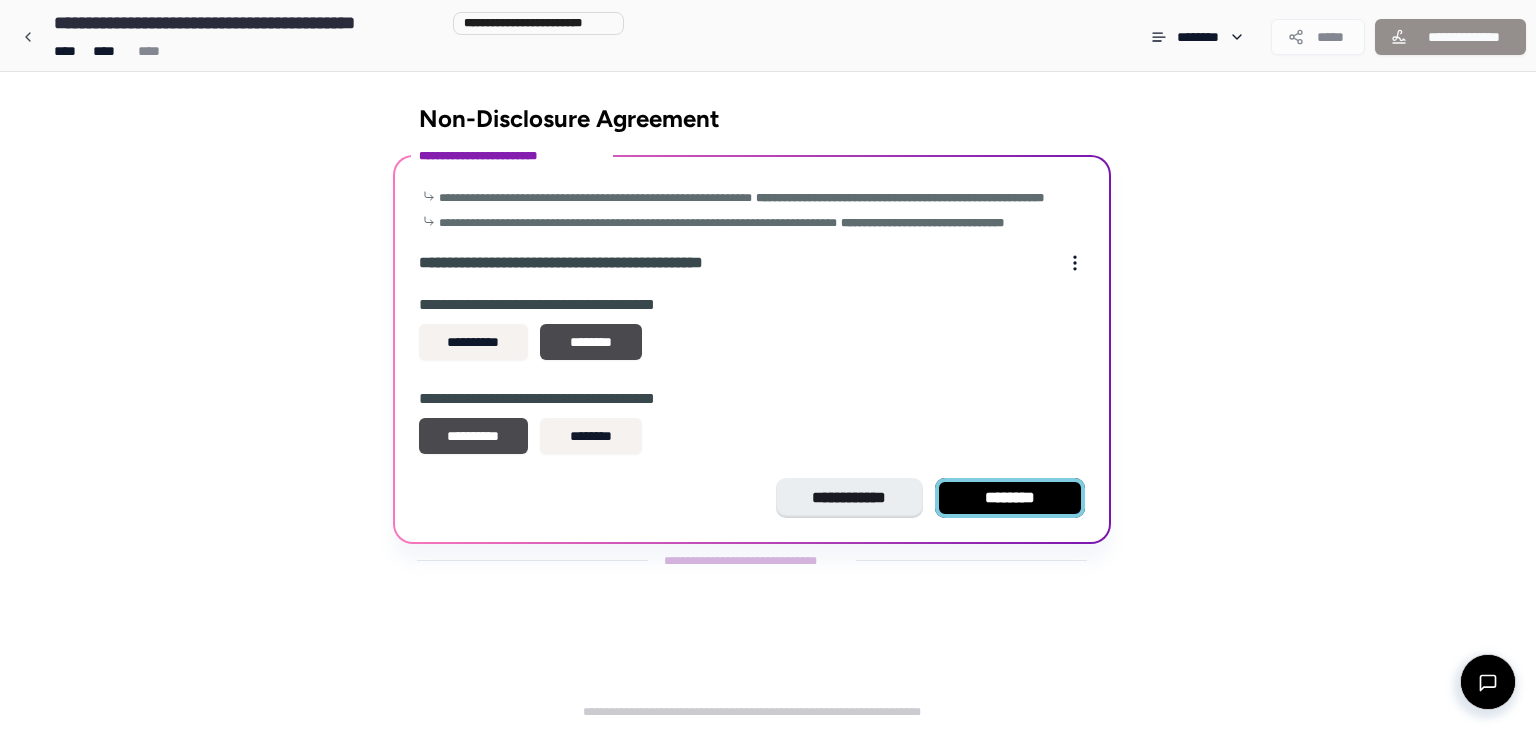 click on "********" at bounding box center (1010, 498) 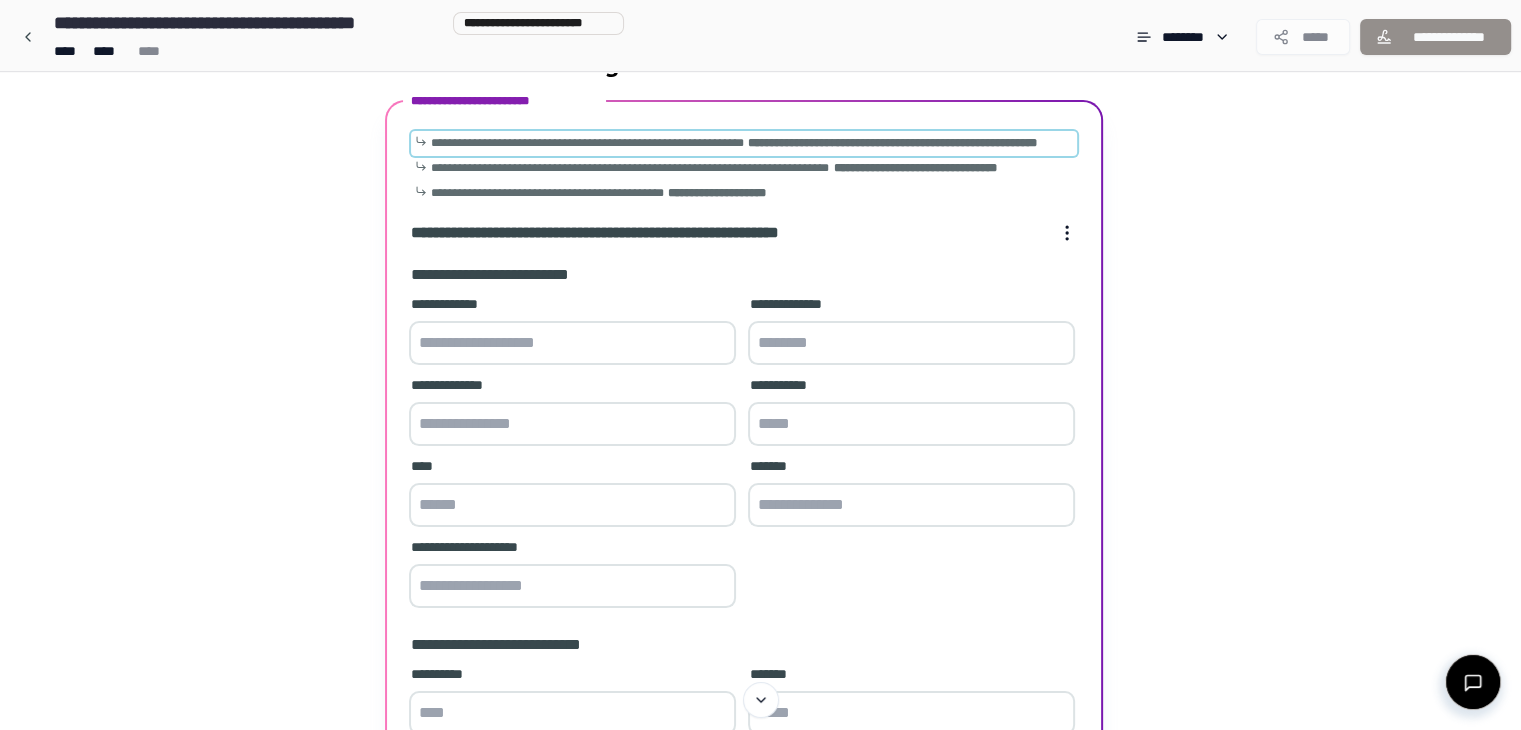 scroll, scrollTop: 0, scrollLeft: 0, axis: both 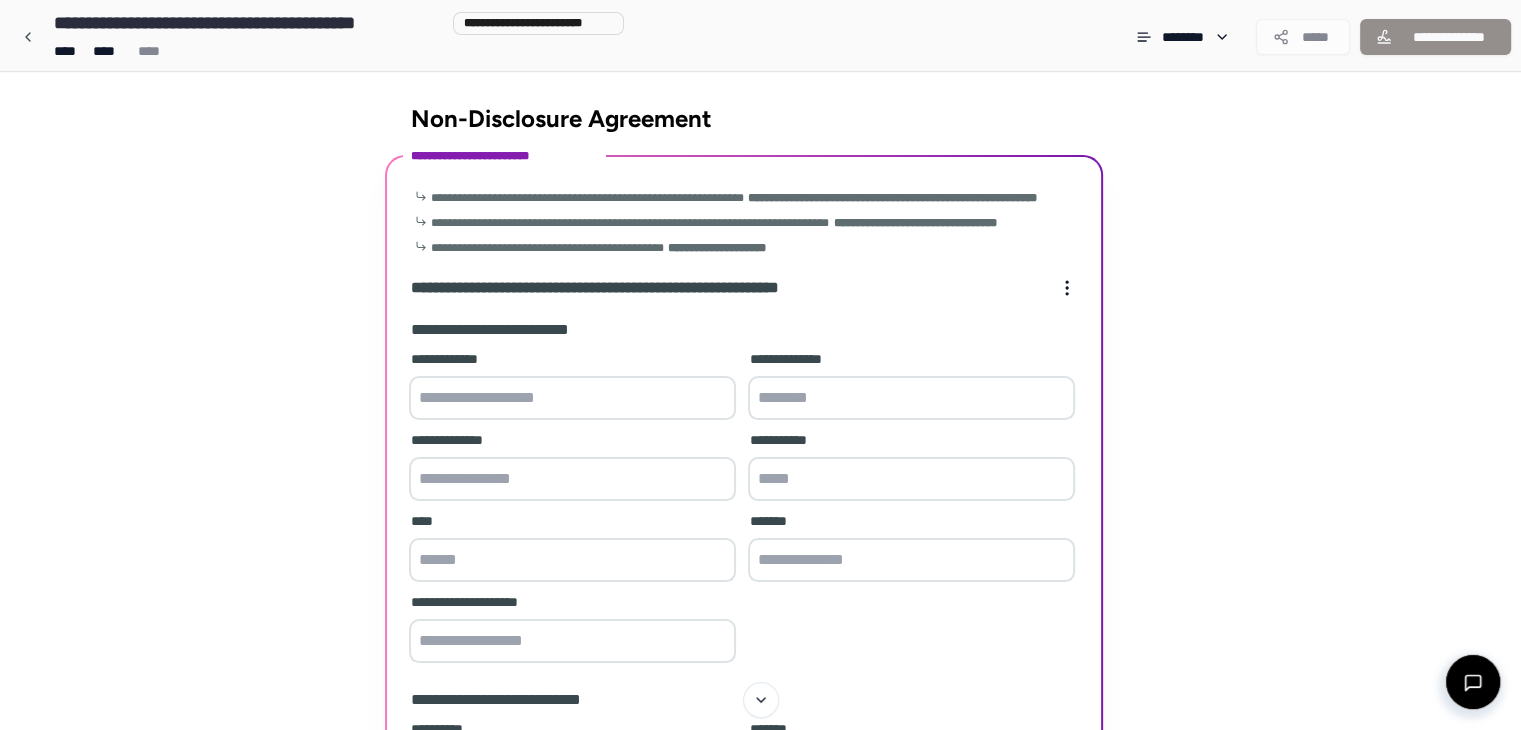 click at bounding box center (572, 398) 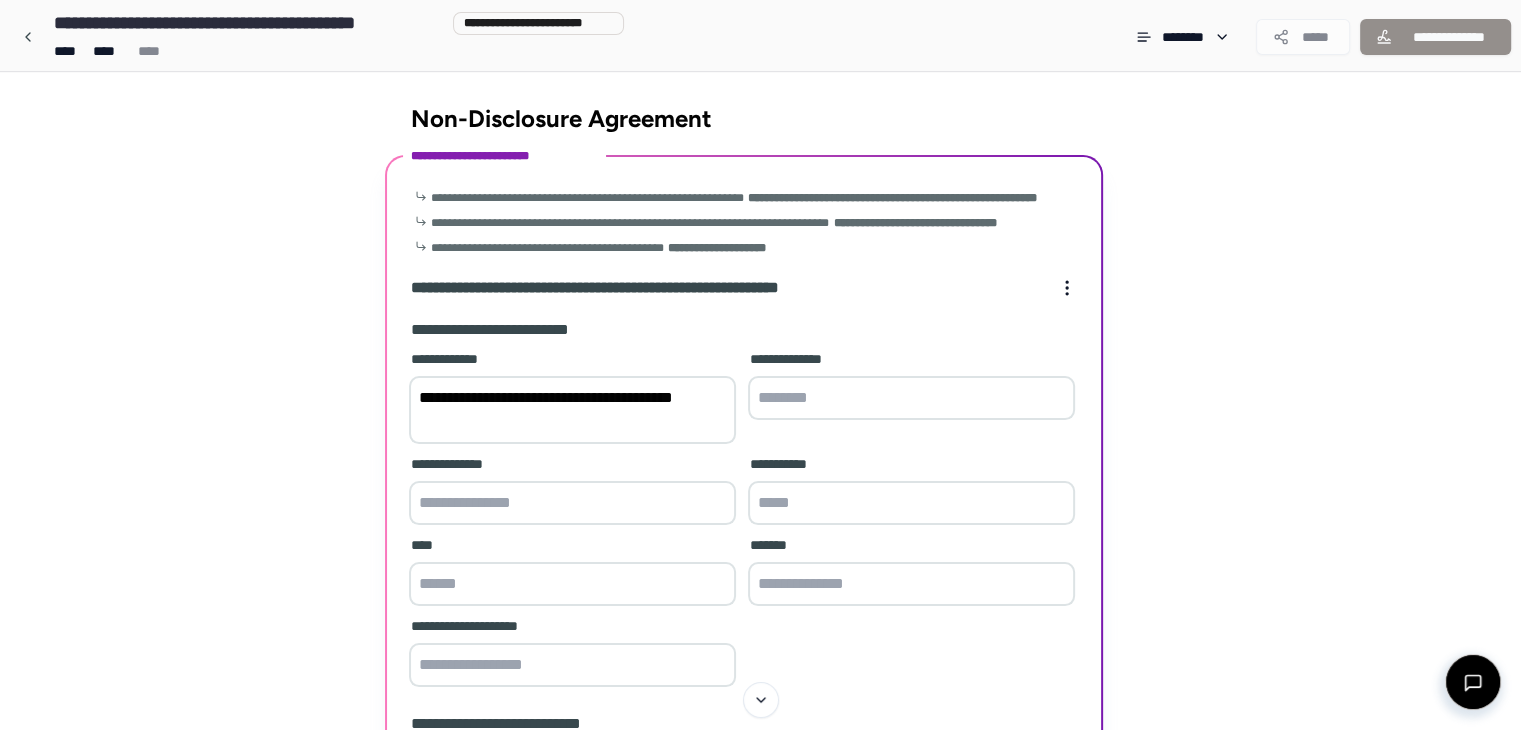 type on "**********" 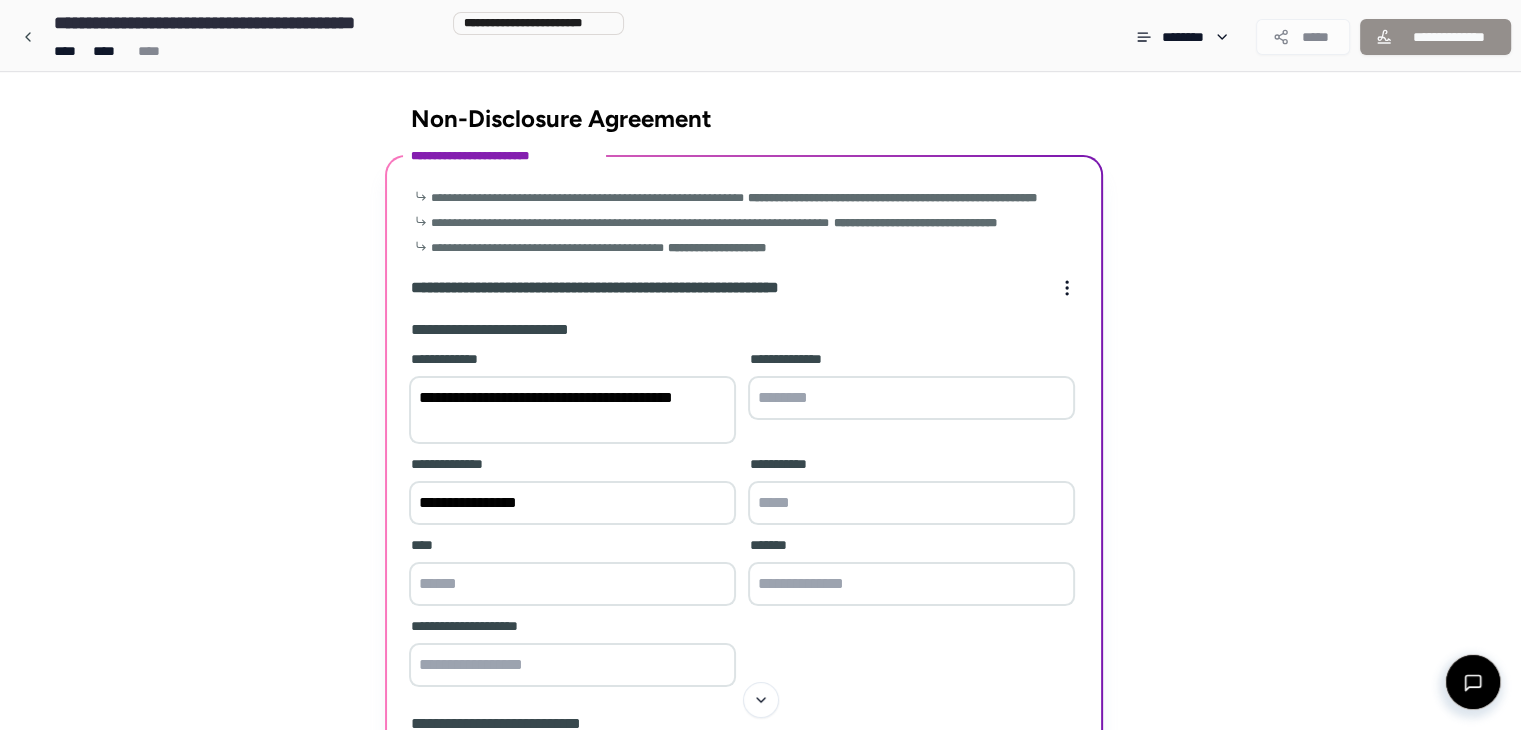 type on "**********" 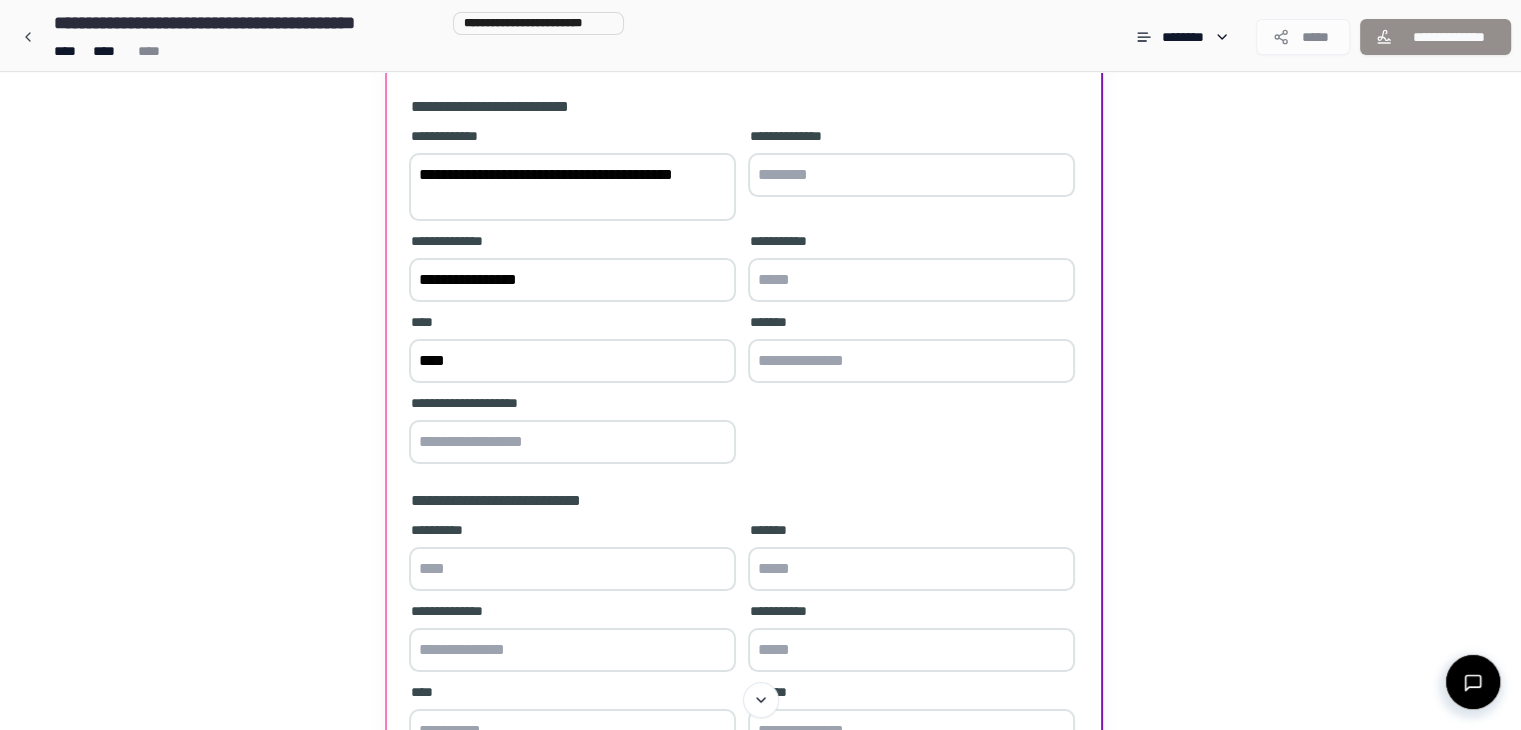 scroll, scrollTop: 242, scrollLeft: 0, axis: vertical 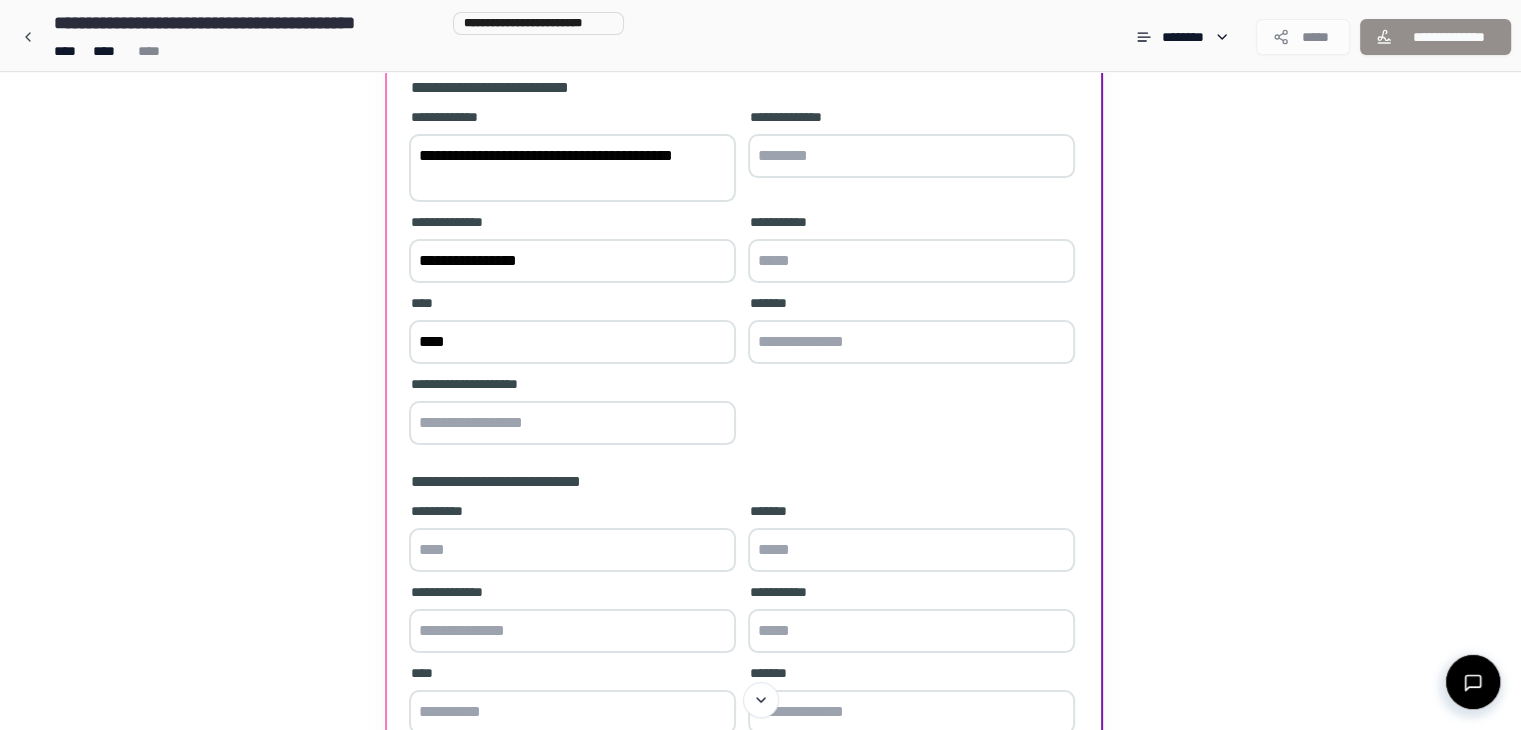 type on "****" 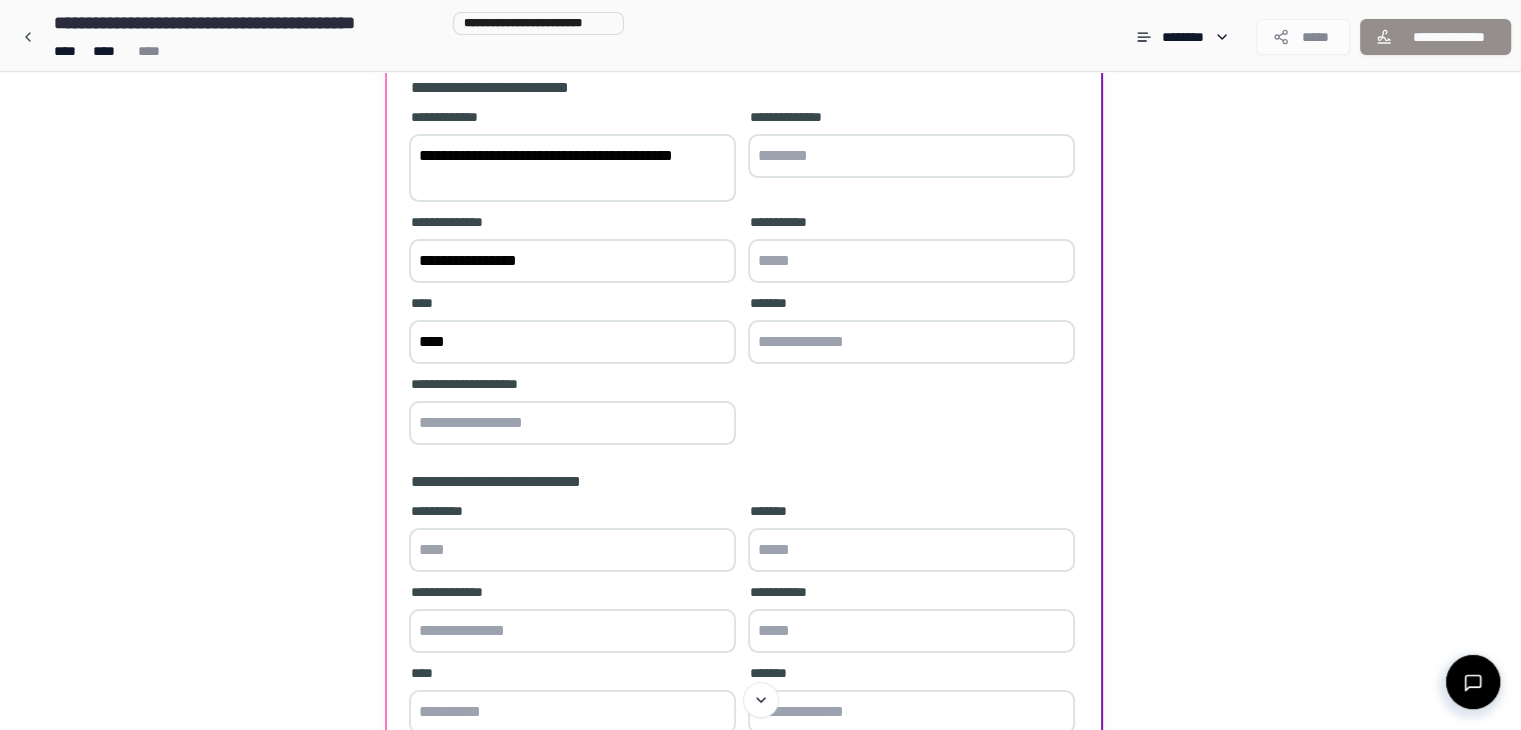 click at bounding box center (572, 423) 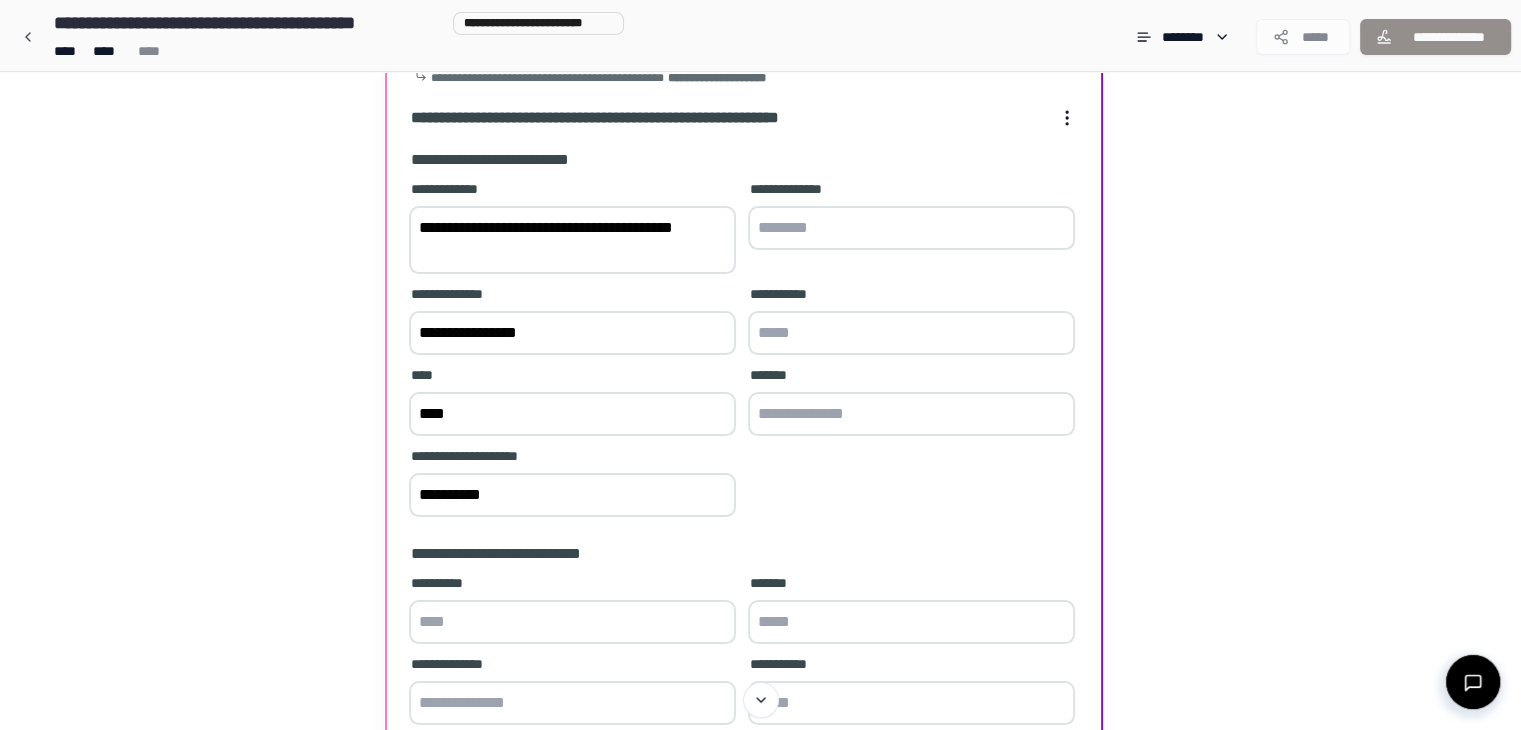 scroll, scrollTop: 168, scrollLeft: 0, axis: vertical 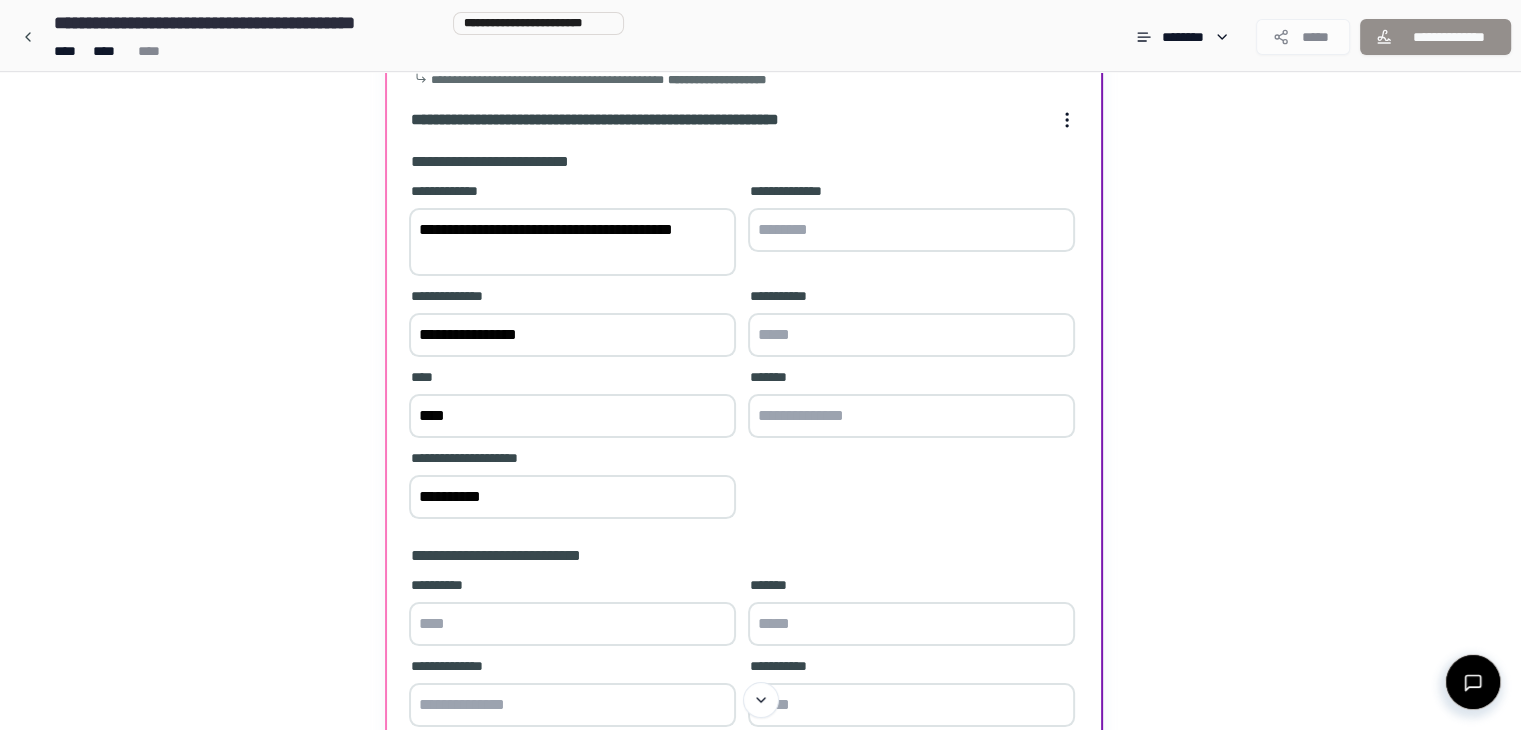 type on "**********" 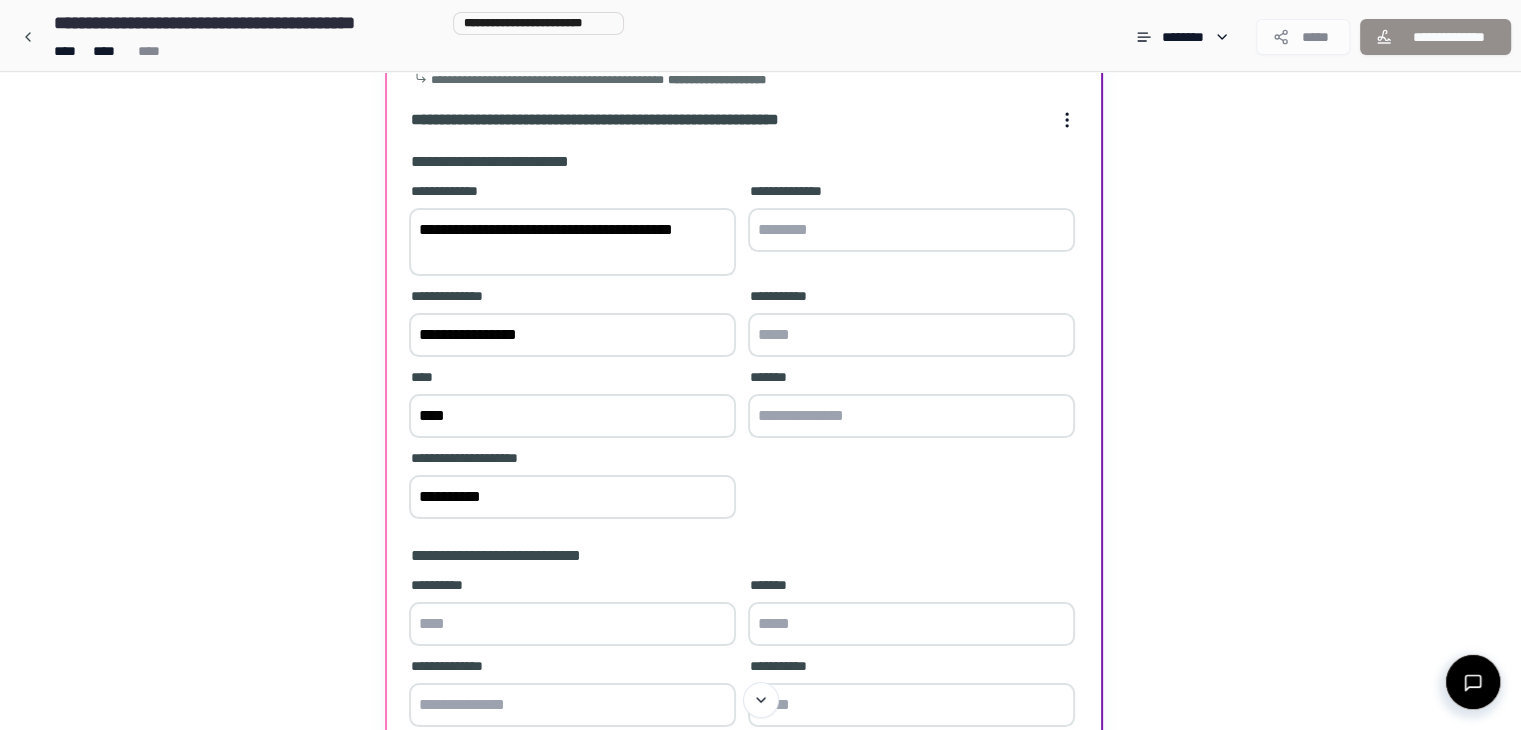 click at bounding box center [911, 230] 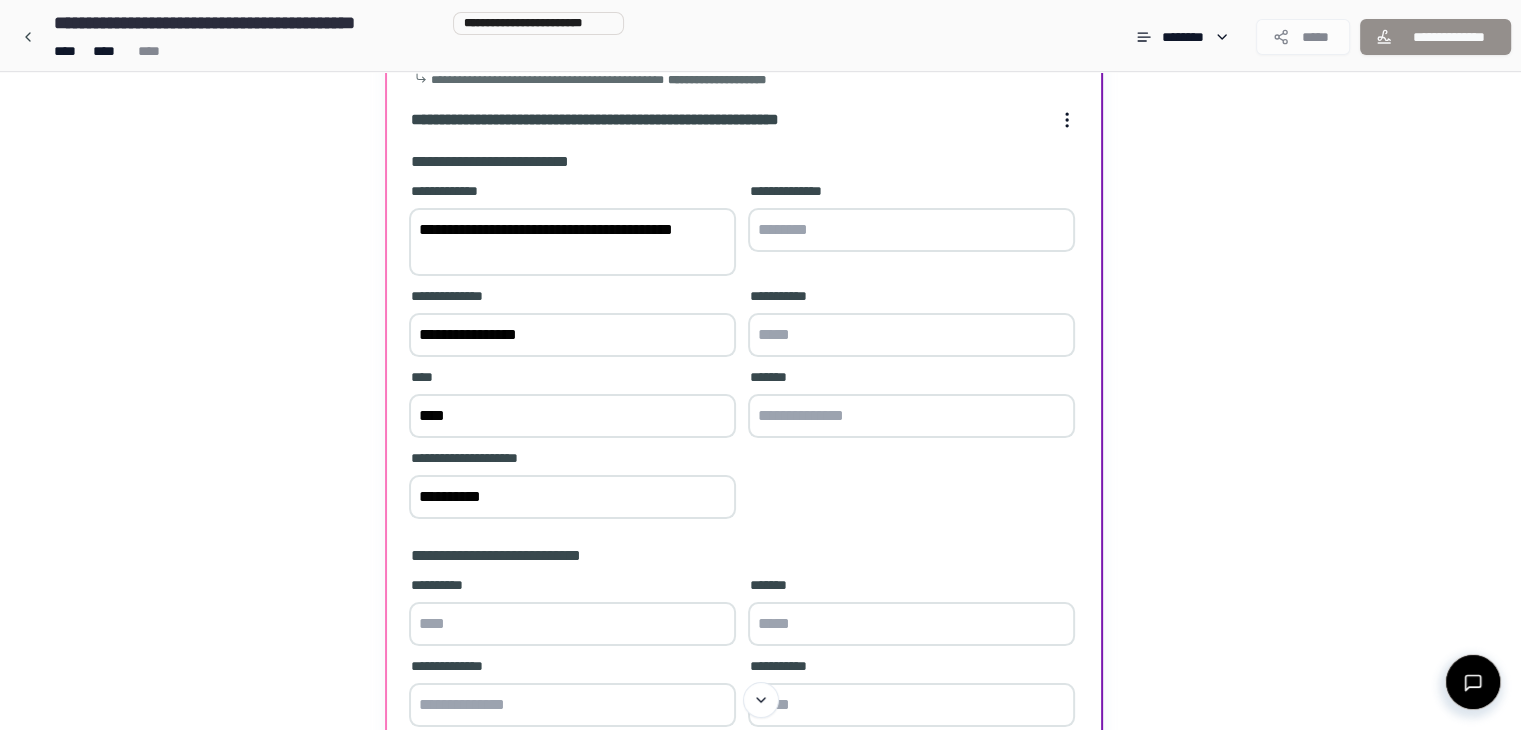 click at bounding box center [911, 416] 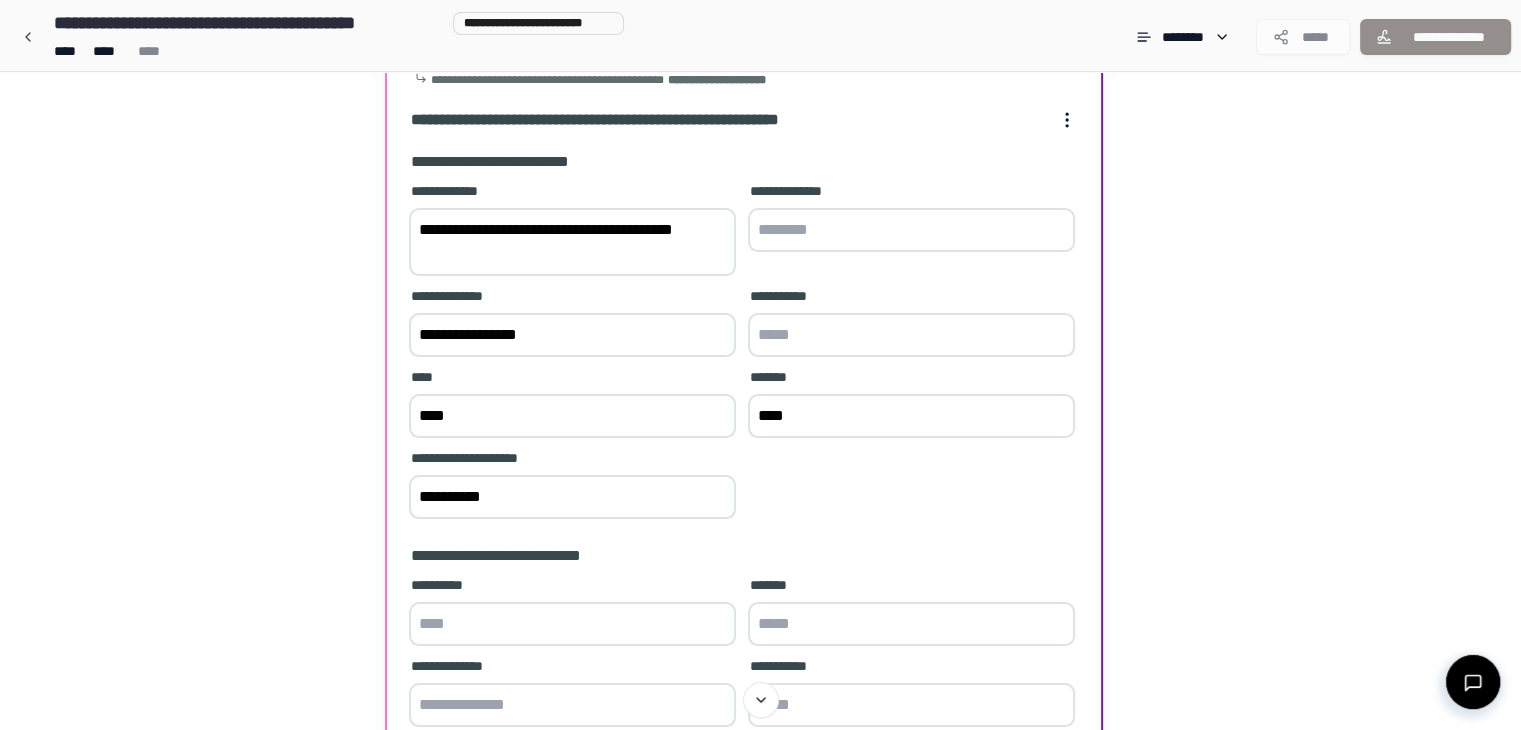 type on "****" 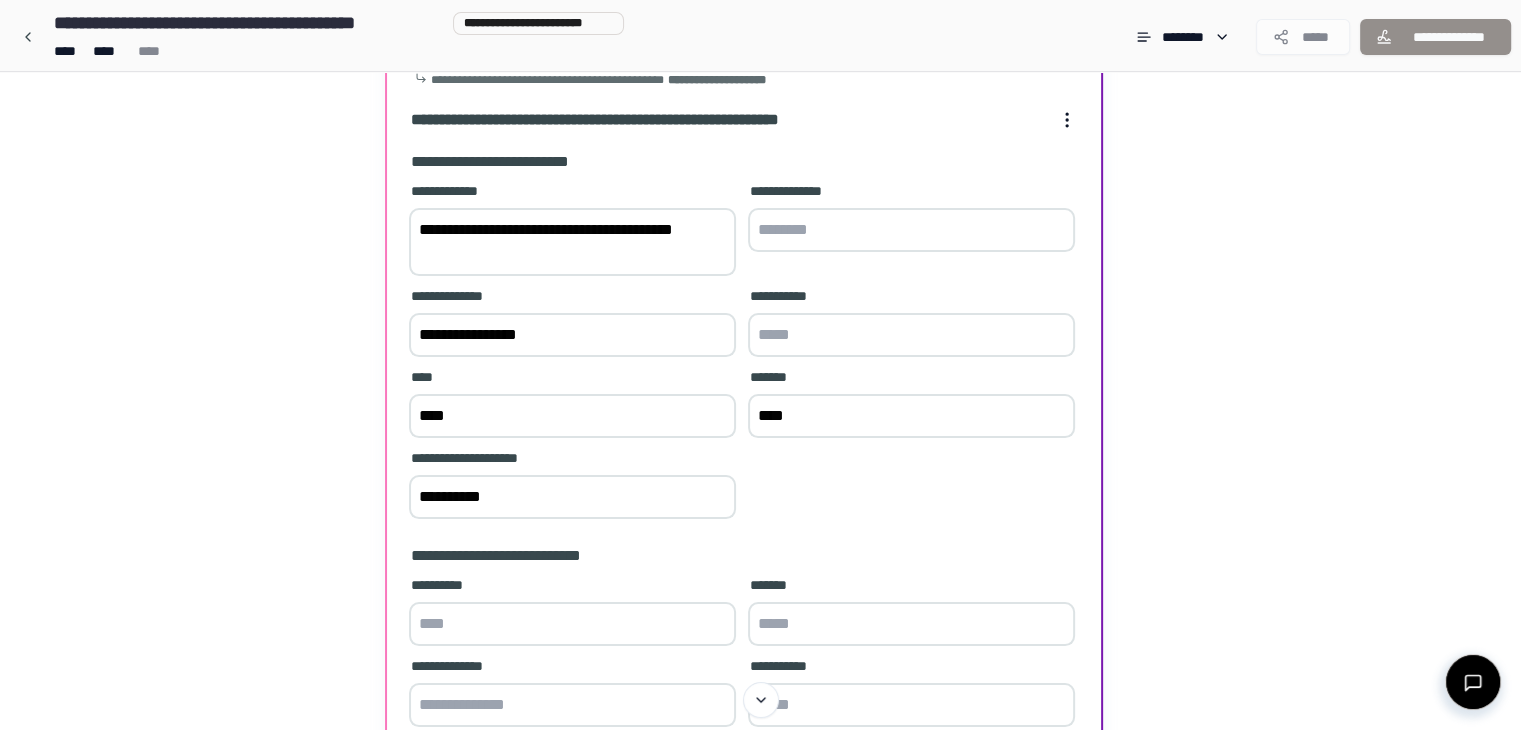 click at bounding box center (911, 230) 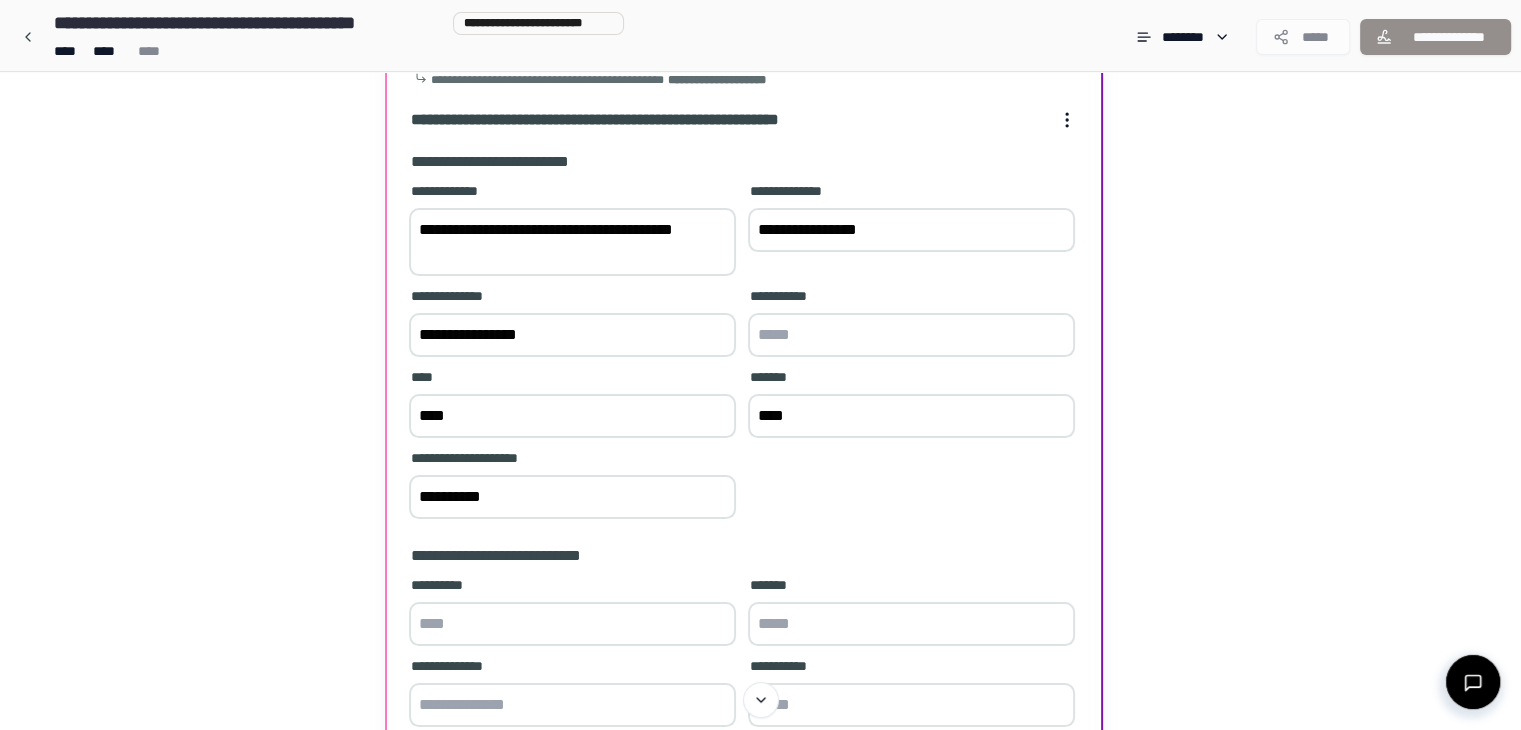 type on "**********" 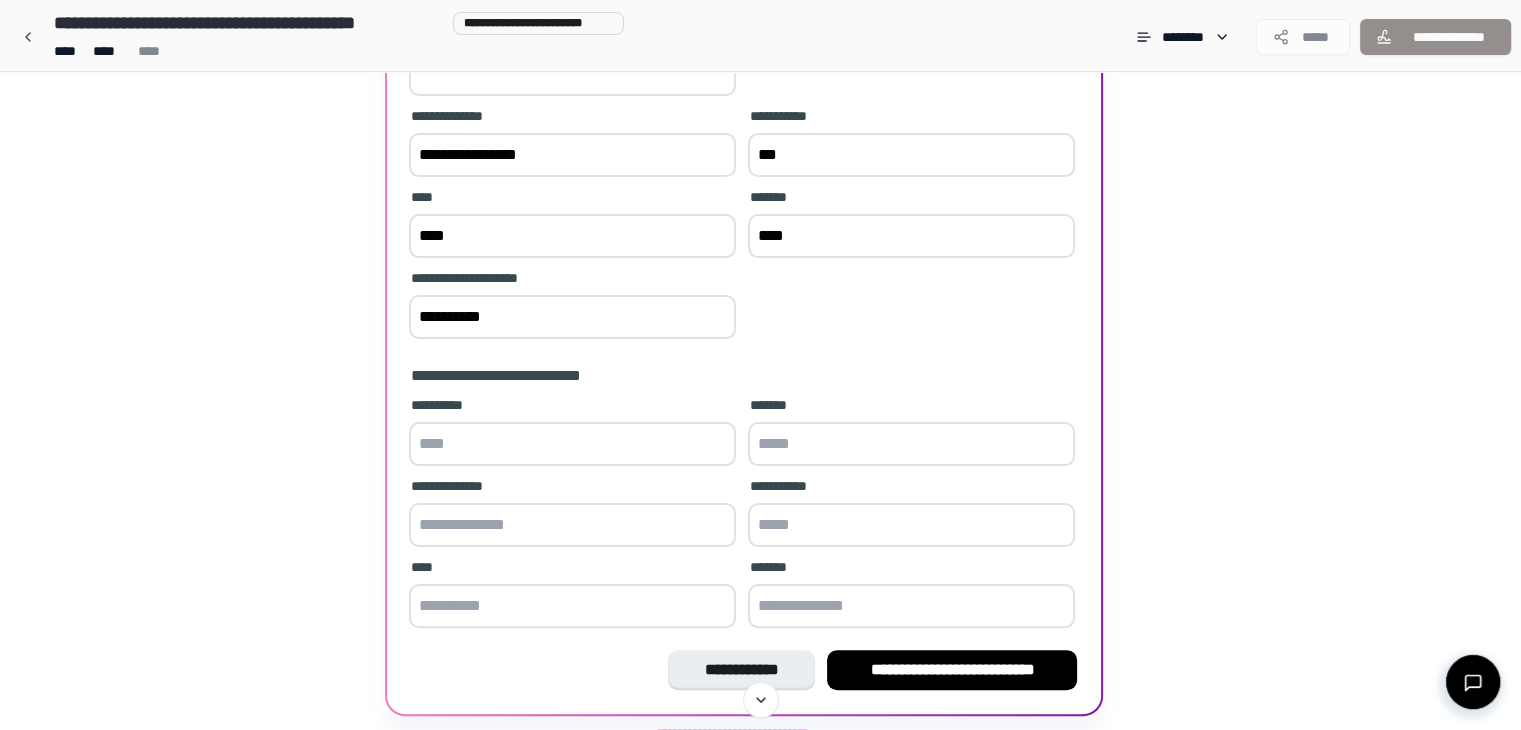 scroll, scrollTop: 351, scrollLeft: 0, axis: vertical 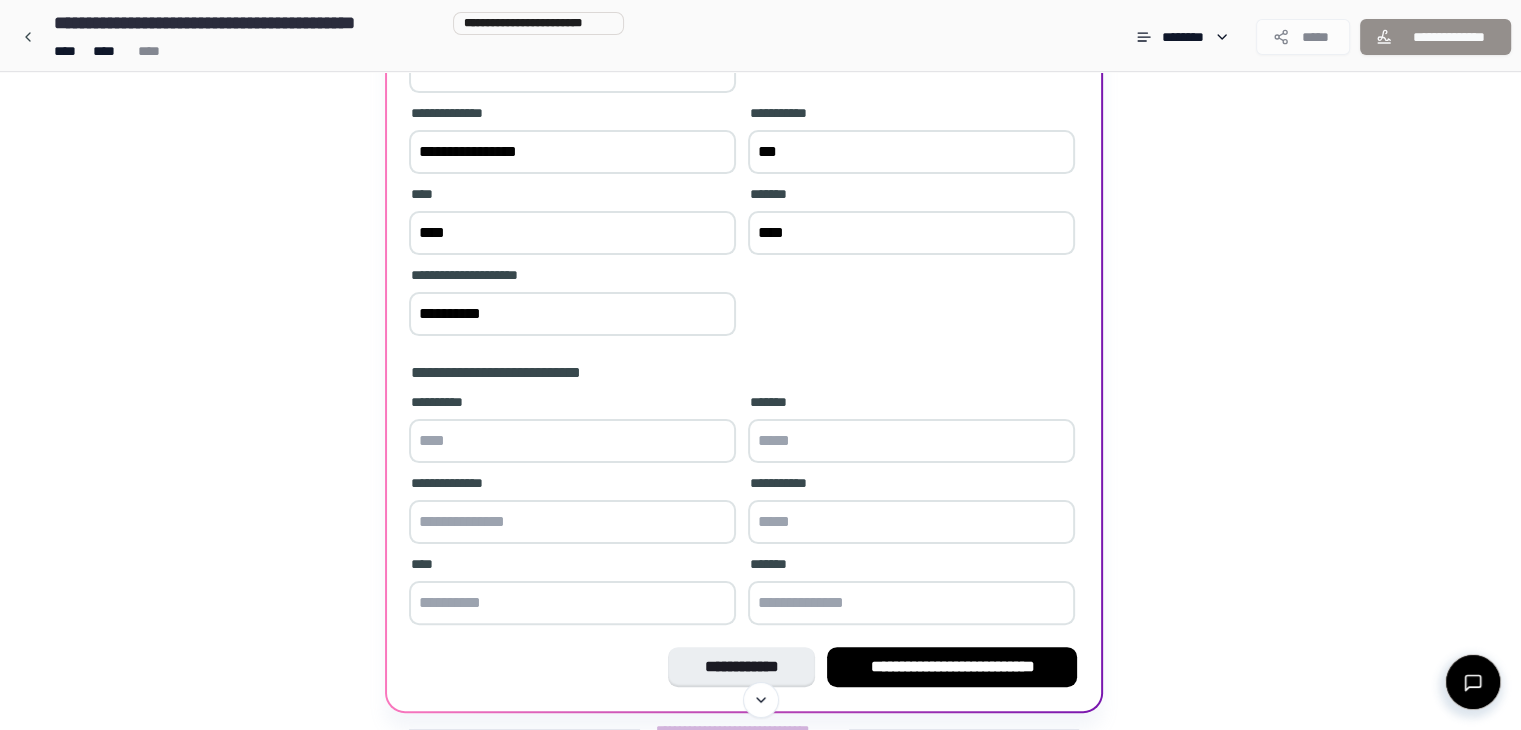 type on "***" 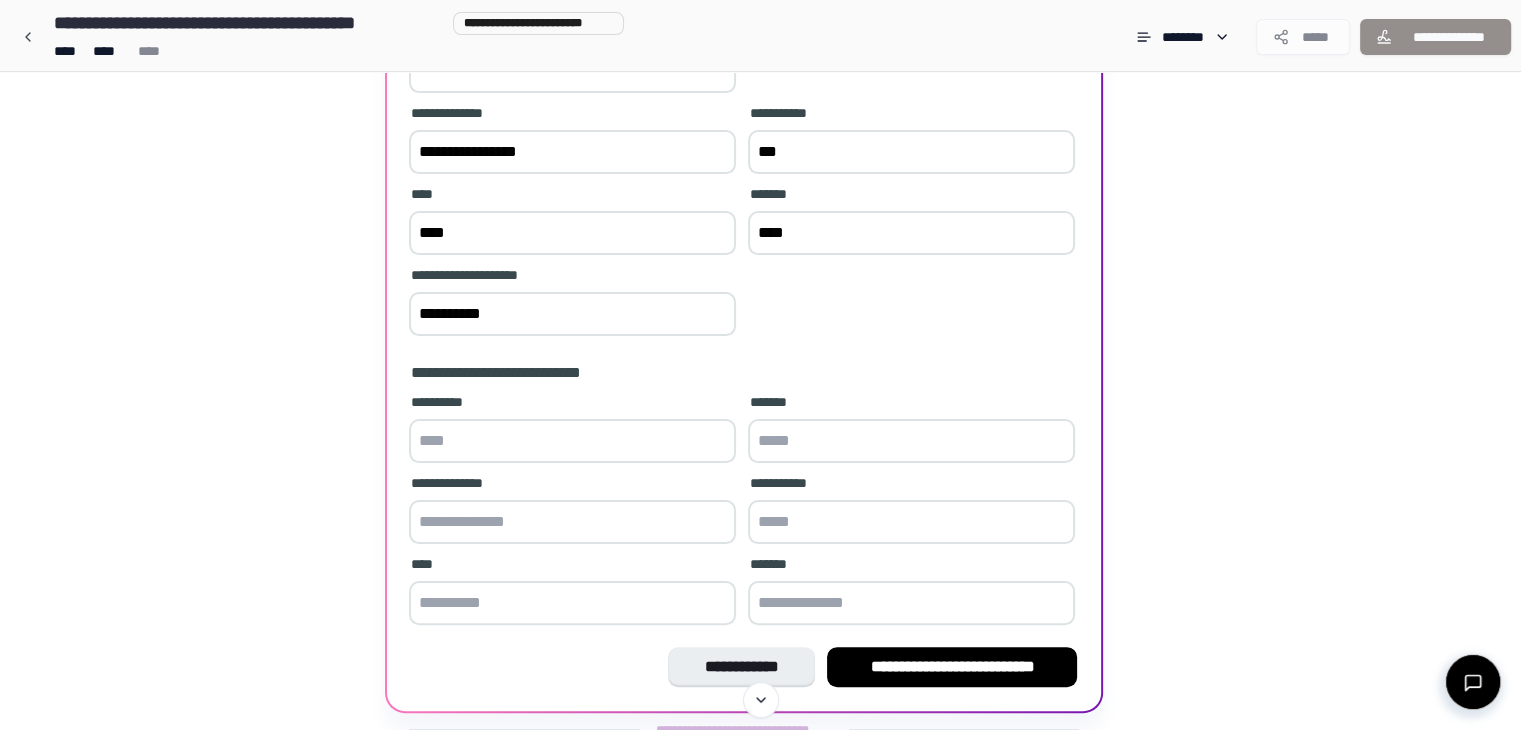 click at bounding box center [572, 441] 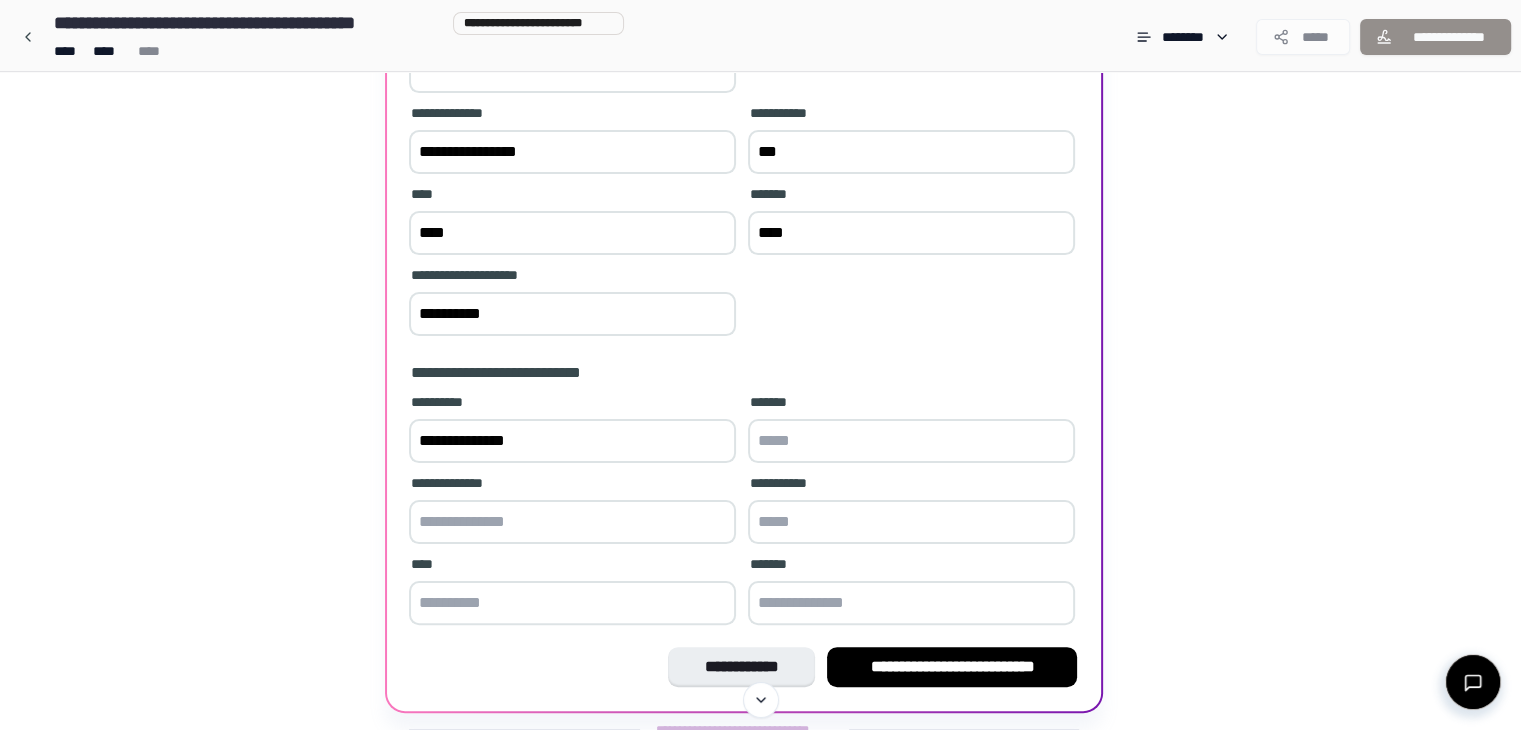 scroll, scrollTop: 428, scrollLeft: 0, axis: vertical 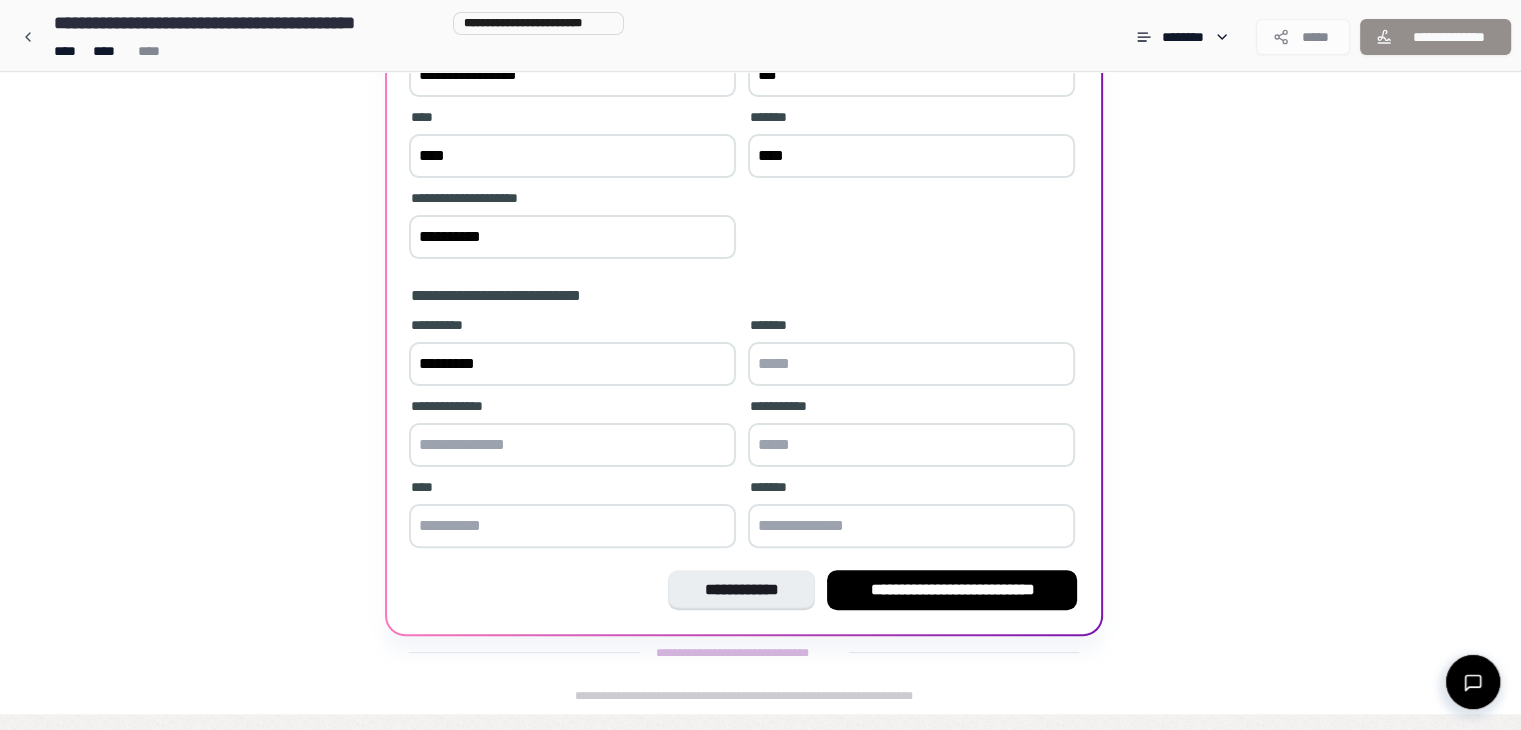 type on "********" 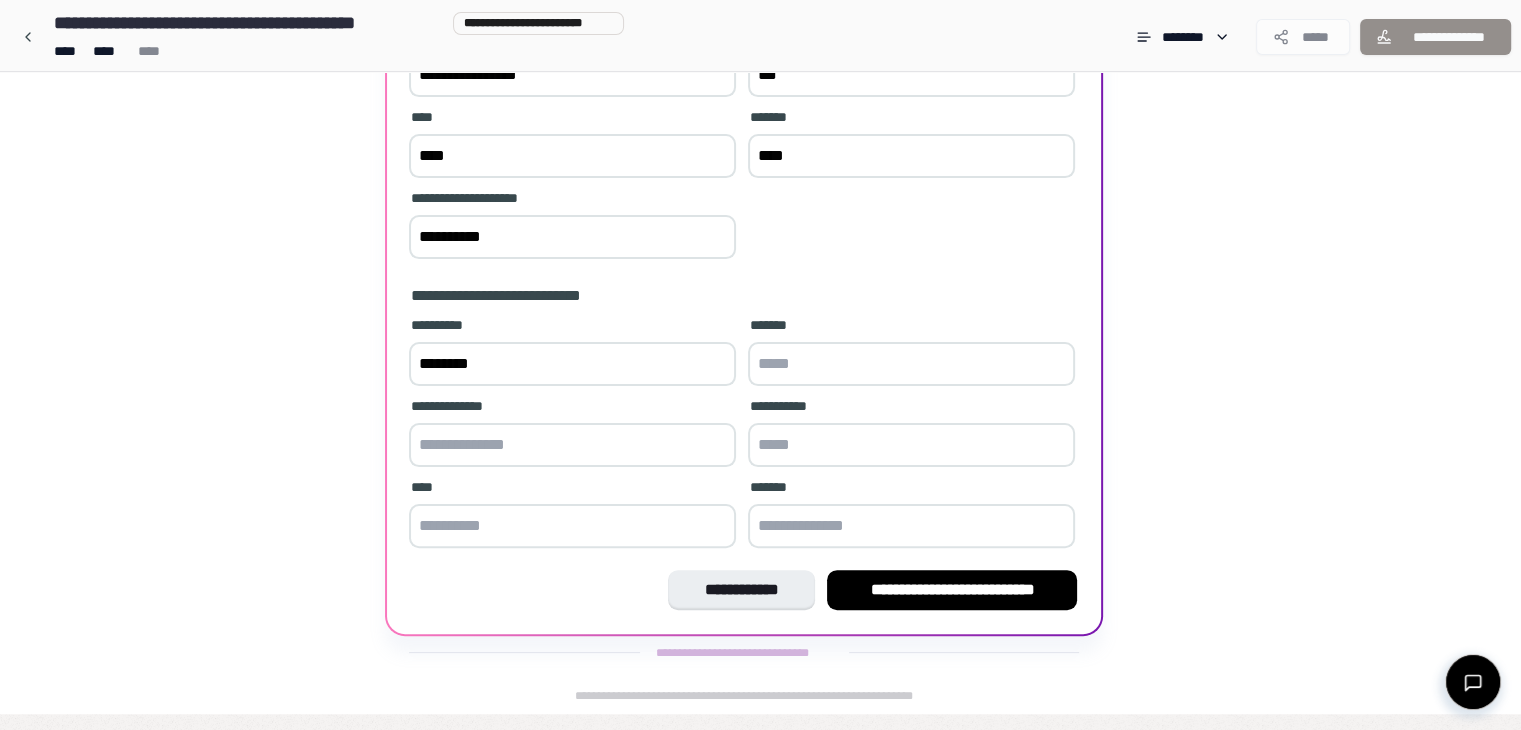 click at bounding box center (911, 364) 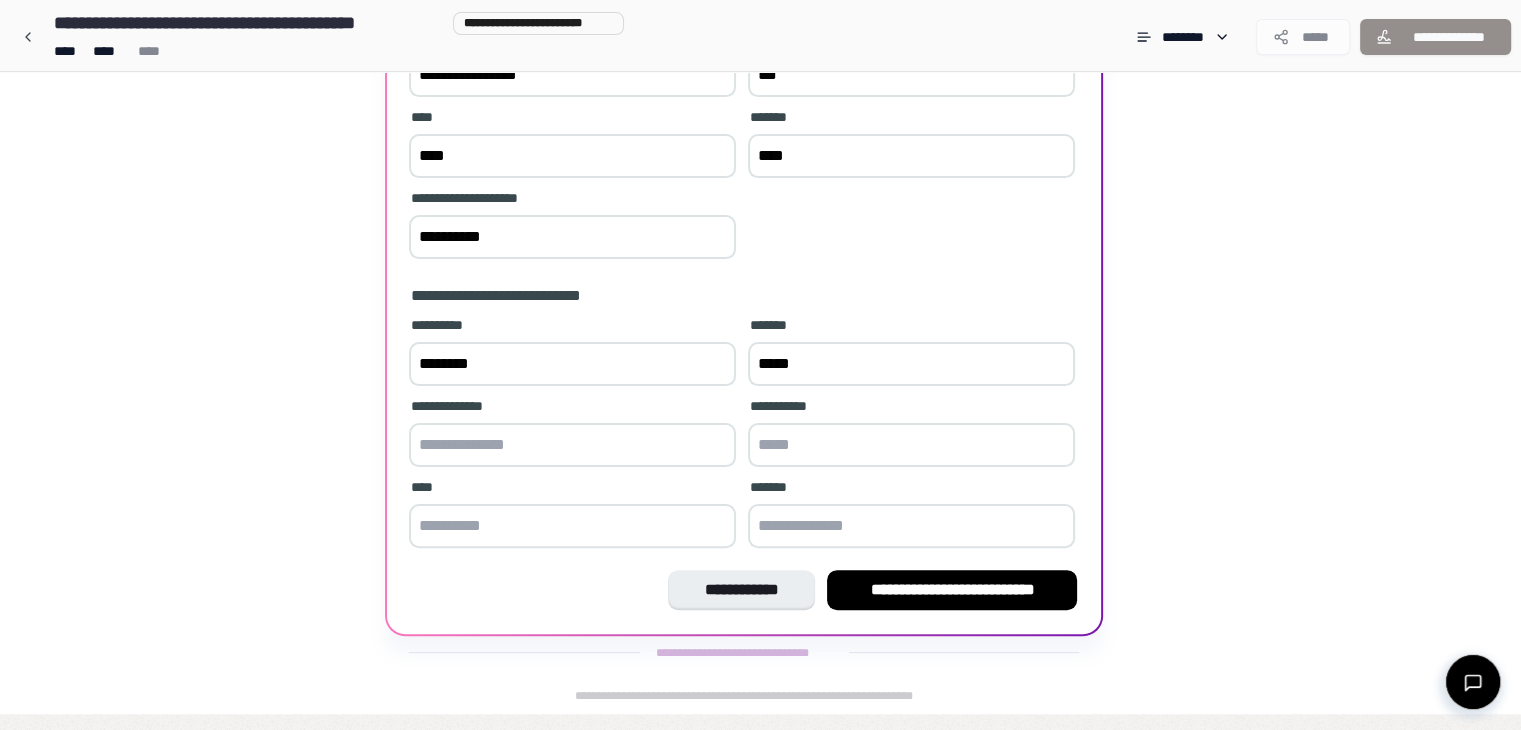 type on "*****" 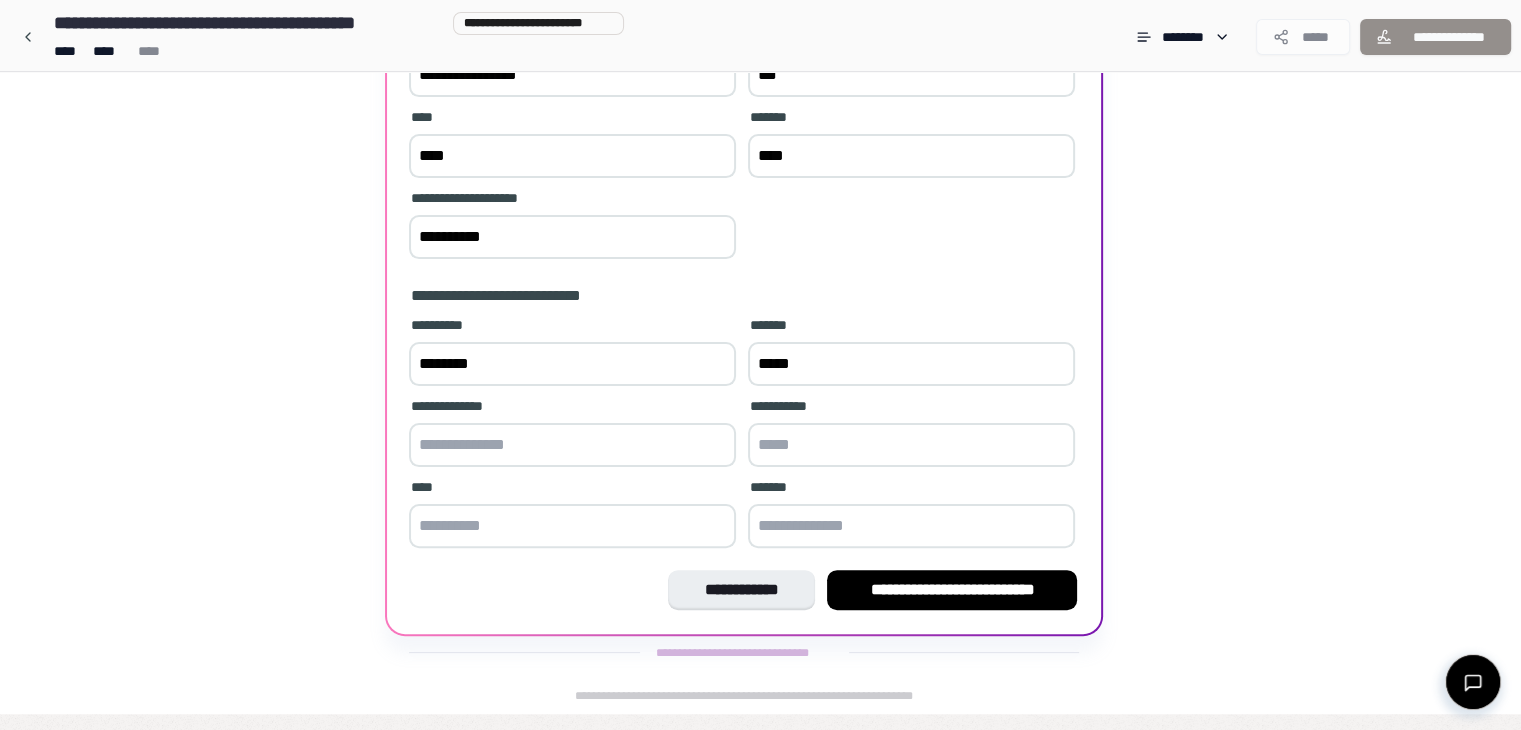 click at bounding box center [572, 445] 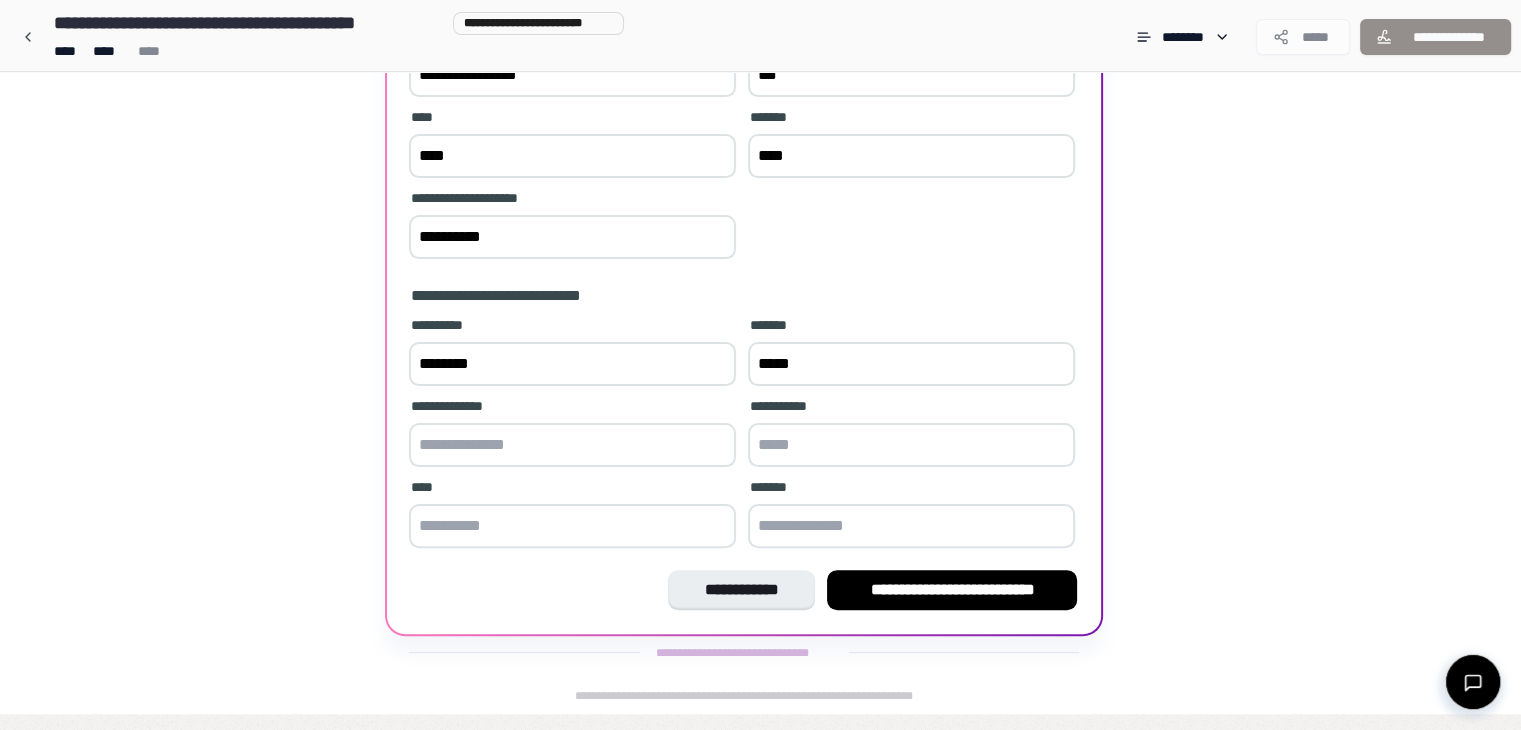 click on "**********" at bounding box center [760, 179] 